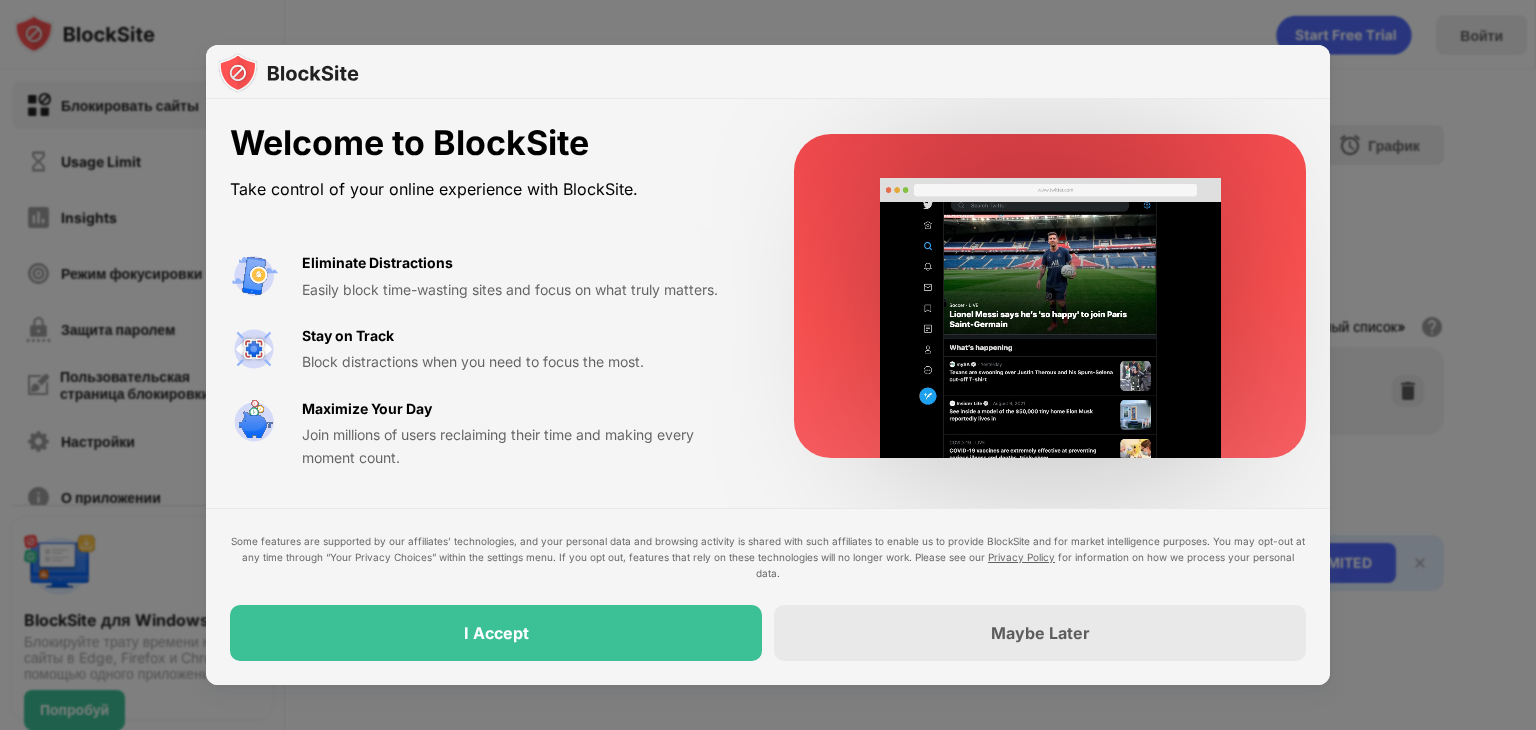 scroll, scrollTop: 0, scrollLeft: 0, axis: both 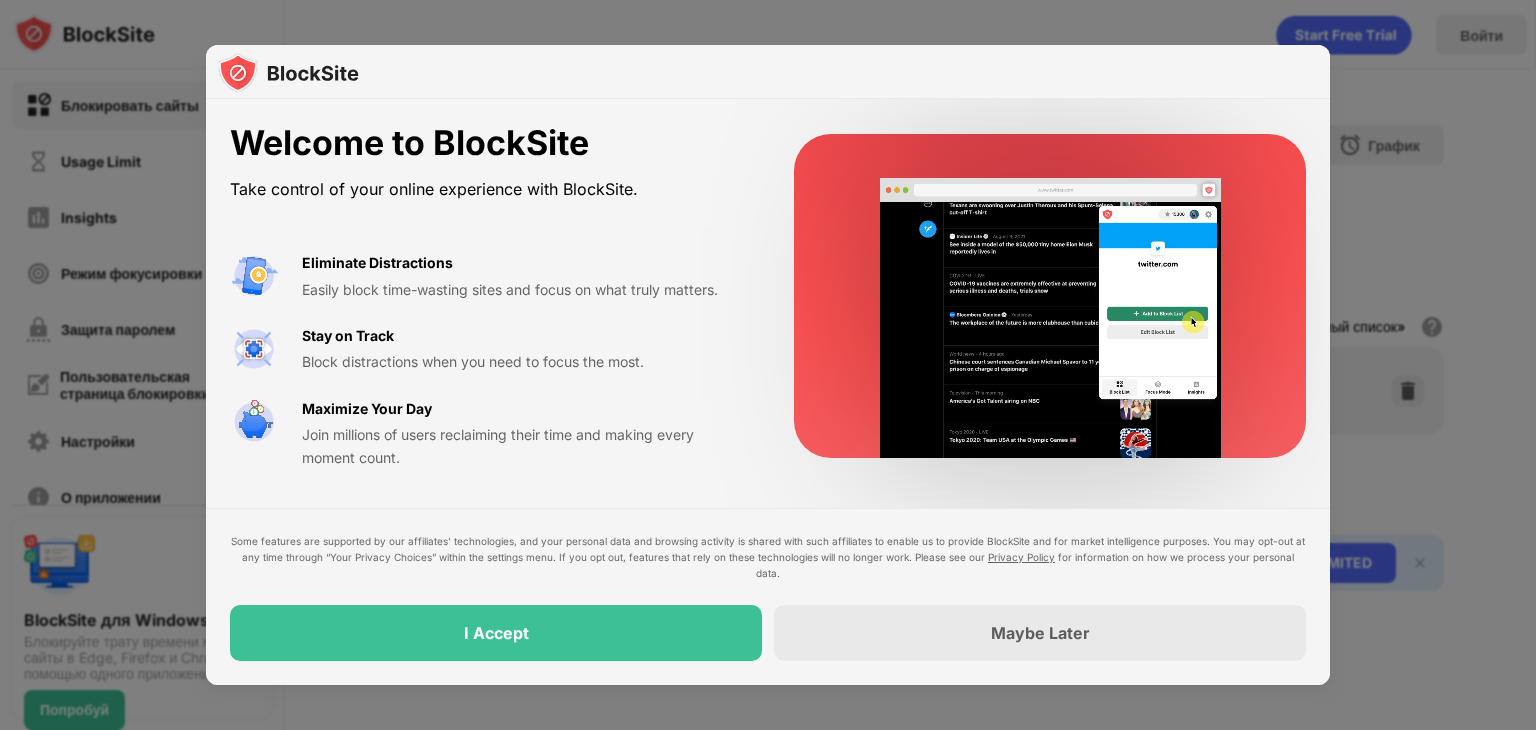 click at bounding box center [768, 365] 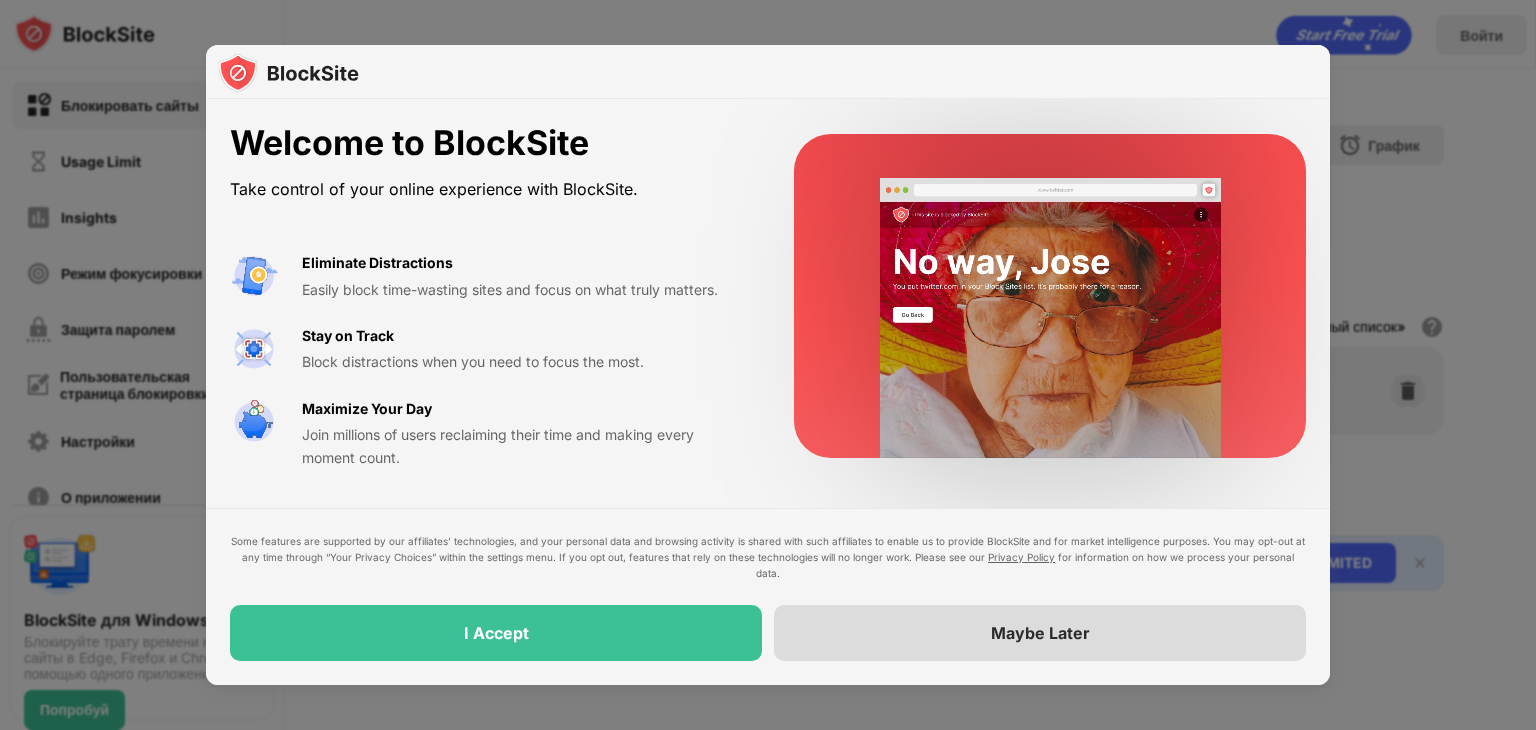 click on "Maybe Later" at bounding box center (1040, 633) 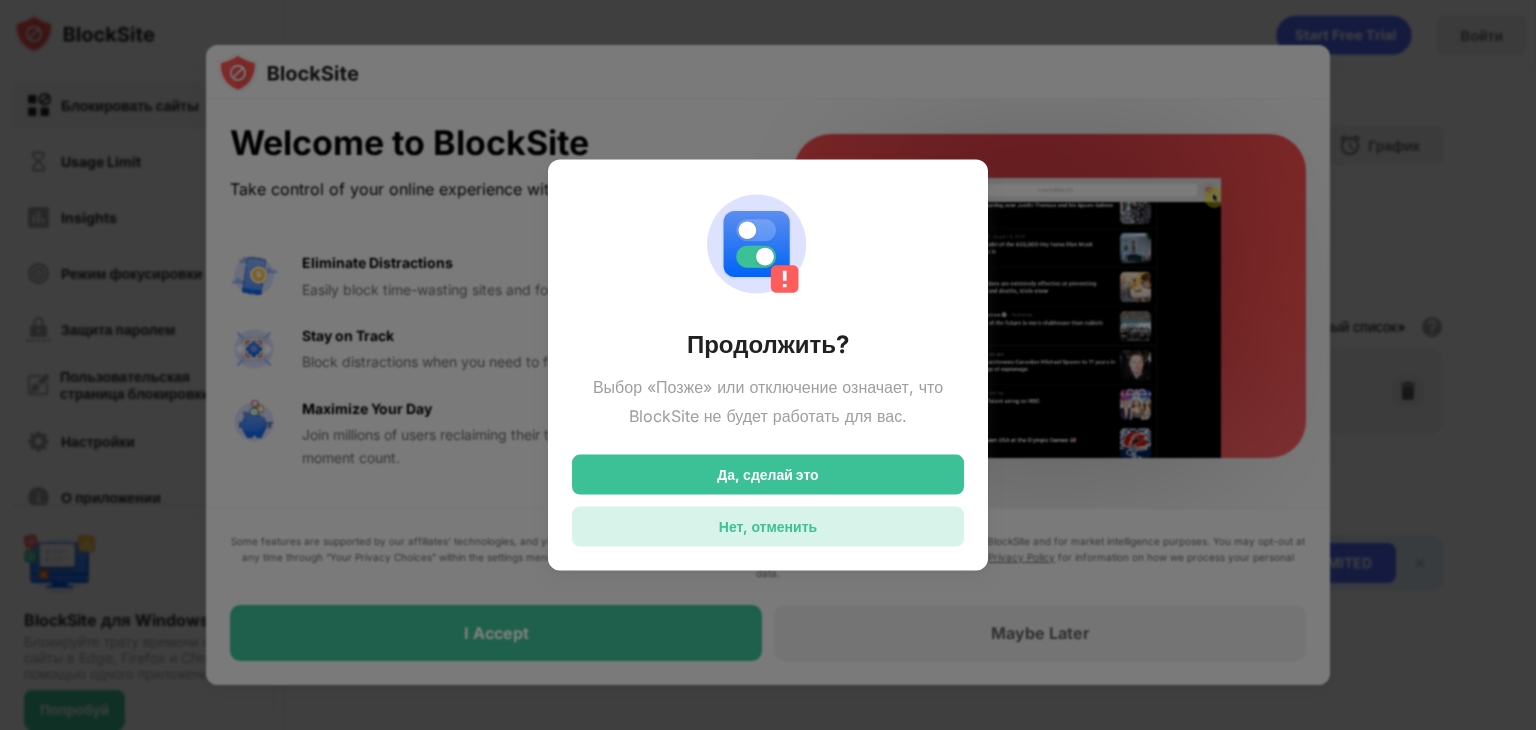click on "Нет, отменить" at bounding box center [768, 526] 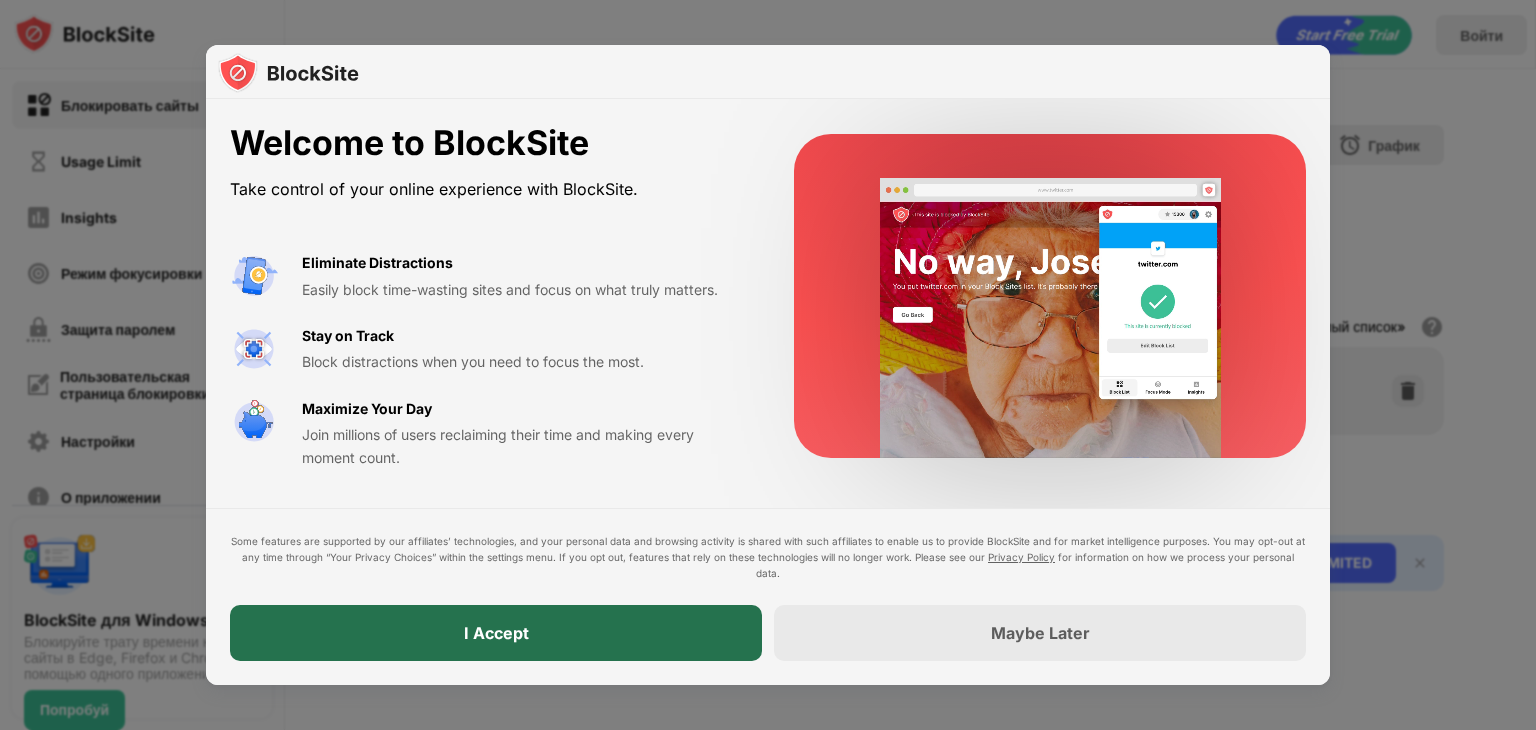 click on "I Accept" at bounding box center [496, 633] 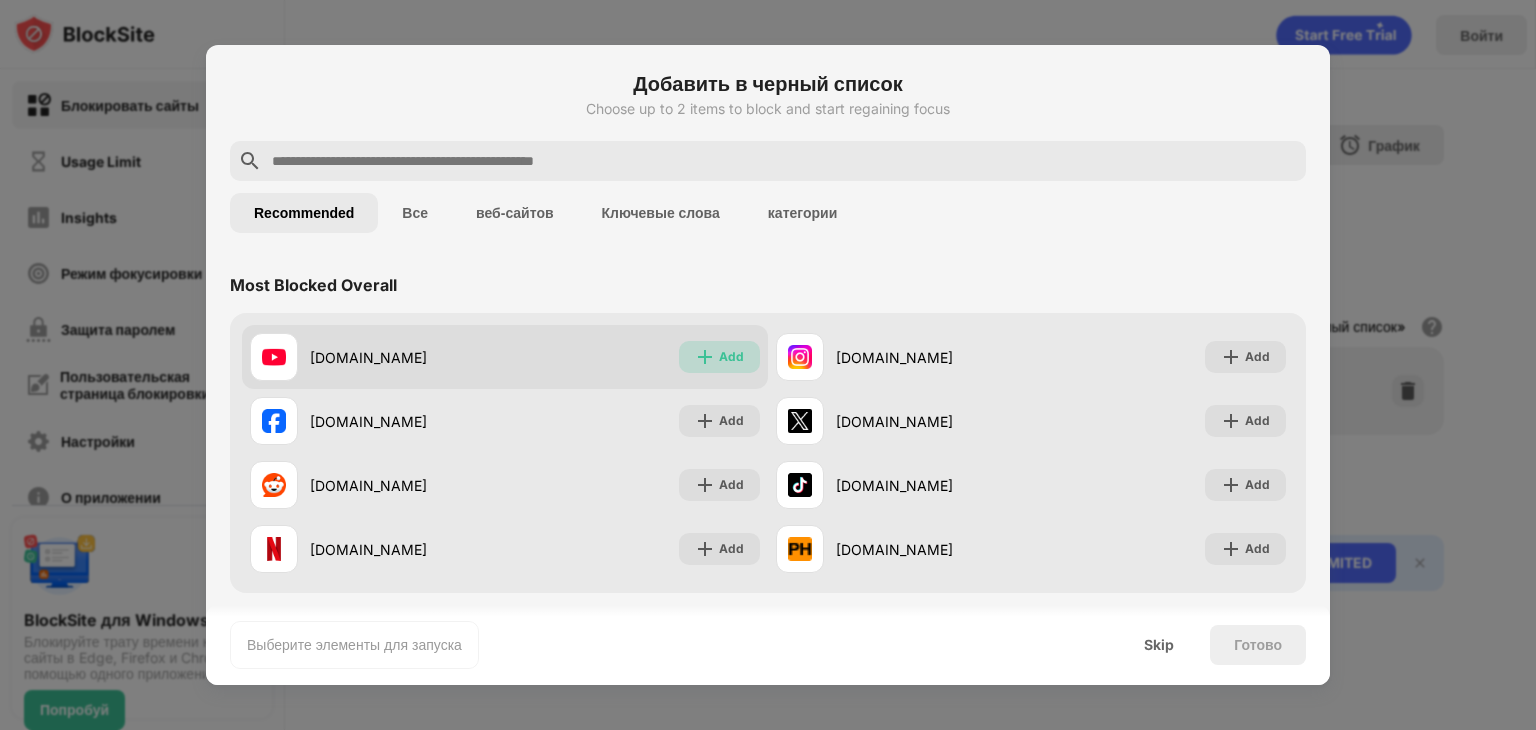 click on "Add" at bounding box center (719, 357) 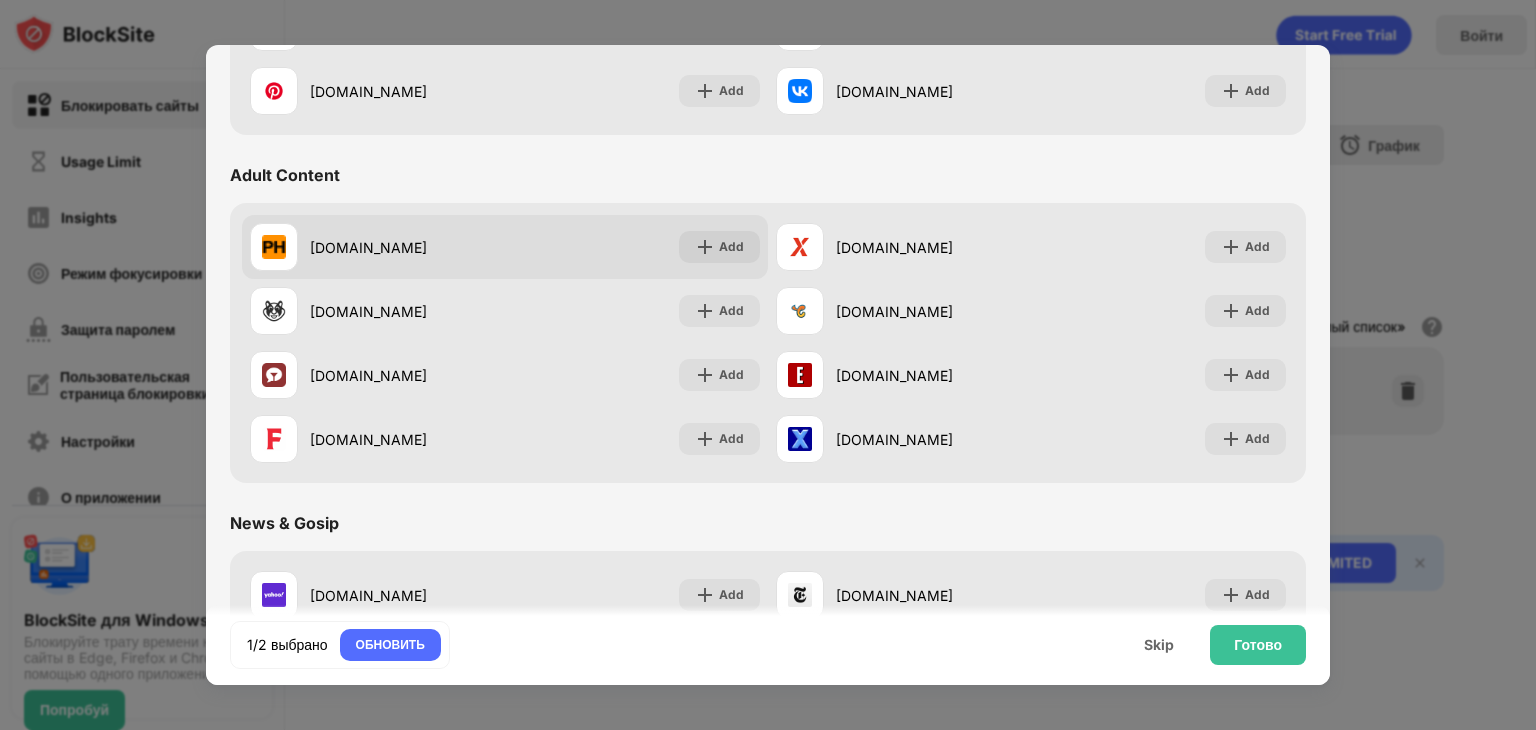 scroll, scrollTop: 811, scrollLeft: 0, axis: vertical 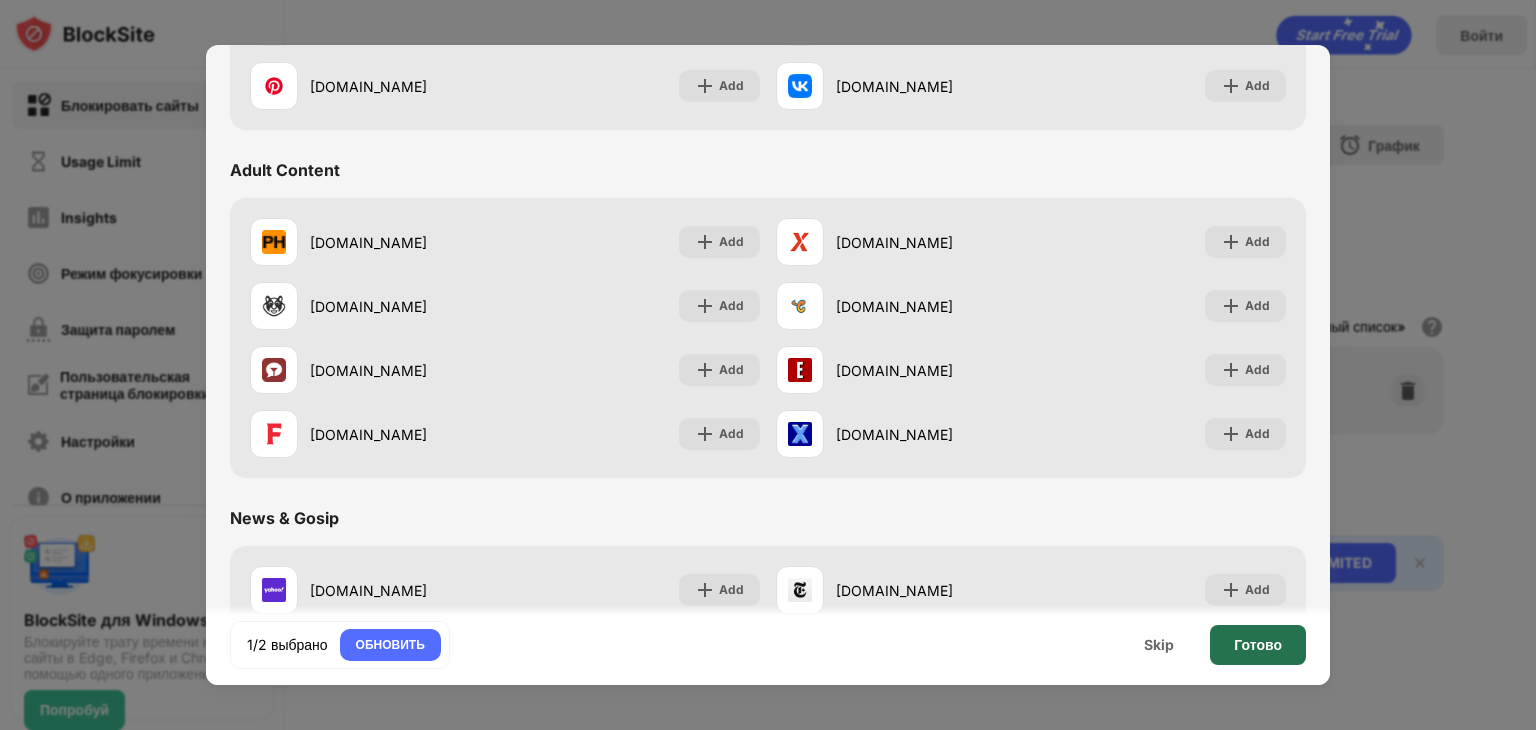 click on "Готово" at bounding box center [1258, 645] 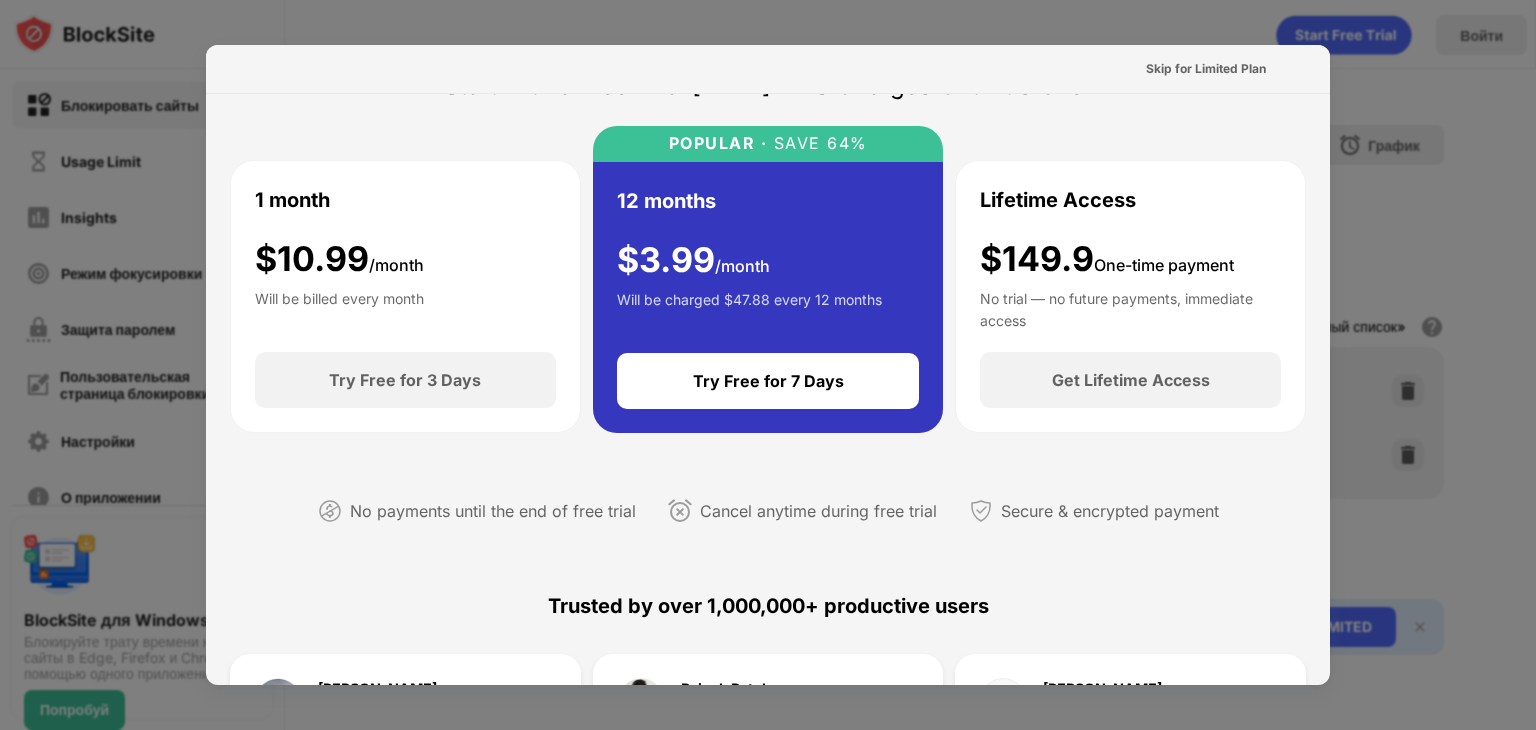 scroll, scrollTop: 0, scrollLeft: 0, axis: both 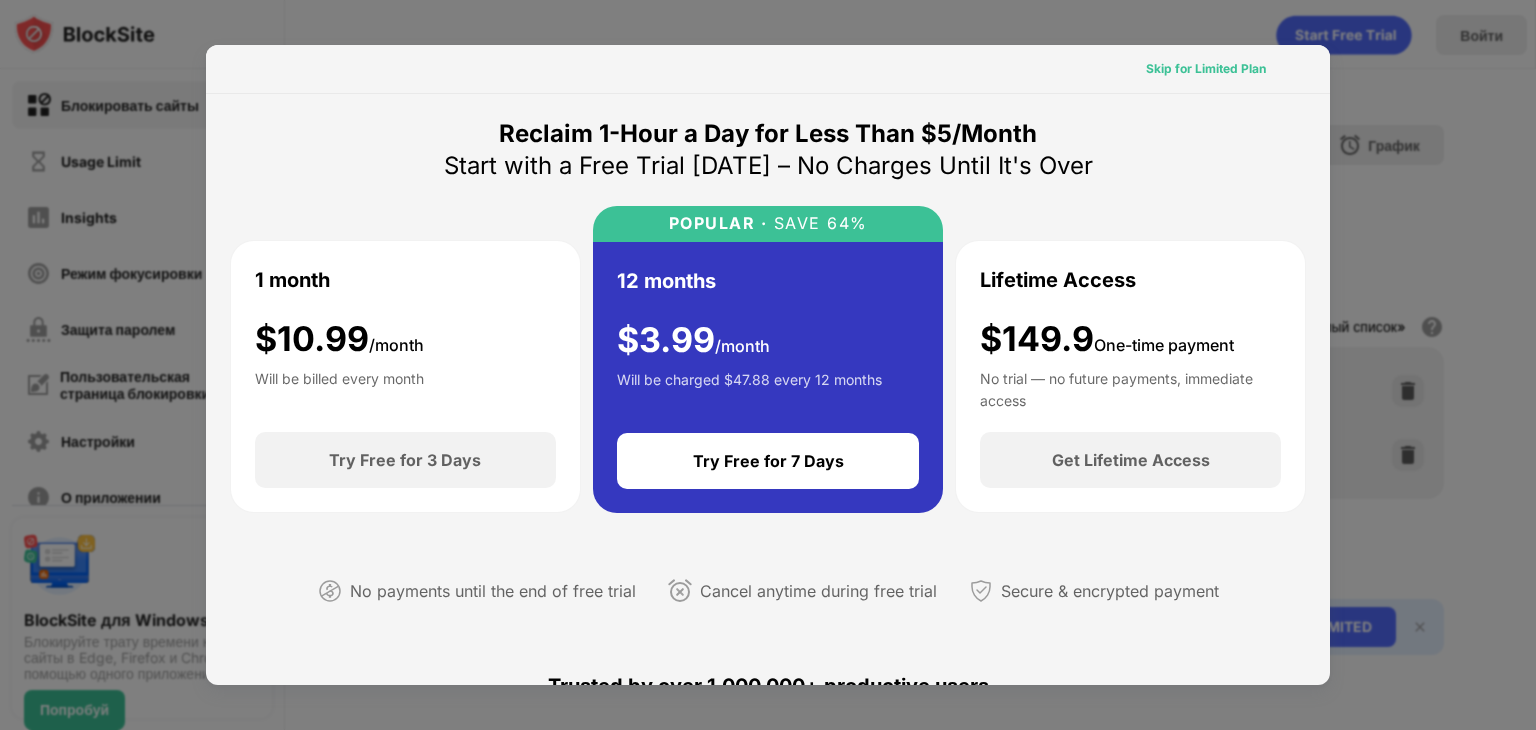 click on "Skip for Limited Plan" at bounding box center [1206, 69] 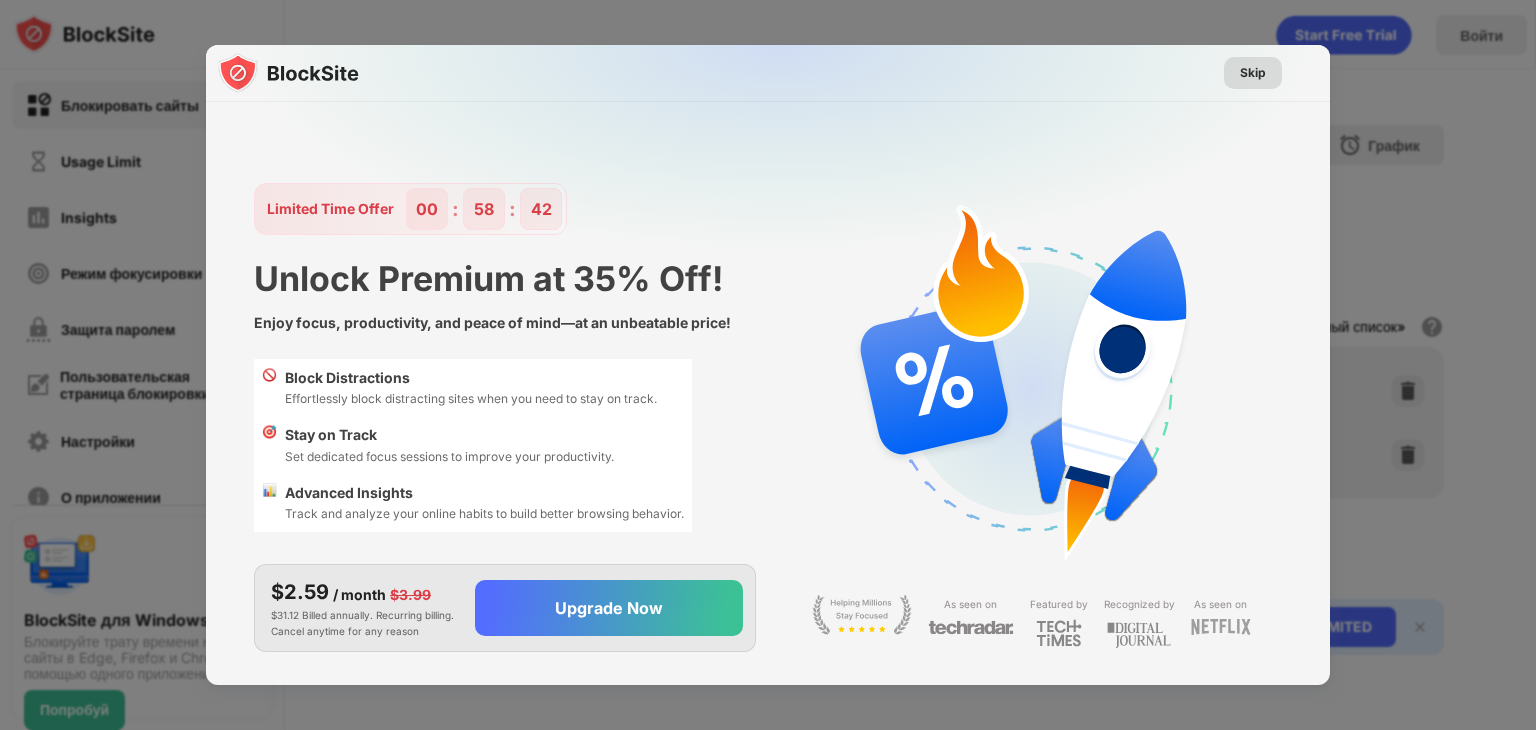 click on "Skip" at bounding box center (1253, 73) 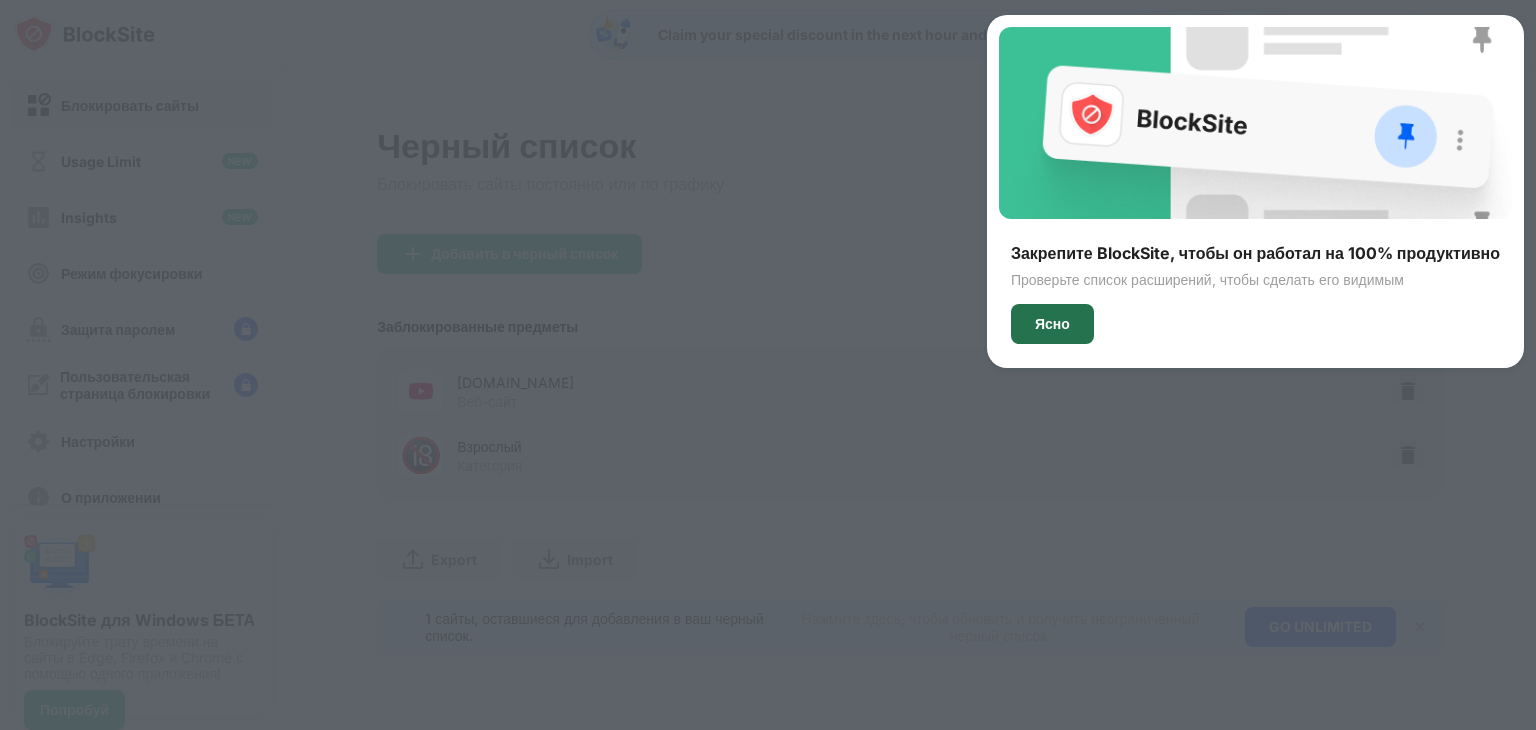 click on "Ясно" at bounding box center [1052, 324] 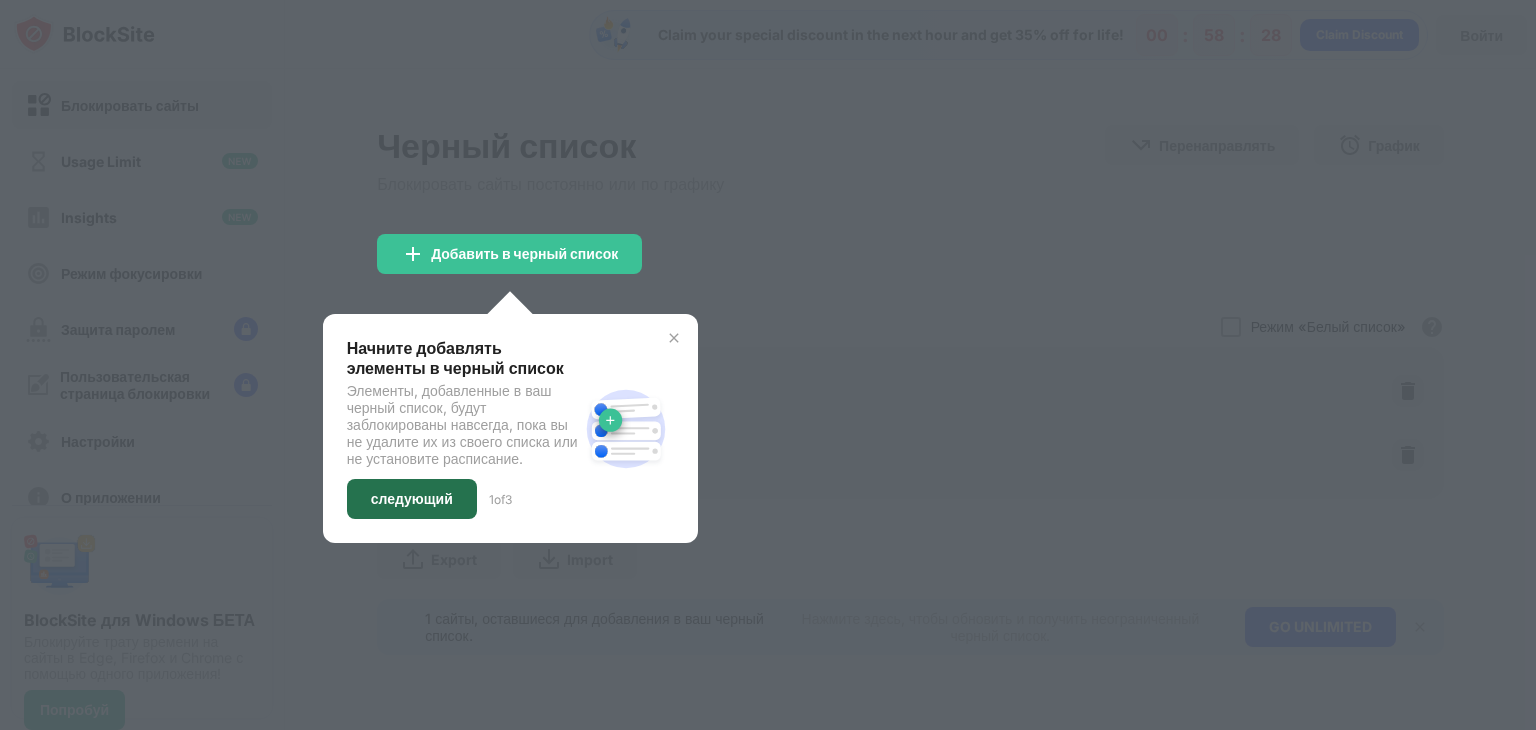 click on "следующий" at bounding box center [412, 499] 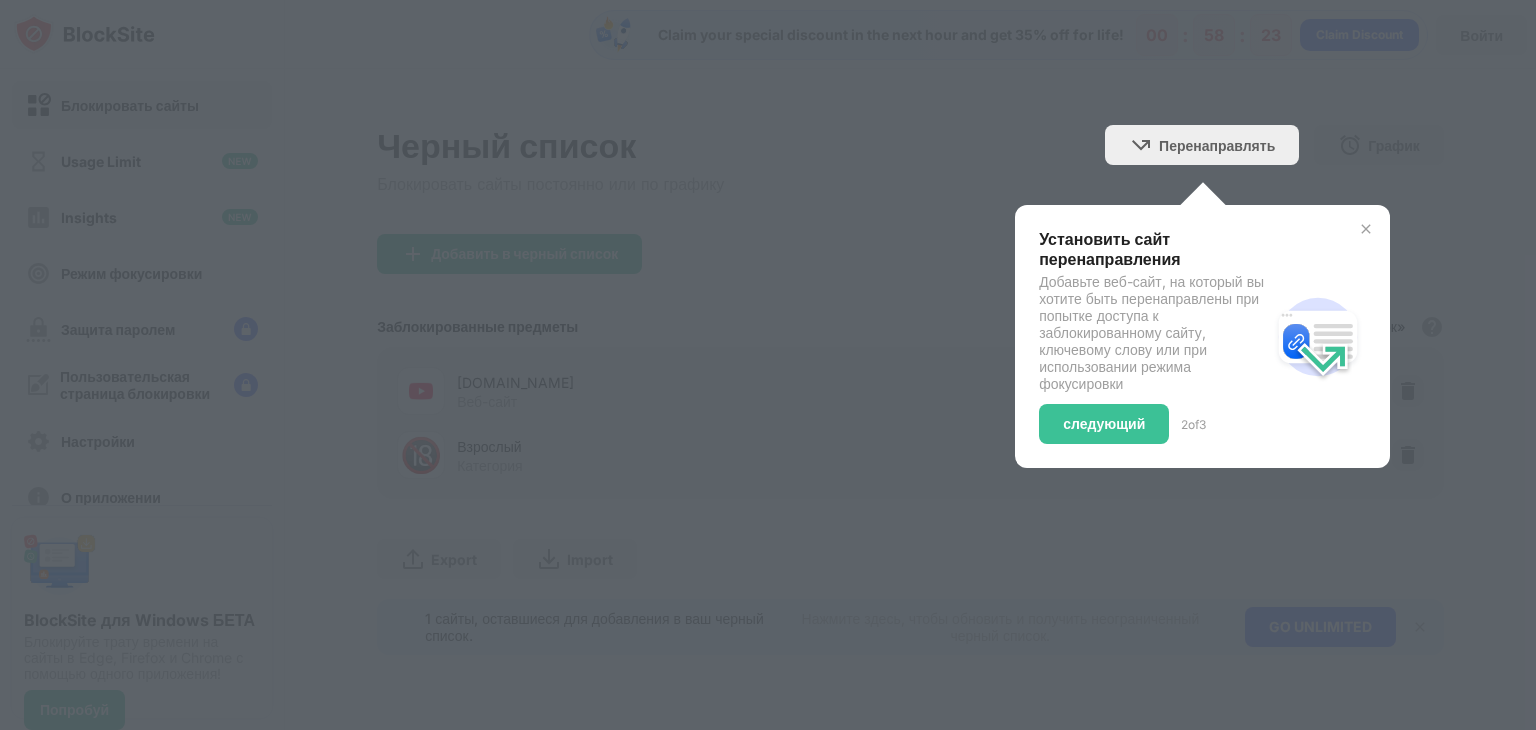 click at bounding box center [768, 365] 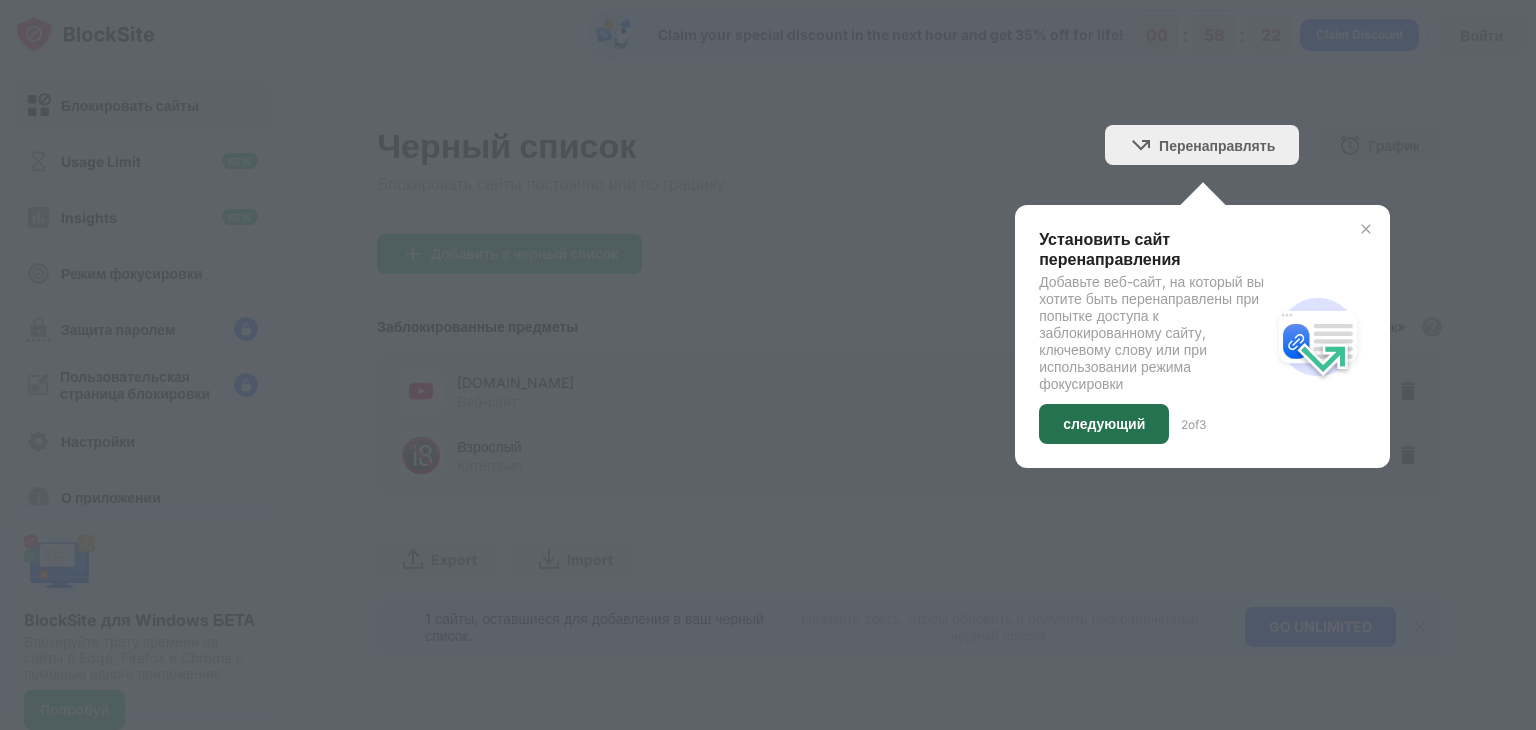 click on "следующий" at bounding box center (1104, 424) 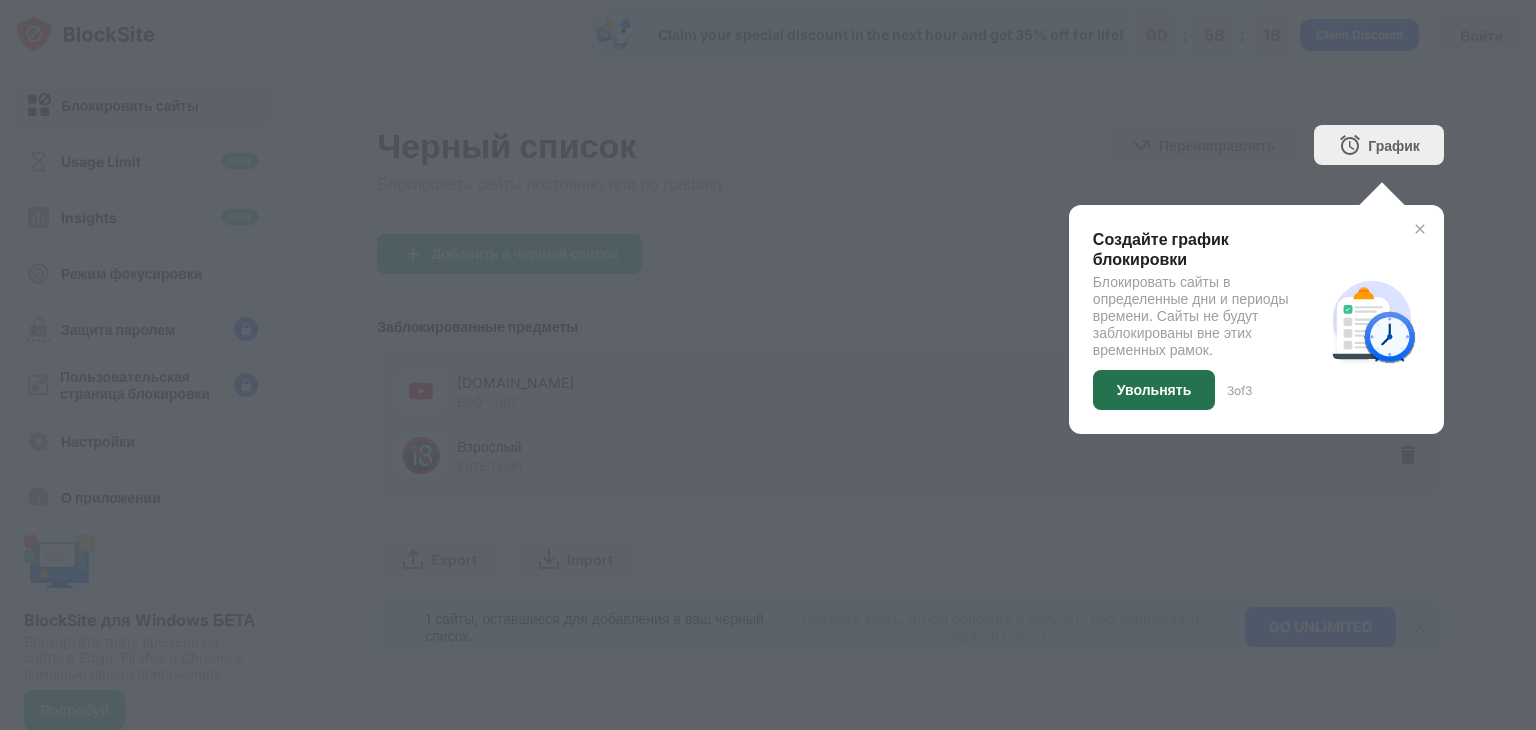 click on "Увольнять" at bounding box center [1154, 390] 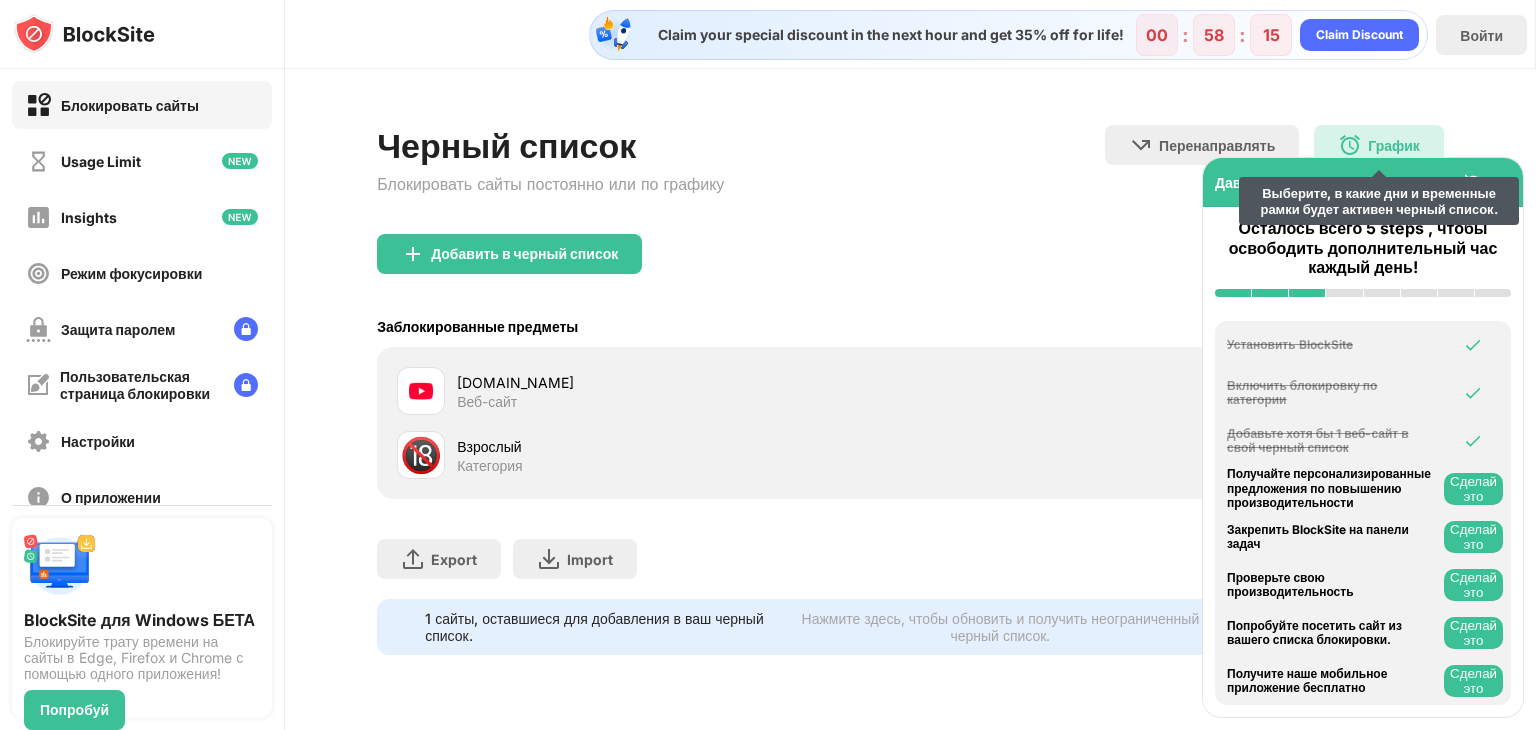 click on "График" at bounding box center (1394, 145) 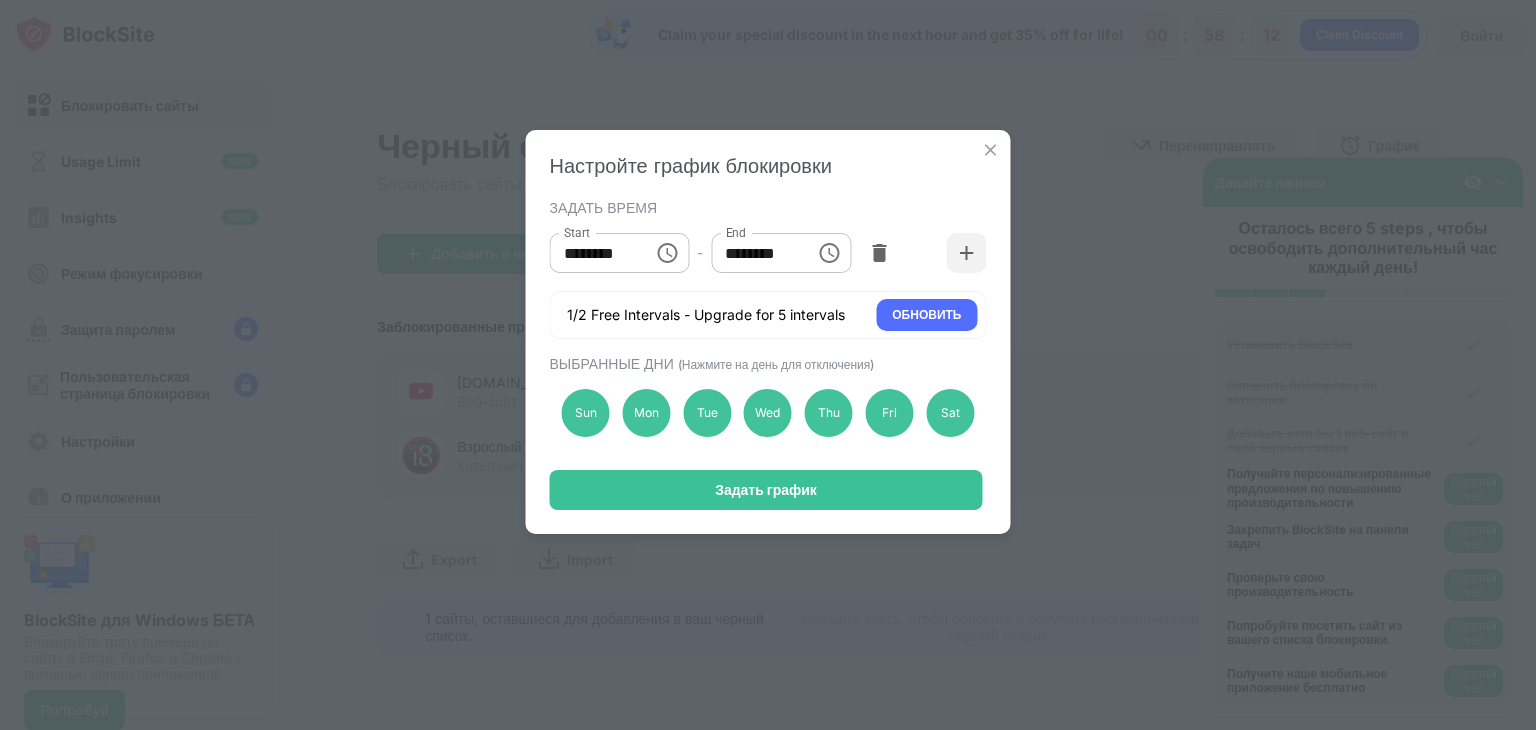 drag, startPoint x: 639, startPoint y: 259, endPoint x: 500, endPoint y: 273, distance: 139.70326 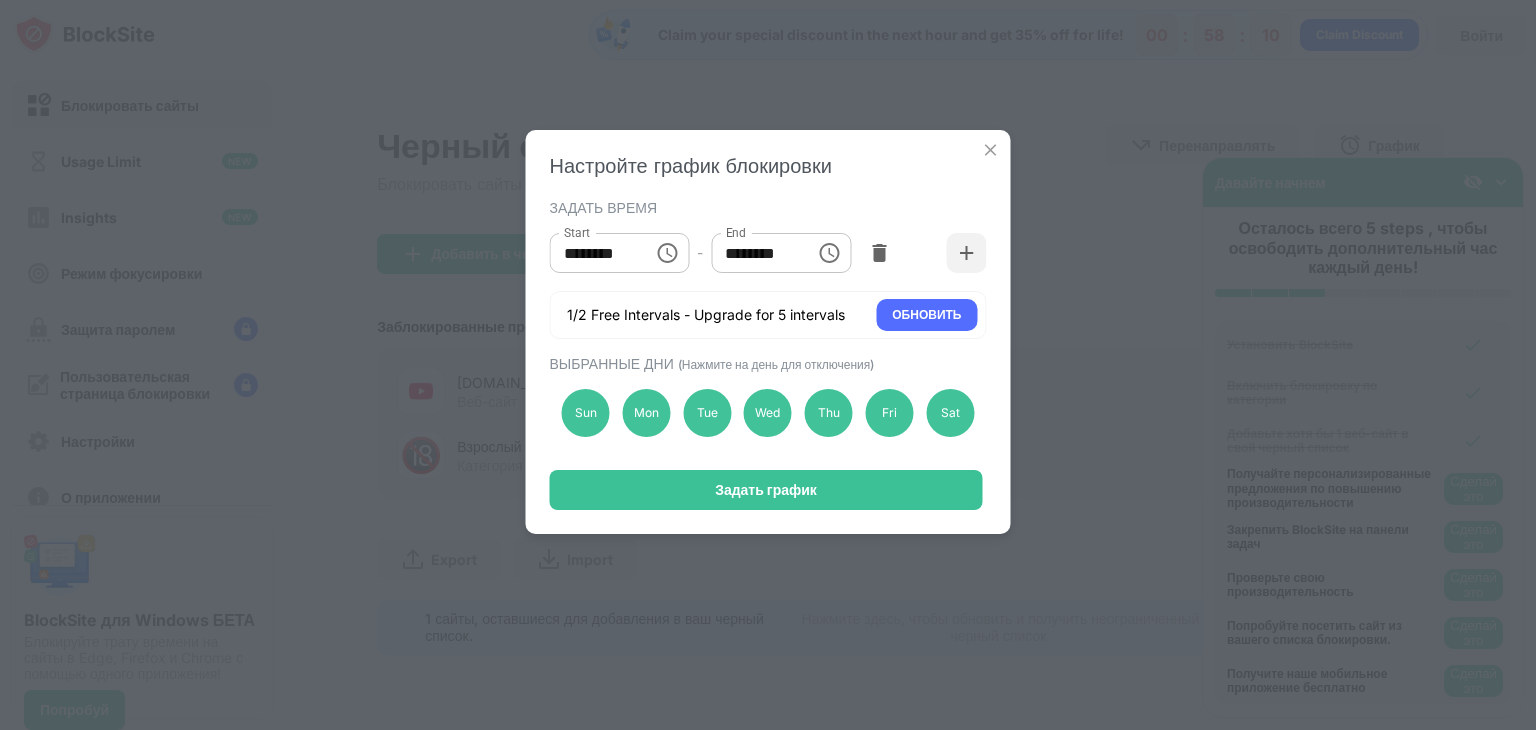 click on "********" at bounding box center (595, 253) 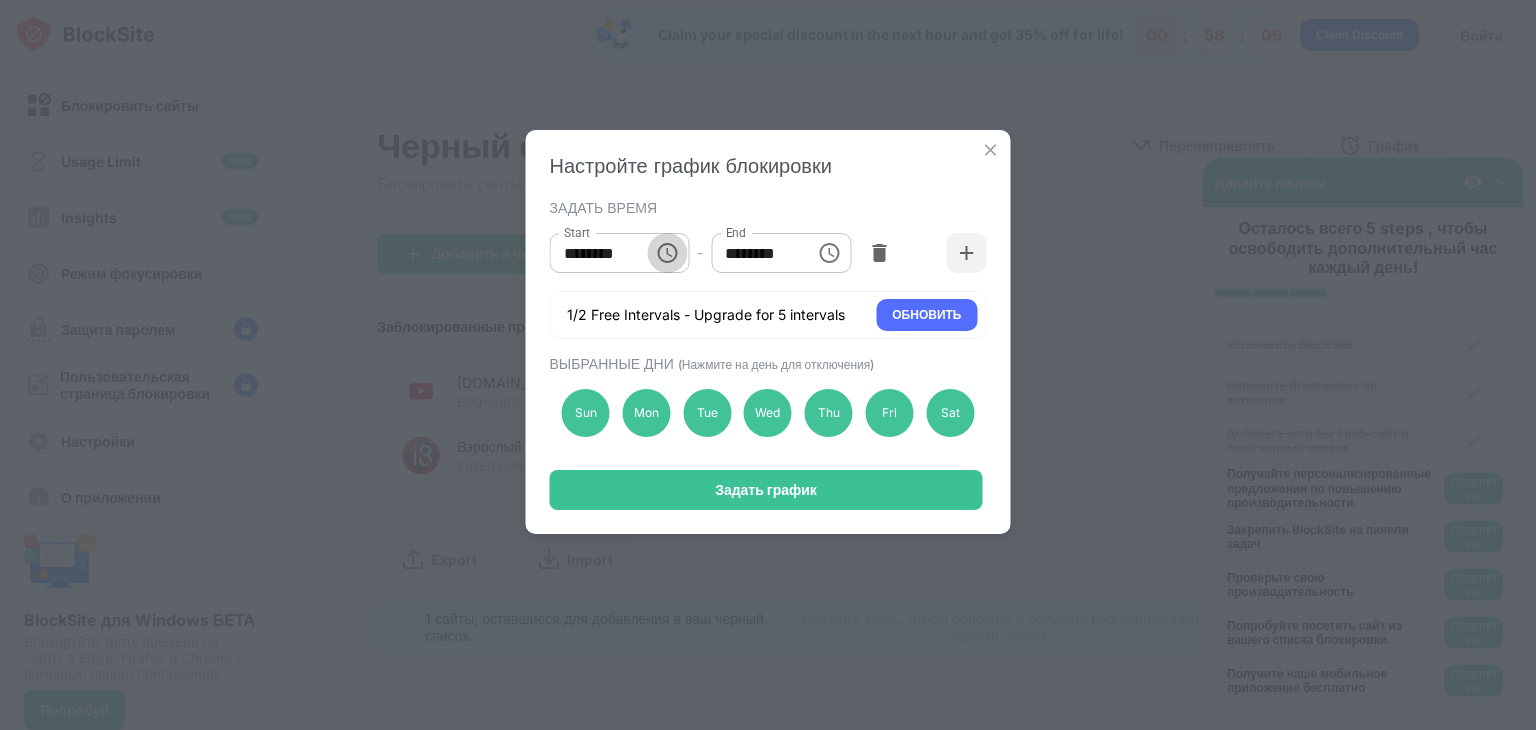 click 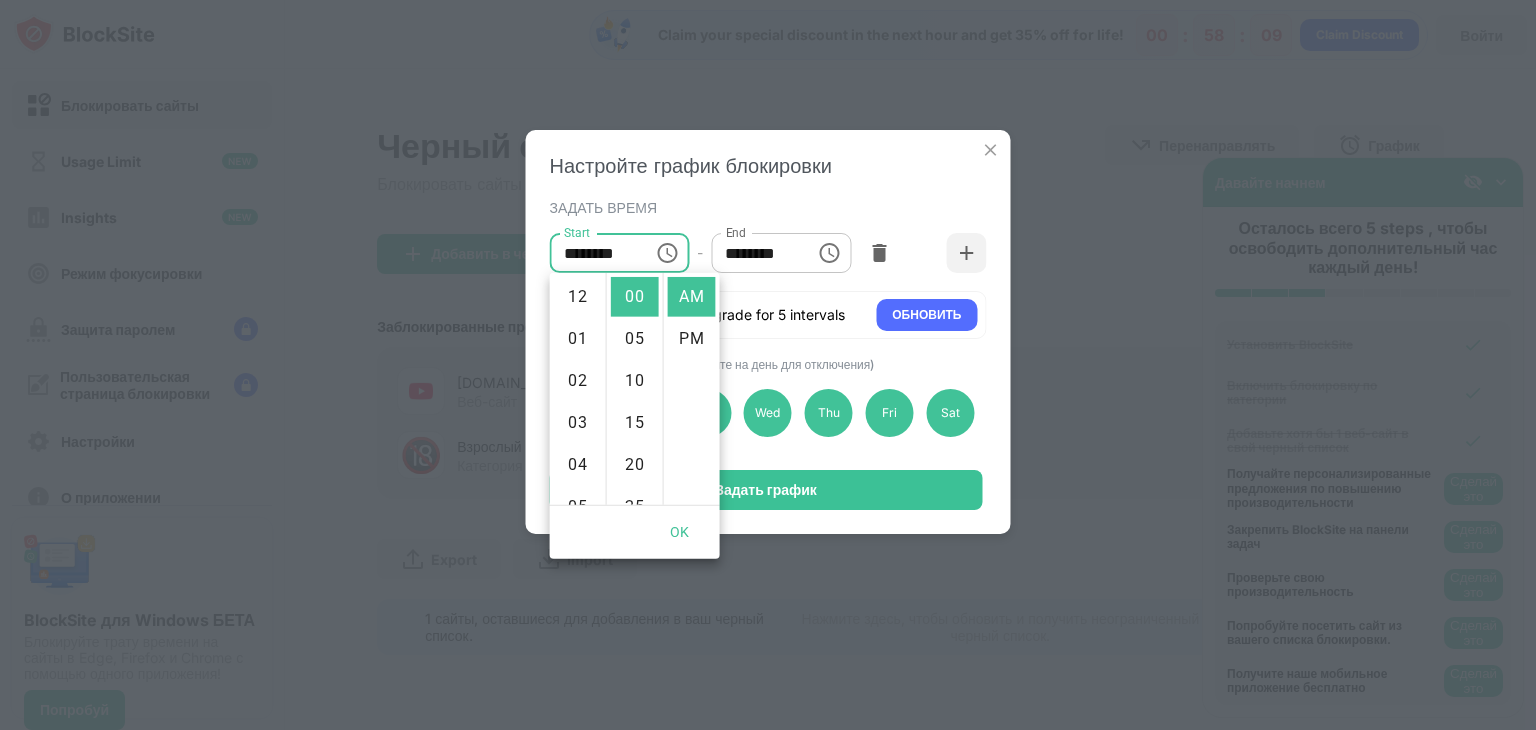 scroll, scrollTop: 420, scrollLeft: 0, axis: vertical 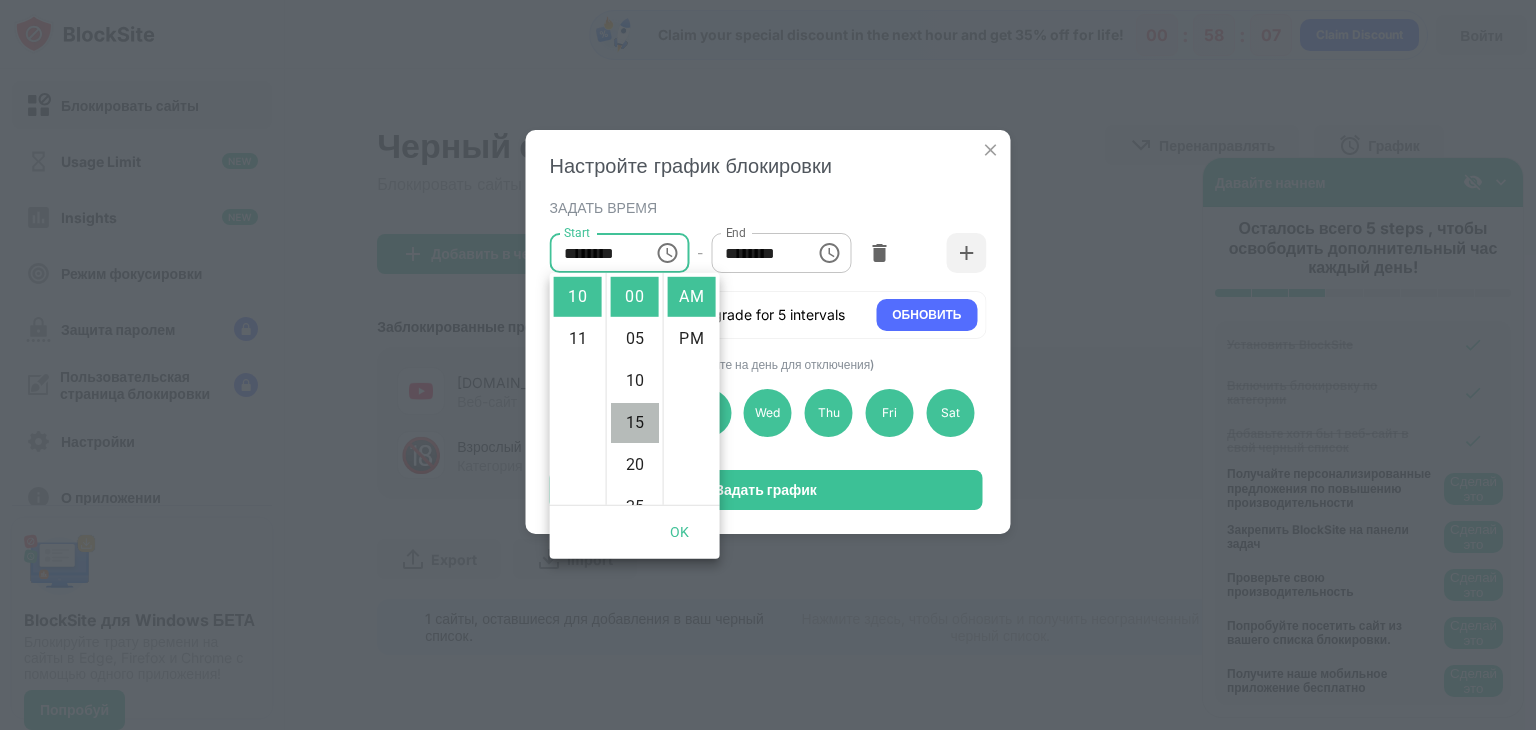 click on "15" at bounding box center [635, 423] 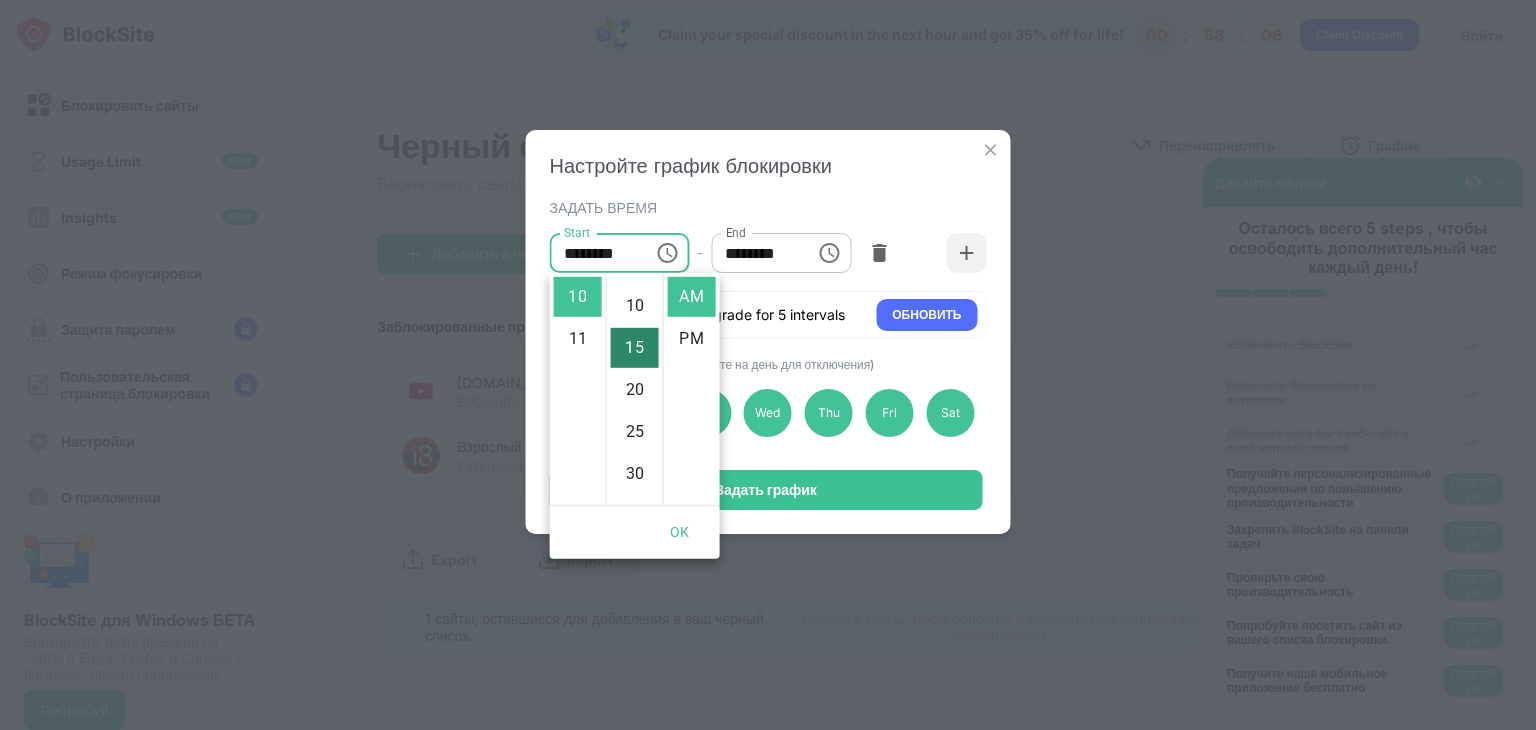 scroll, scrollTop: 126, scrollLeft: 0, axis: vertical 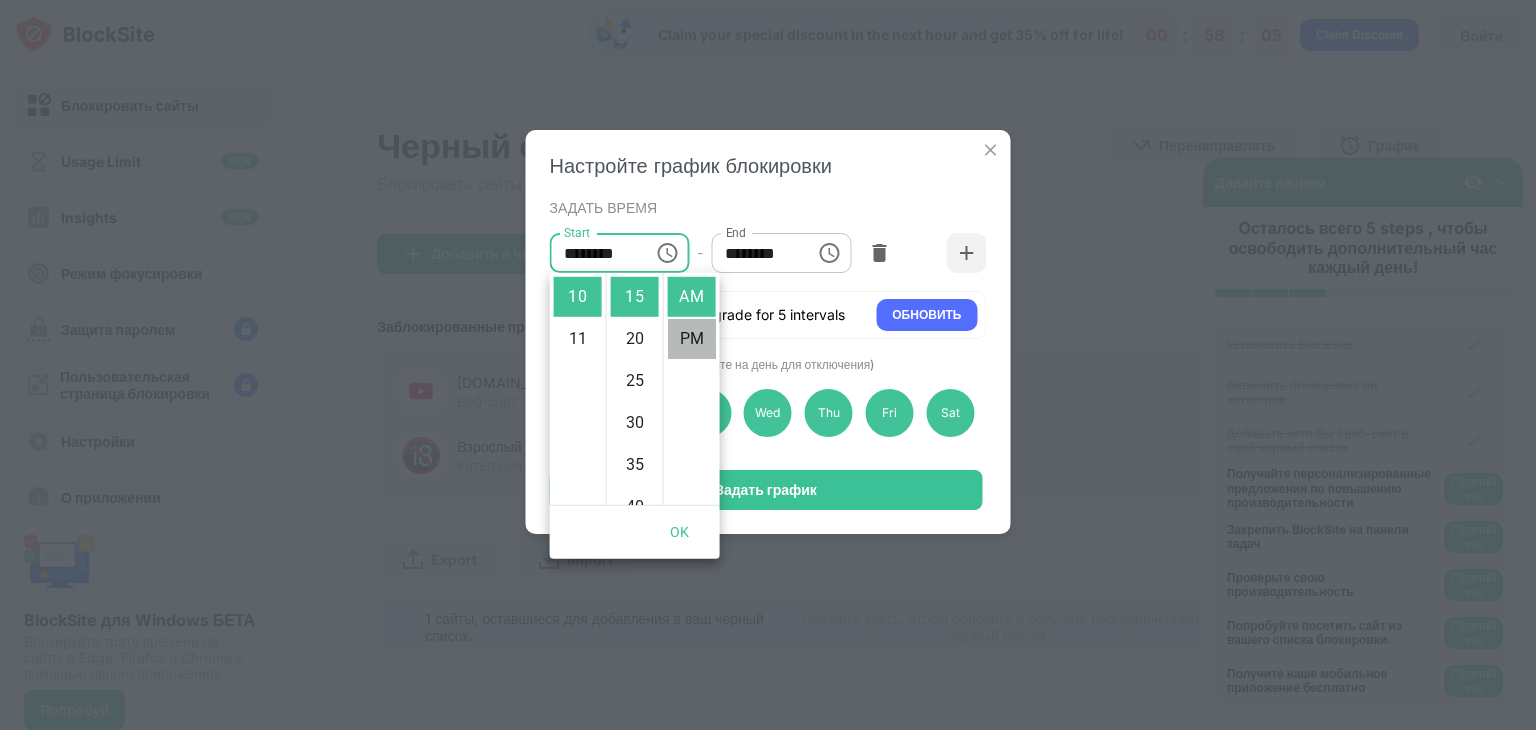 click on "PM" at bounding box center [692, 339] 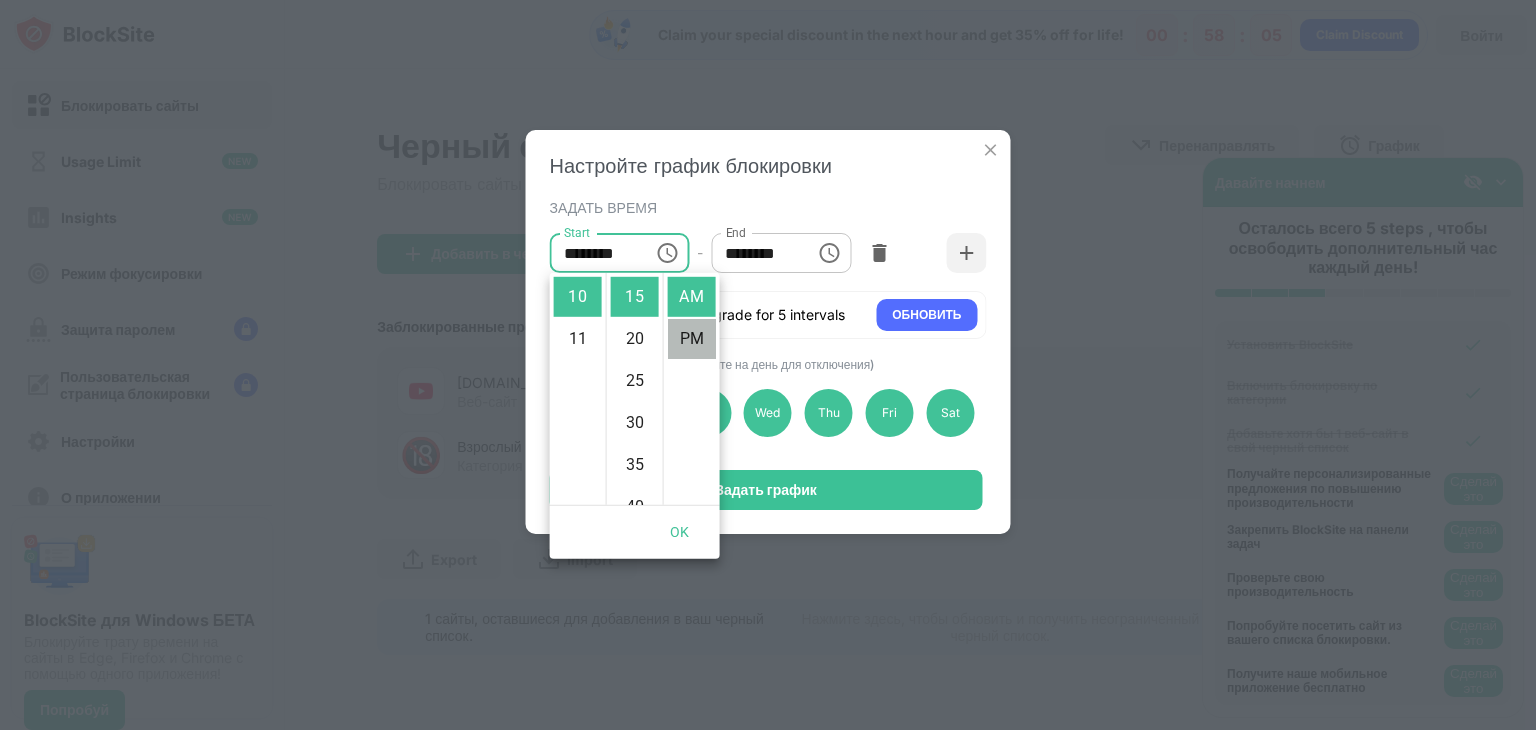 type on "********" 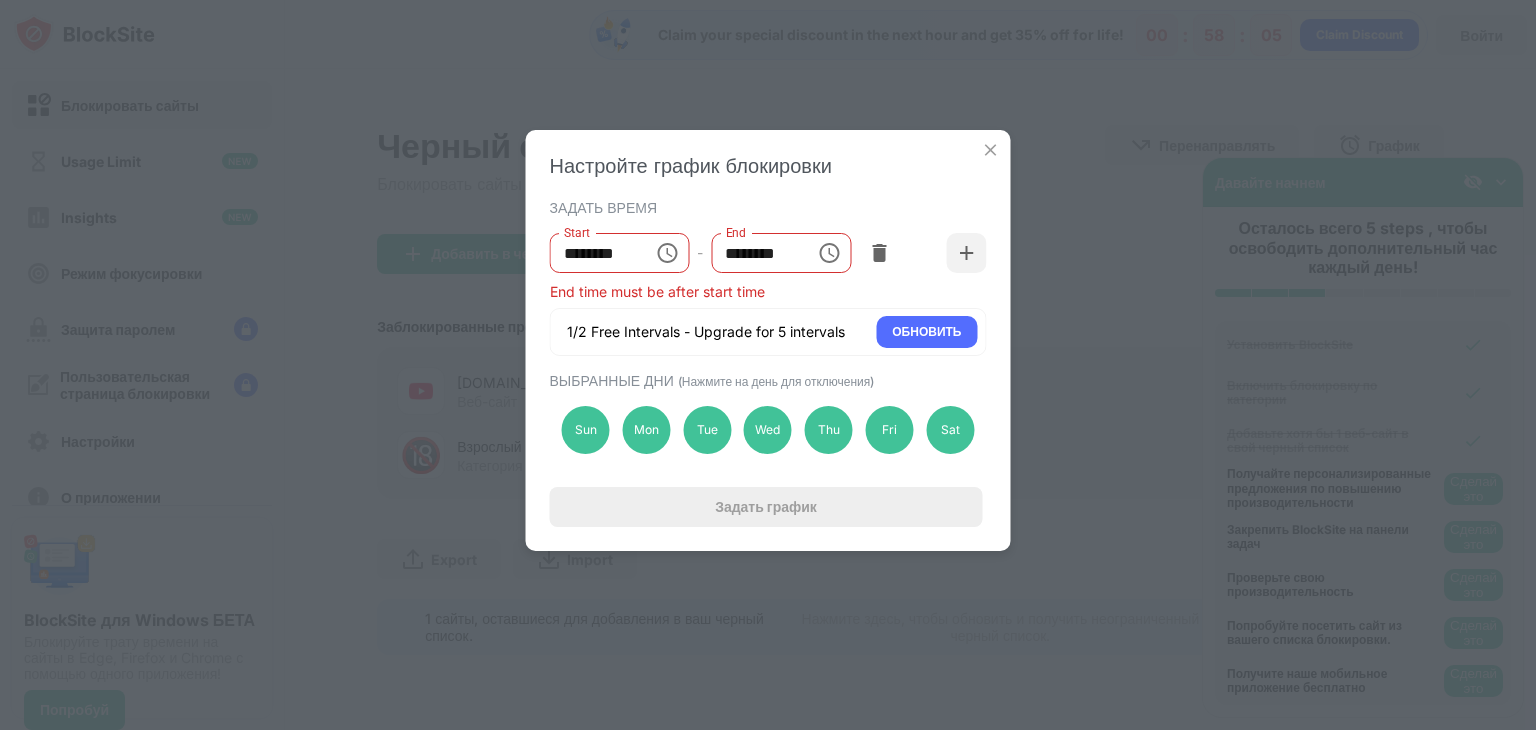 scroll, scrollTop: 42, scrollLeft: 0, axis: vertical 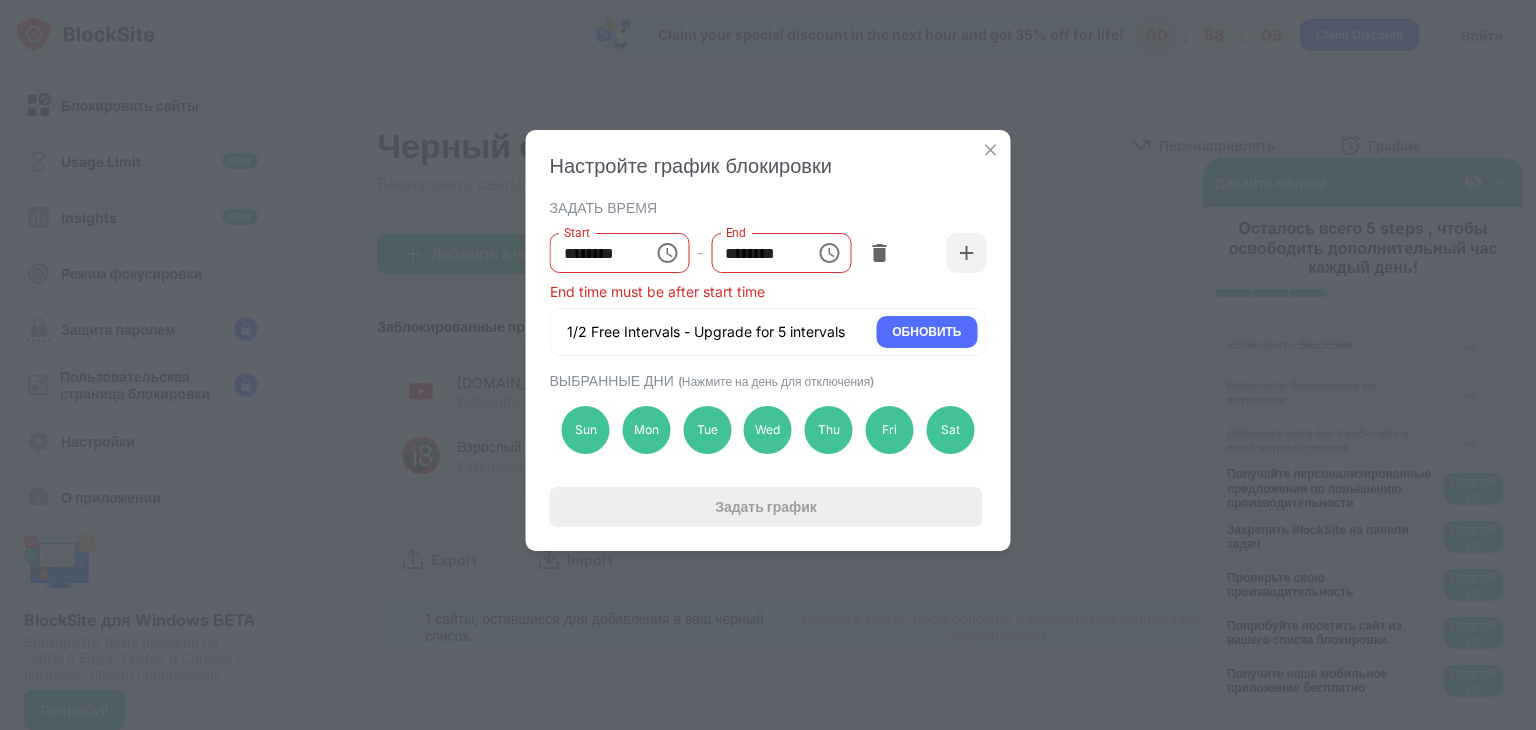 click on "********" at bounding box center [756, 253] 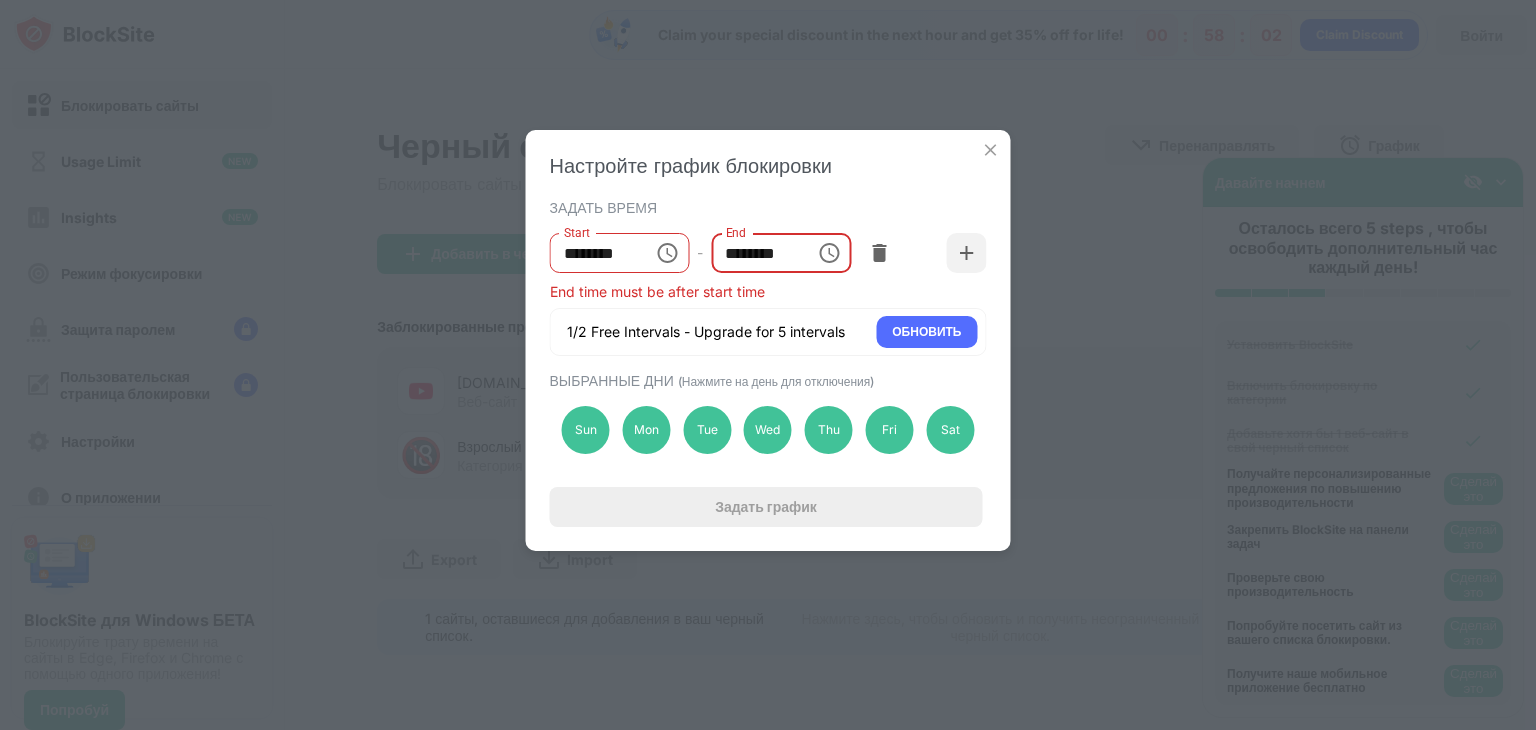 click on "********" at bounding box center [756, 253] 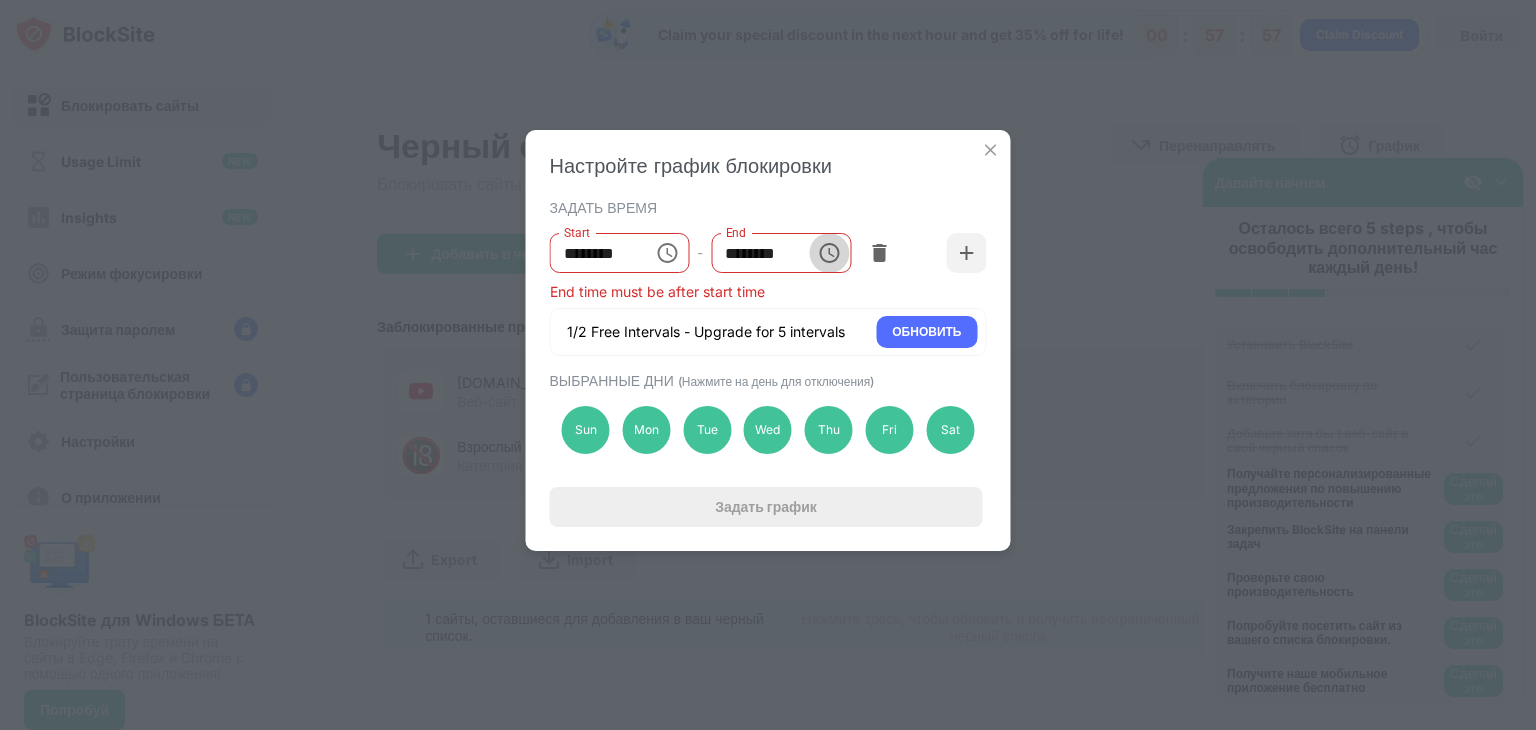 click at bounding box center [829, 253] 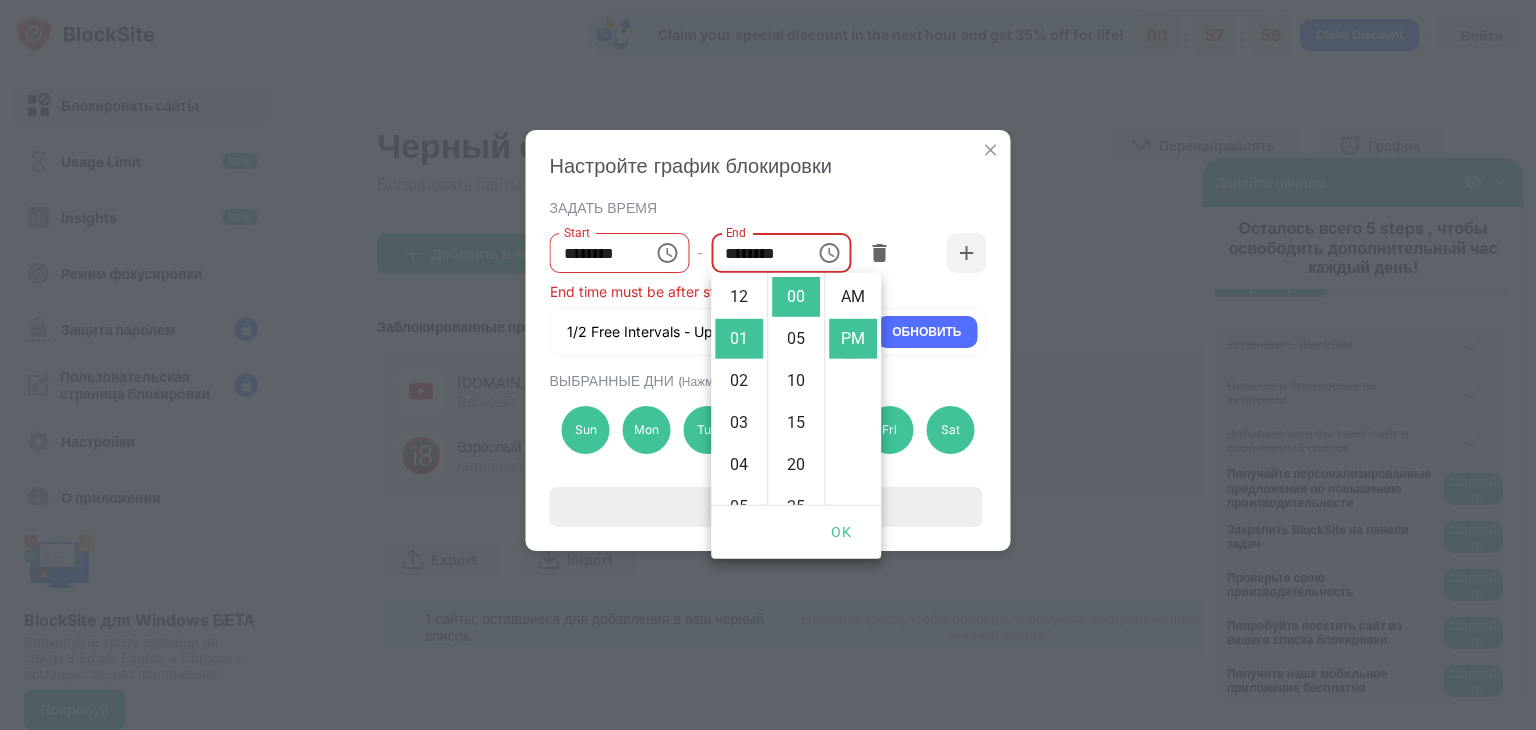 scroll, scrollTop: 42, scrollLeft: 0, axis: vertical 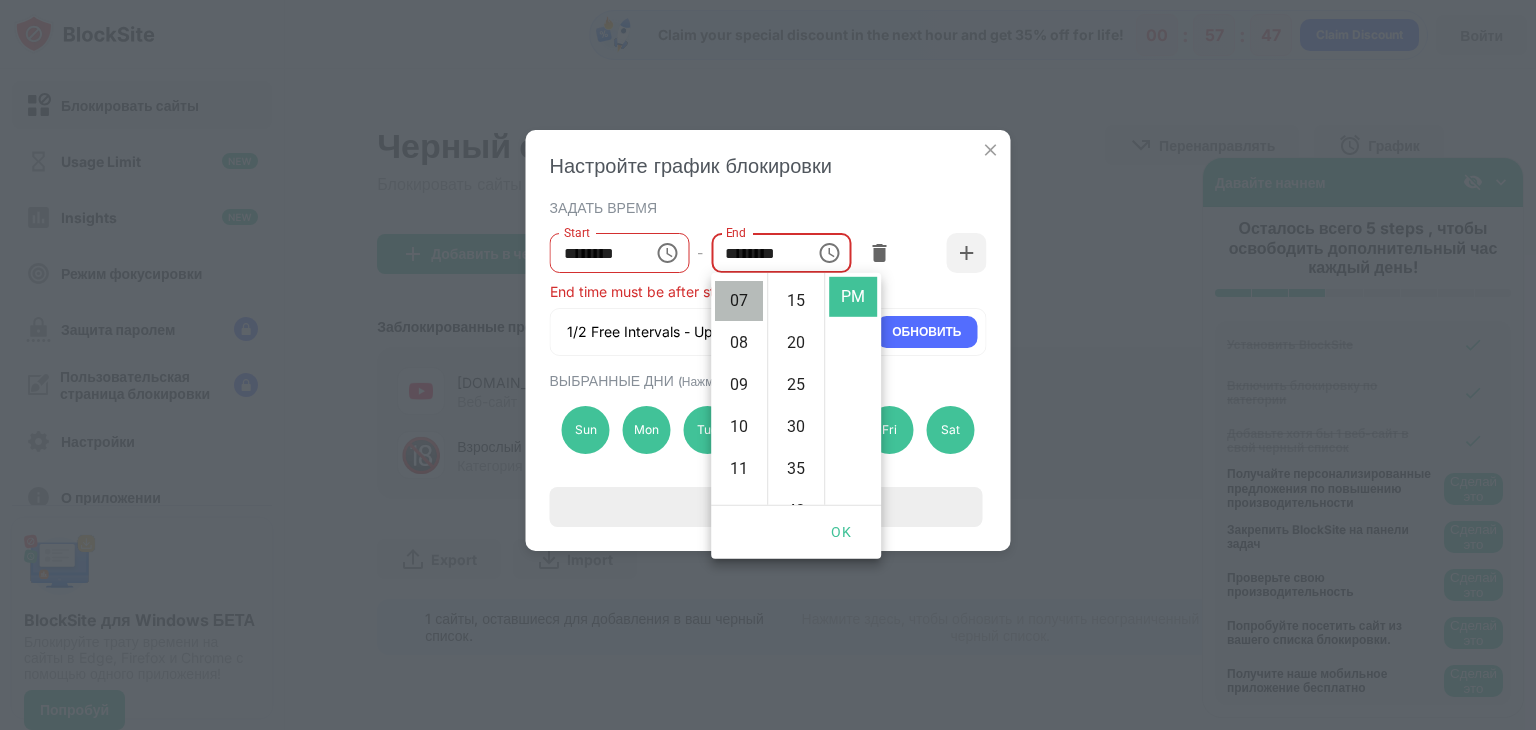 click on "07" at bounding box center (739, 301) 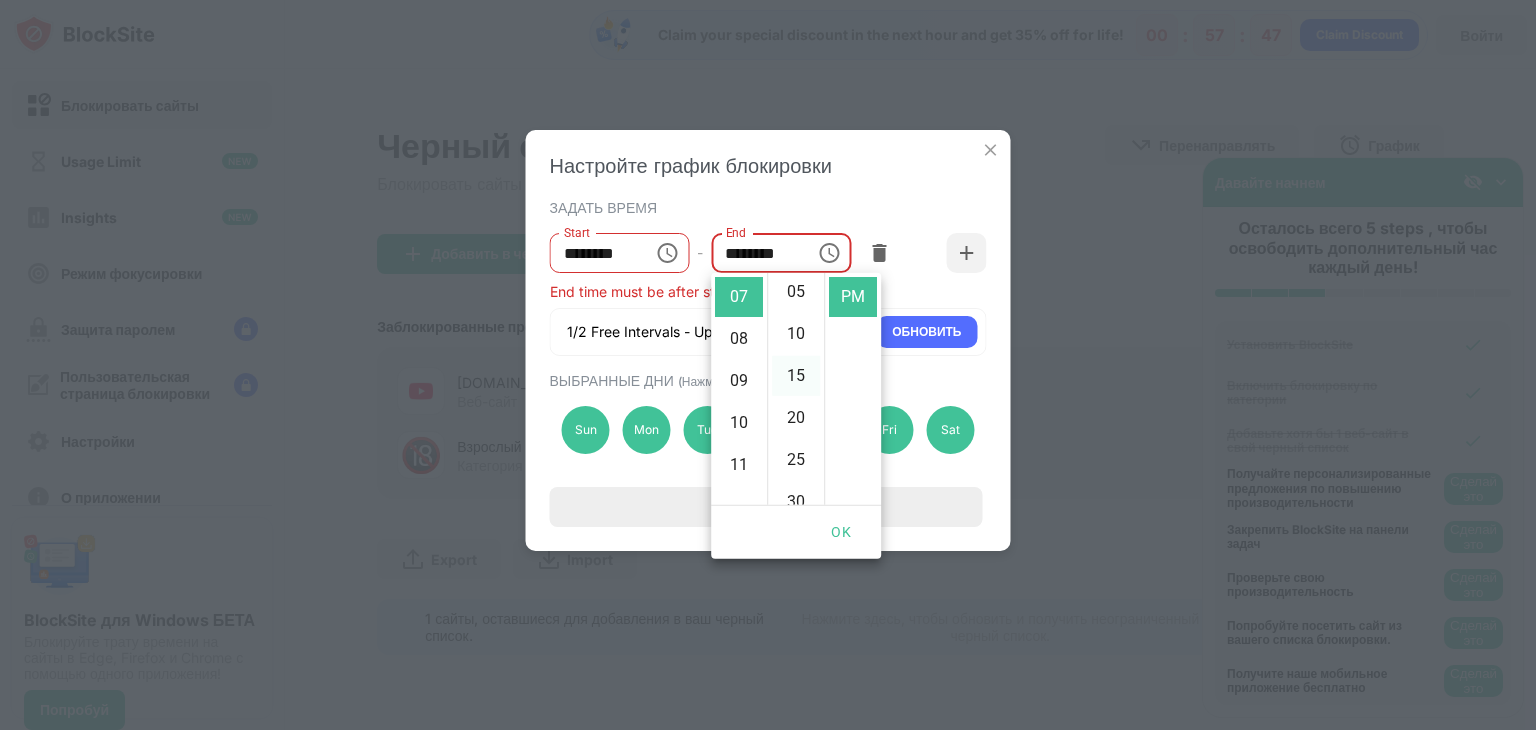 scroll, scrollTop: 0, scrollLeft: 0, axis: both 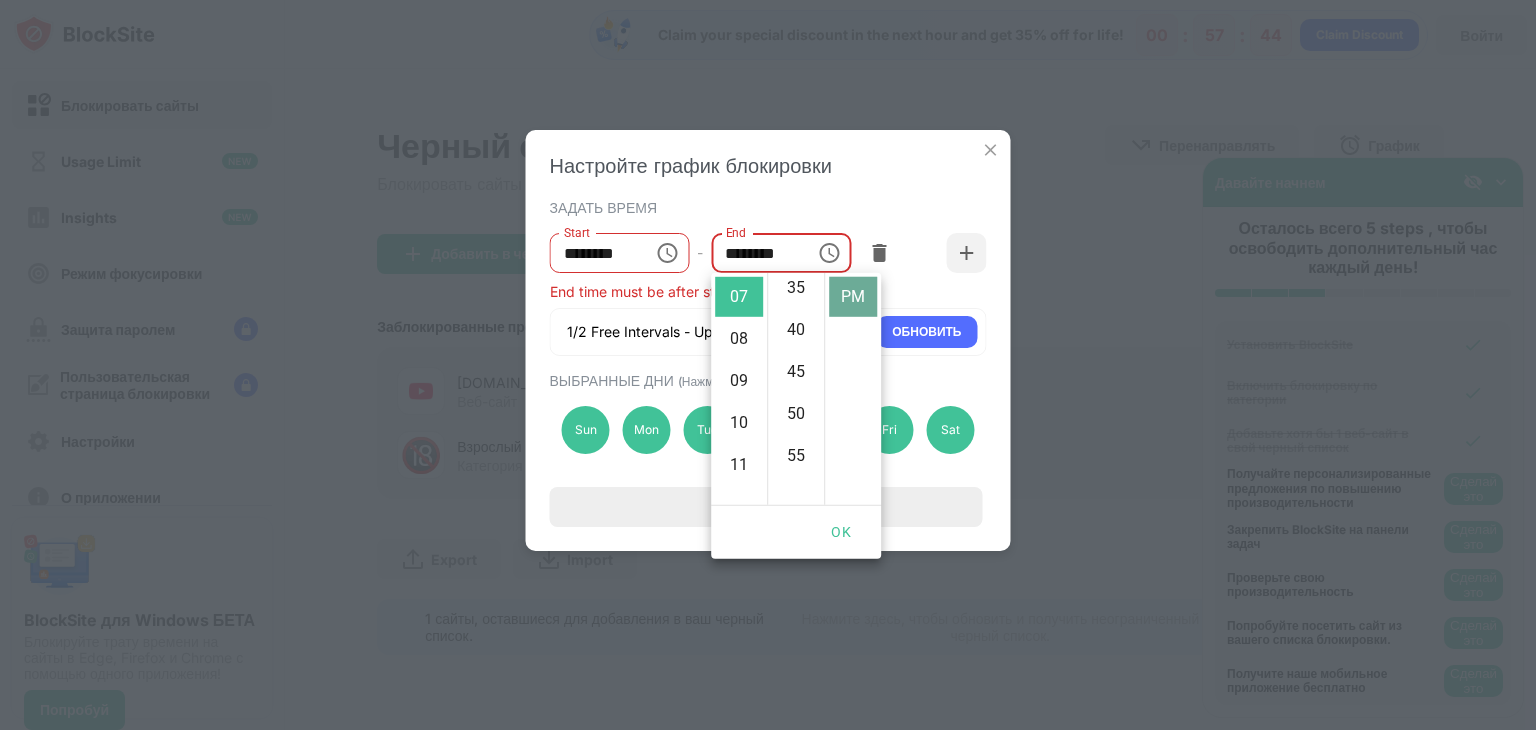 click on "PM" at bounding box center [853, 297] 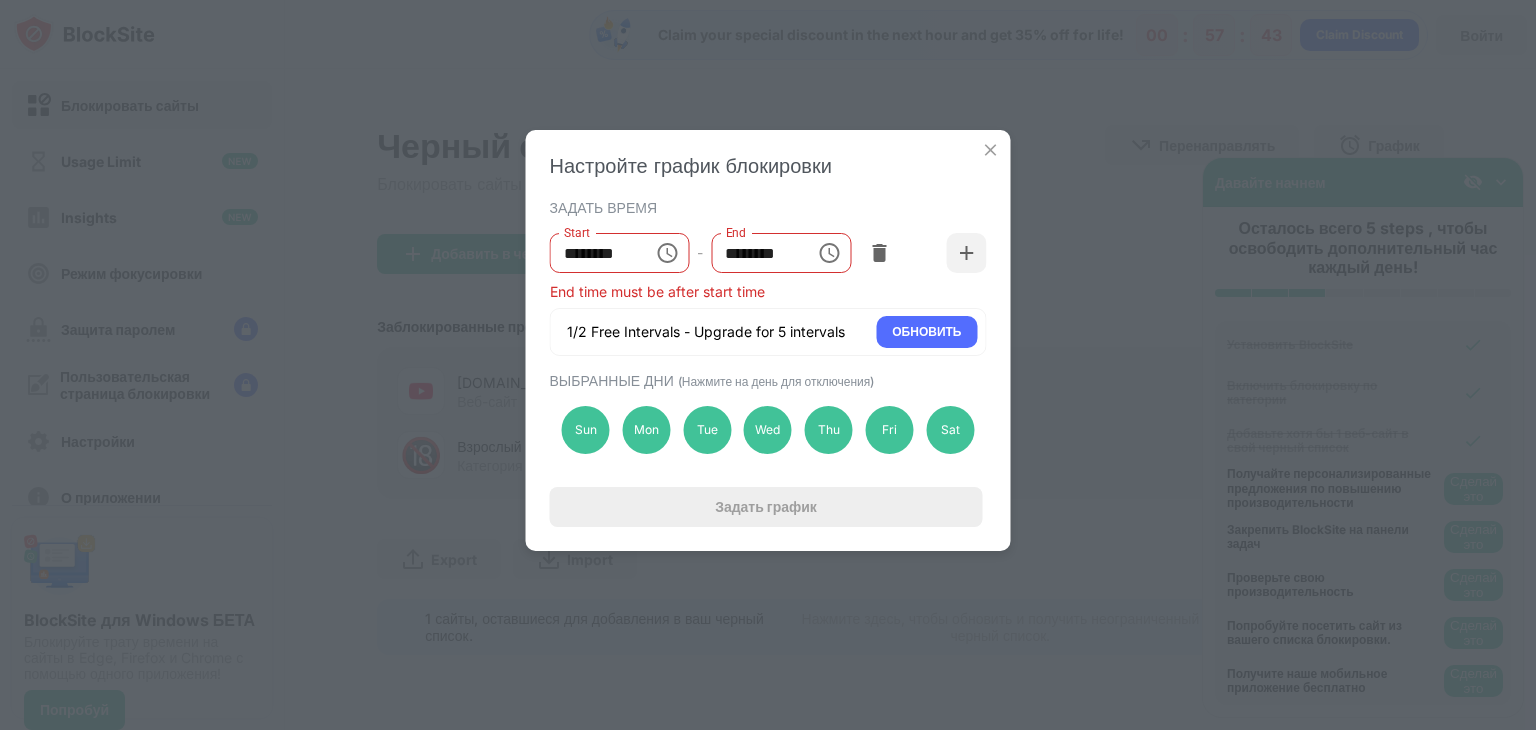 scroll, scrollTop: 0, scrollLeft: 0, axis: both 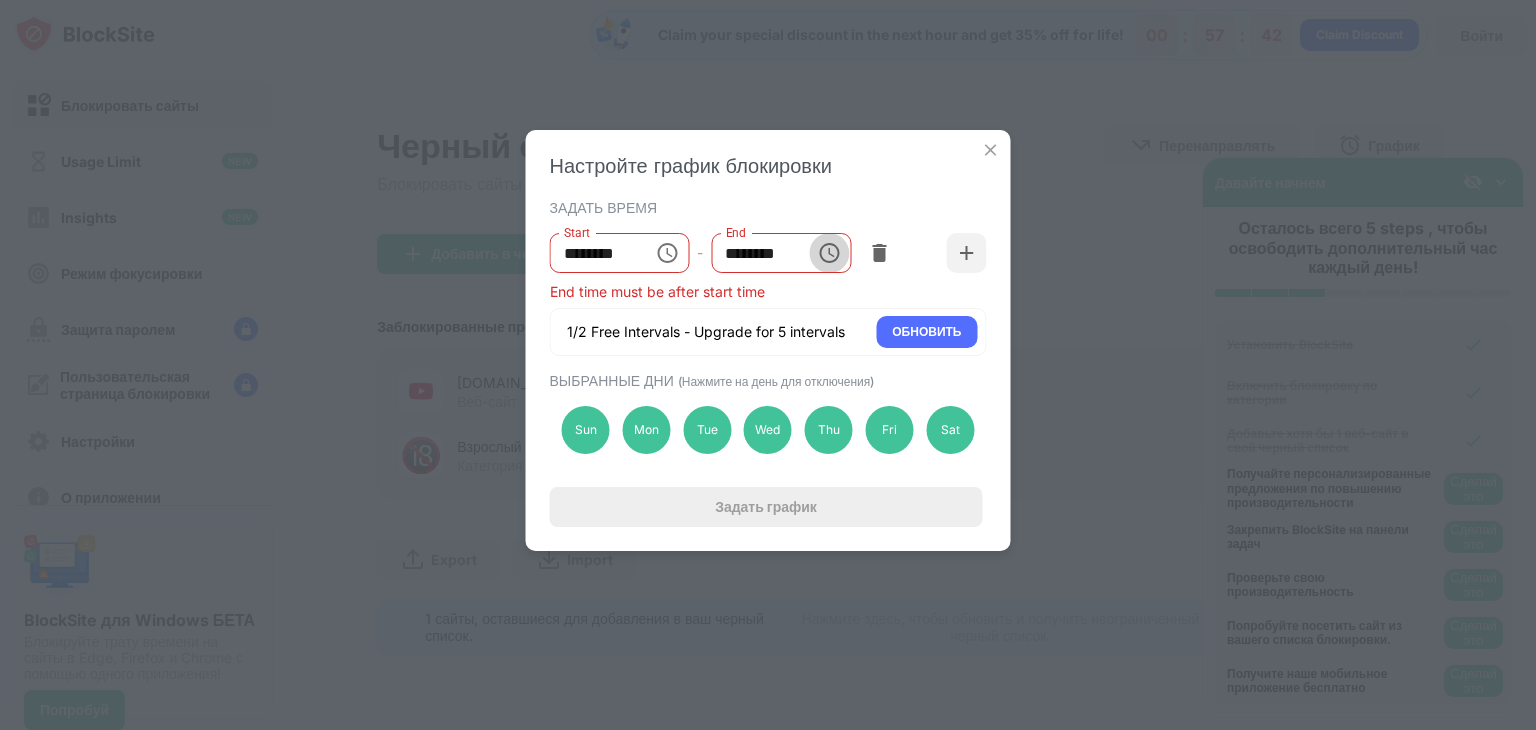 click 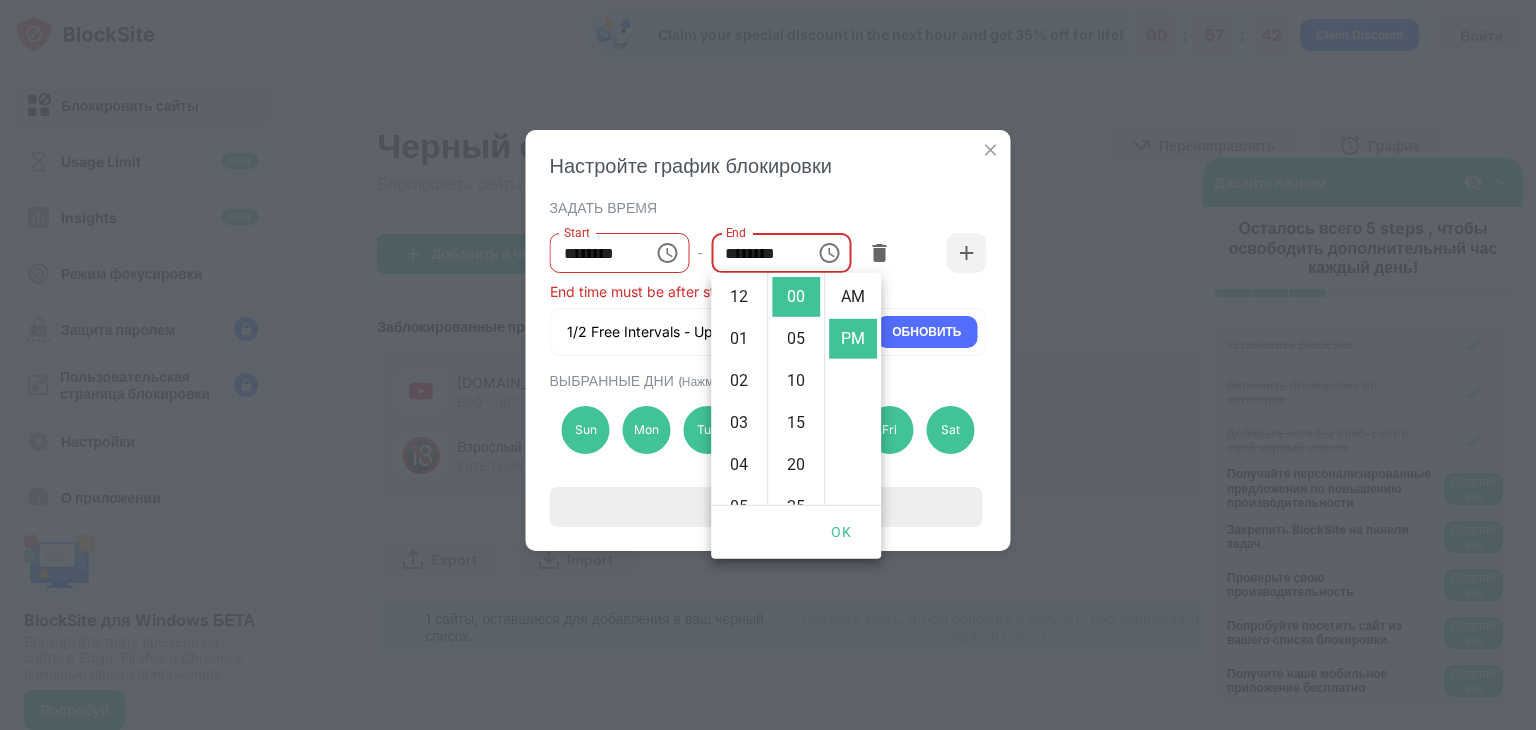 scroll, scrollTop: 294, scrollLeft: 0, axis: vertical 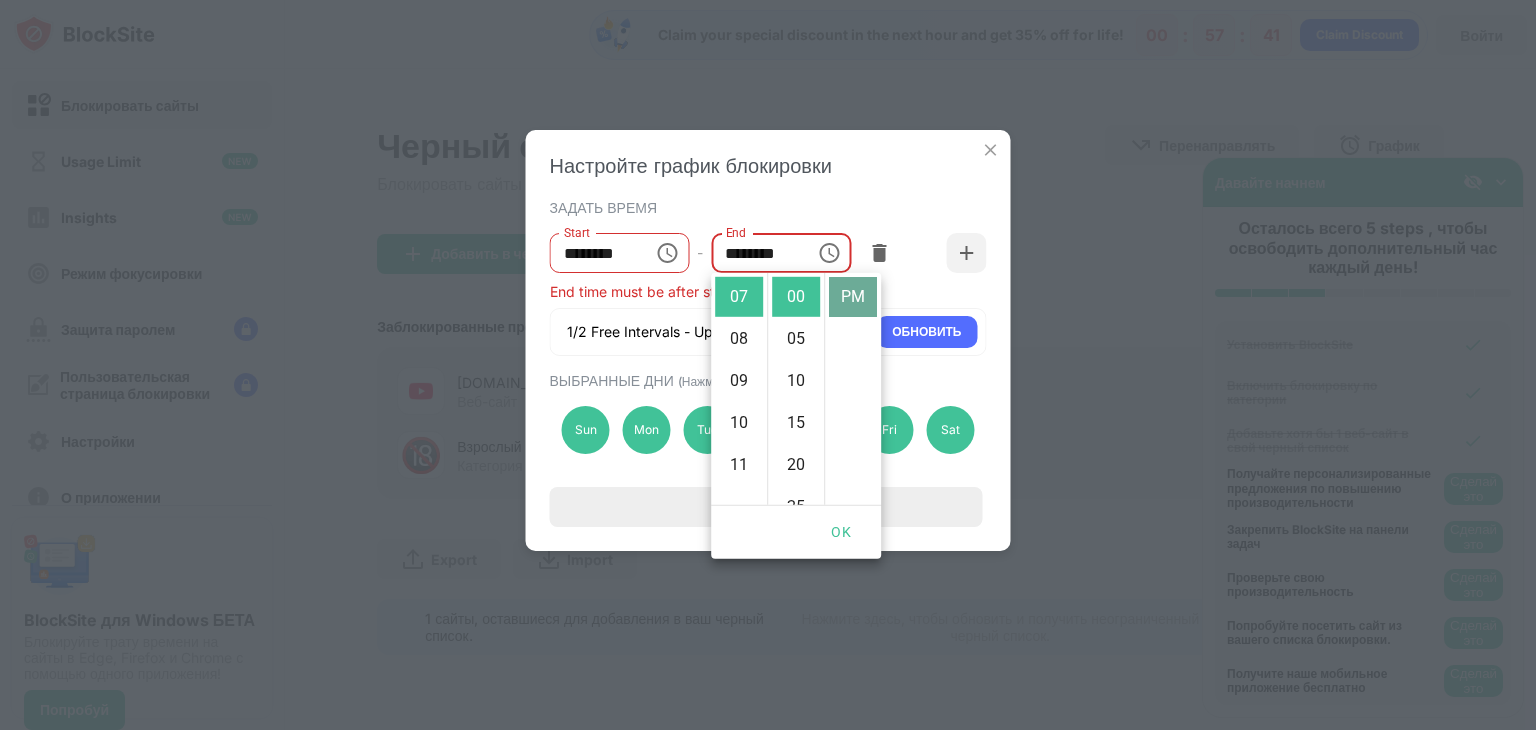 click on "PM" at bounding box center (853, 297) 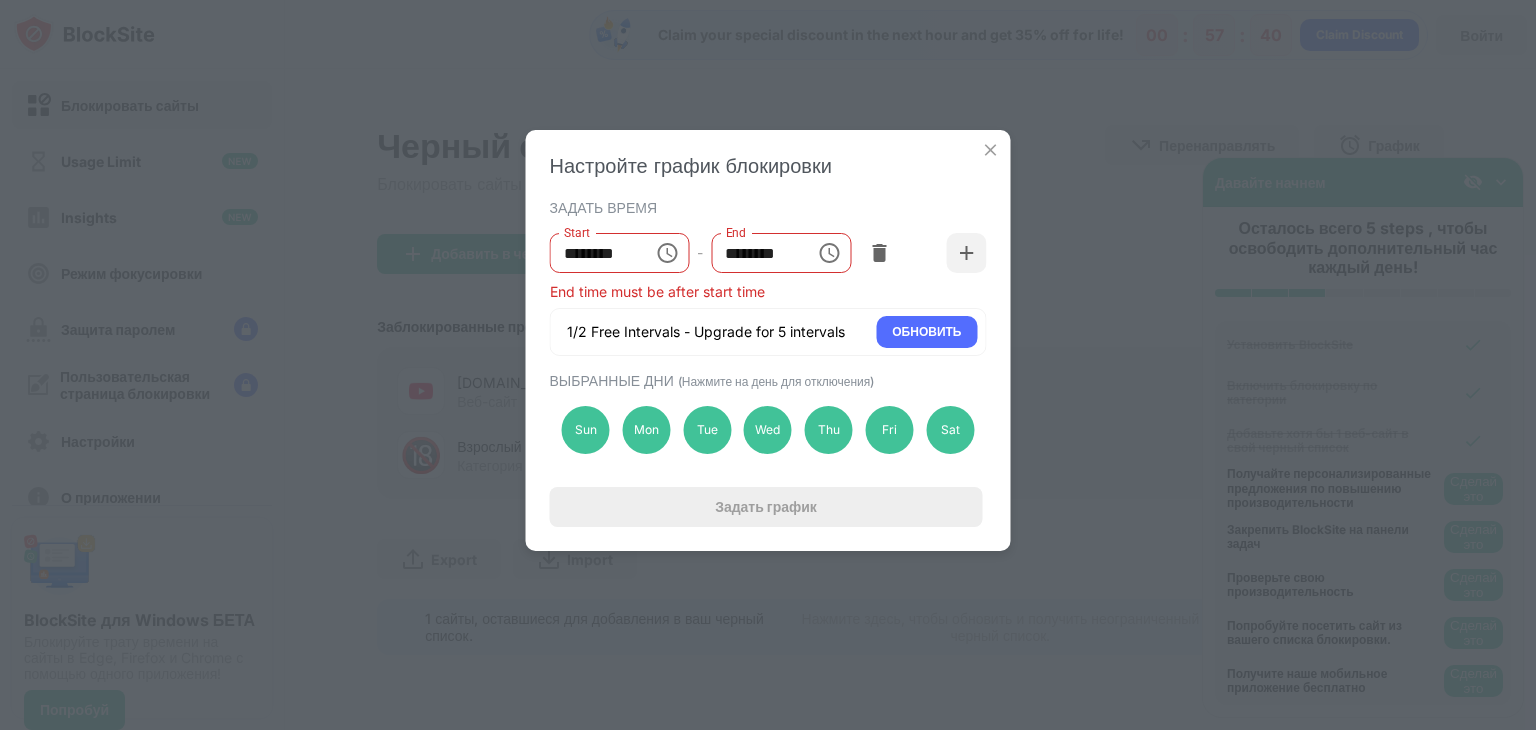 click 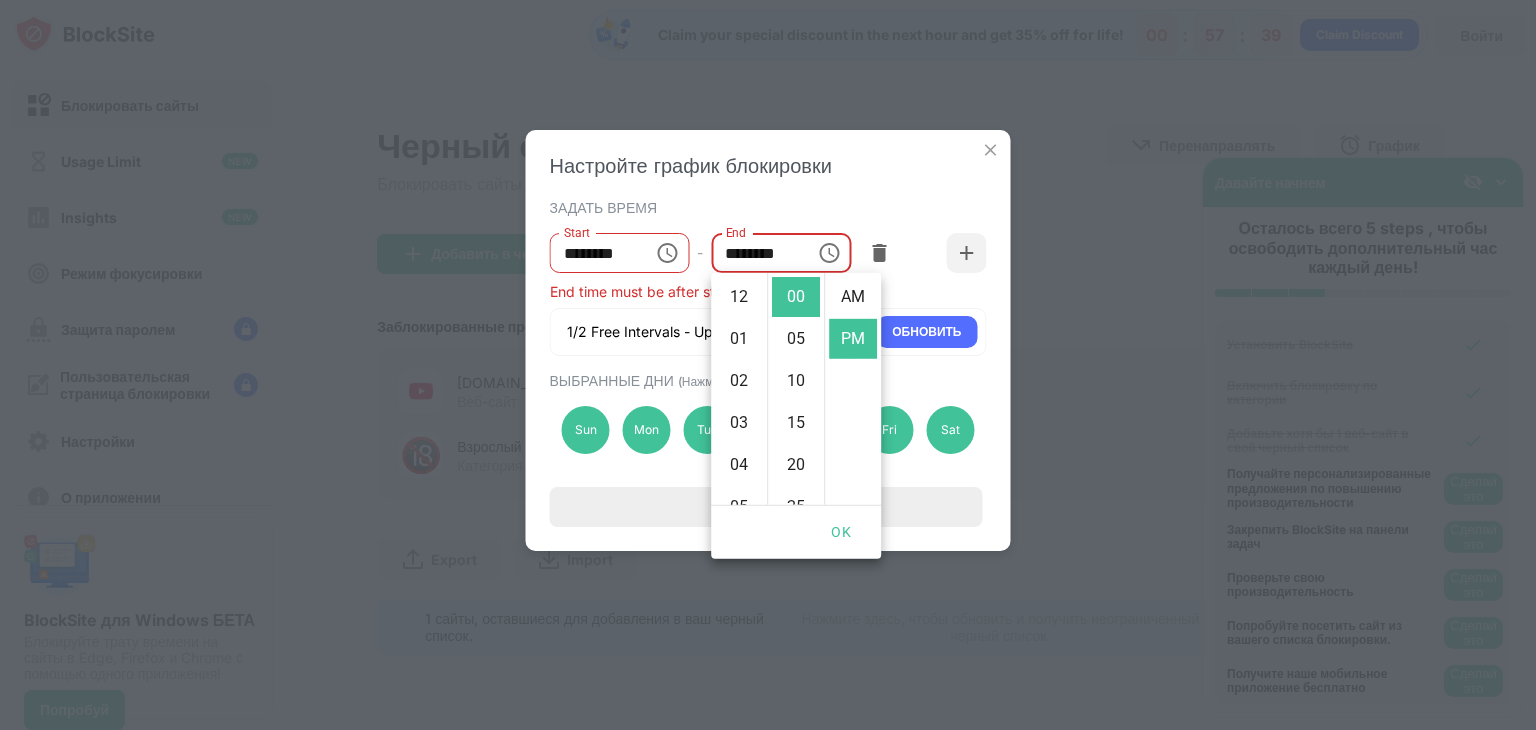 scroll, scrollTop: 294, scrollLeft: 0, axis: vertical 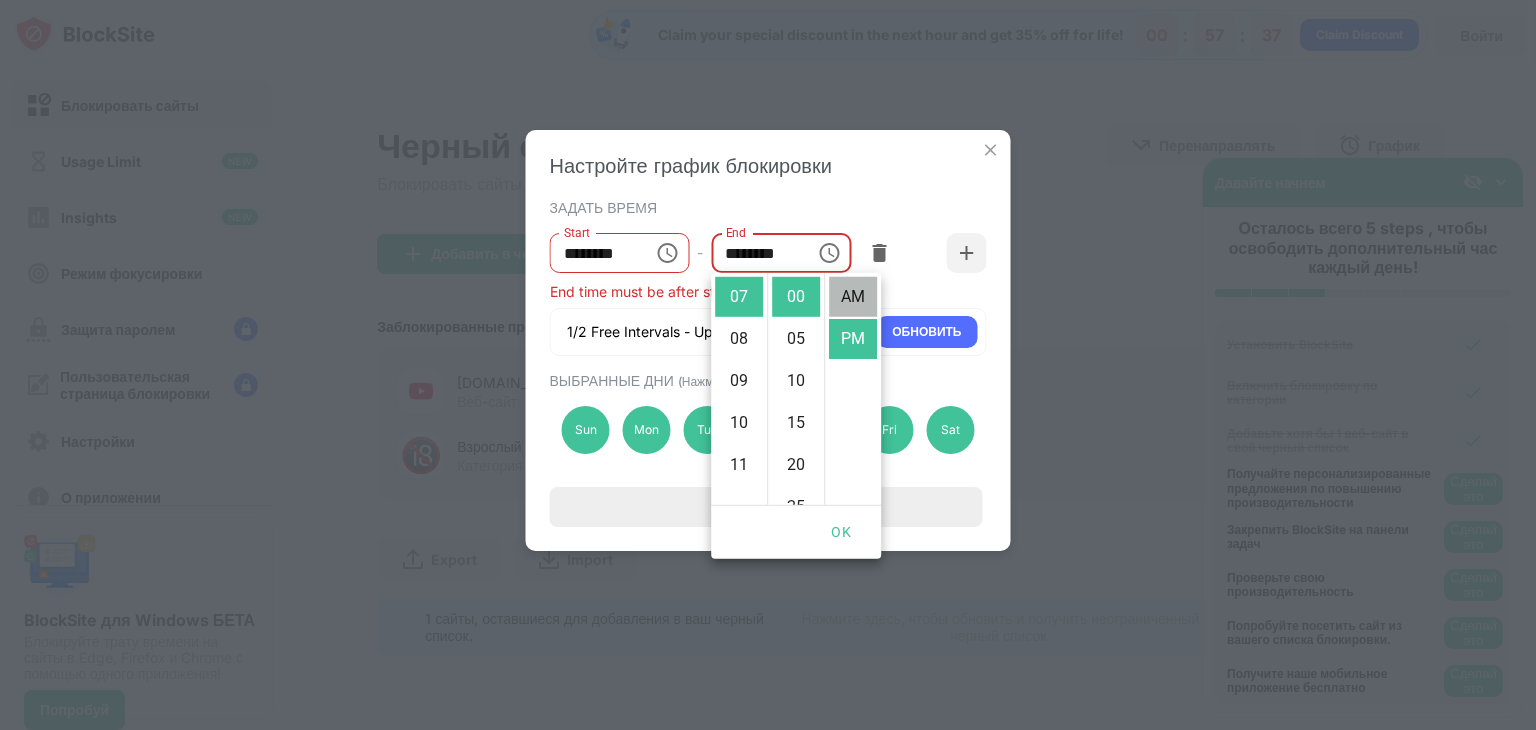 click on "AM" at bounding box center (853, 297) 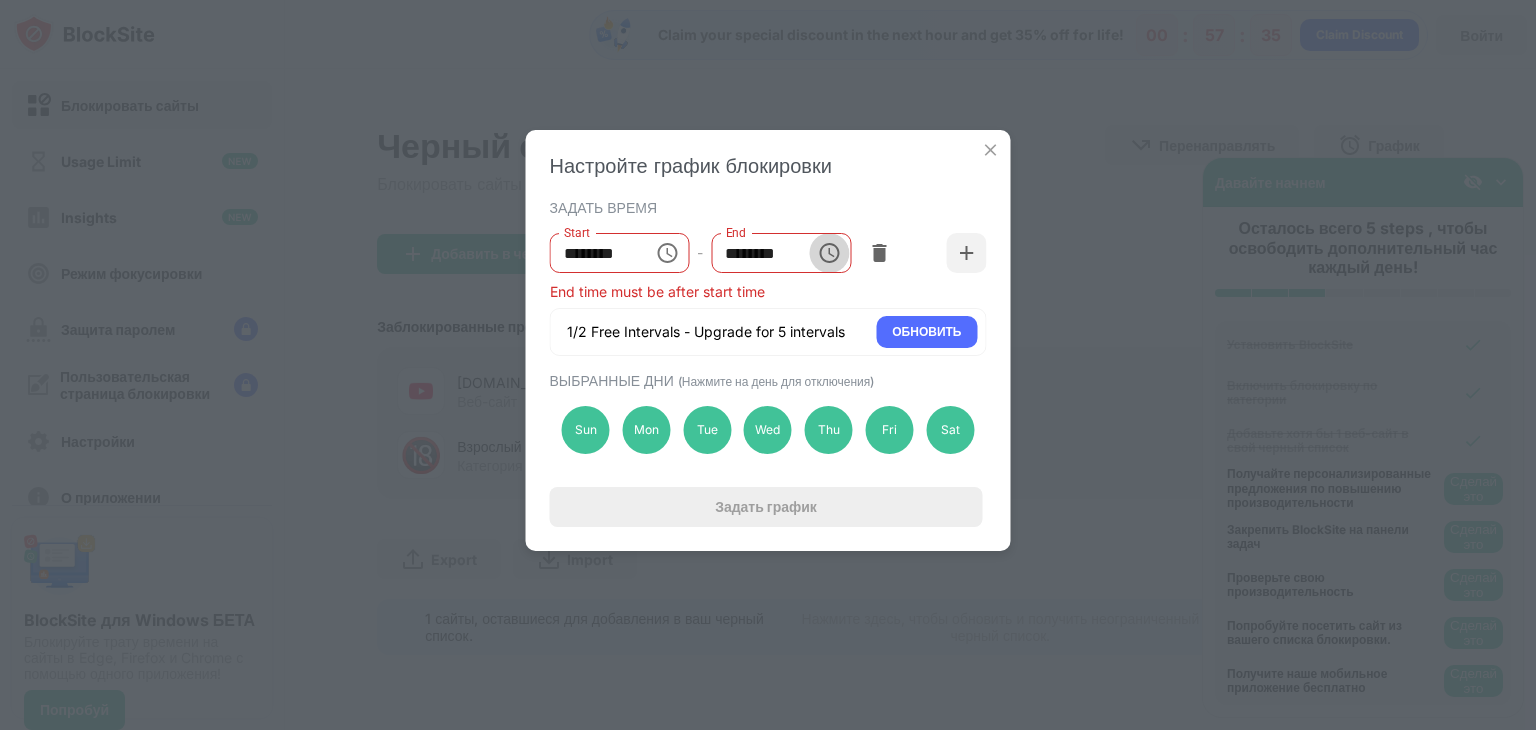 click 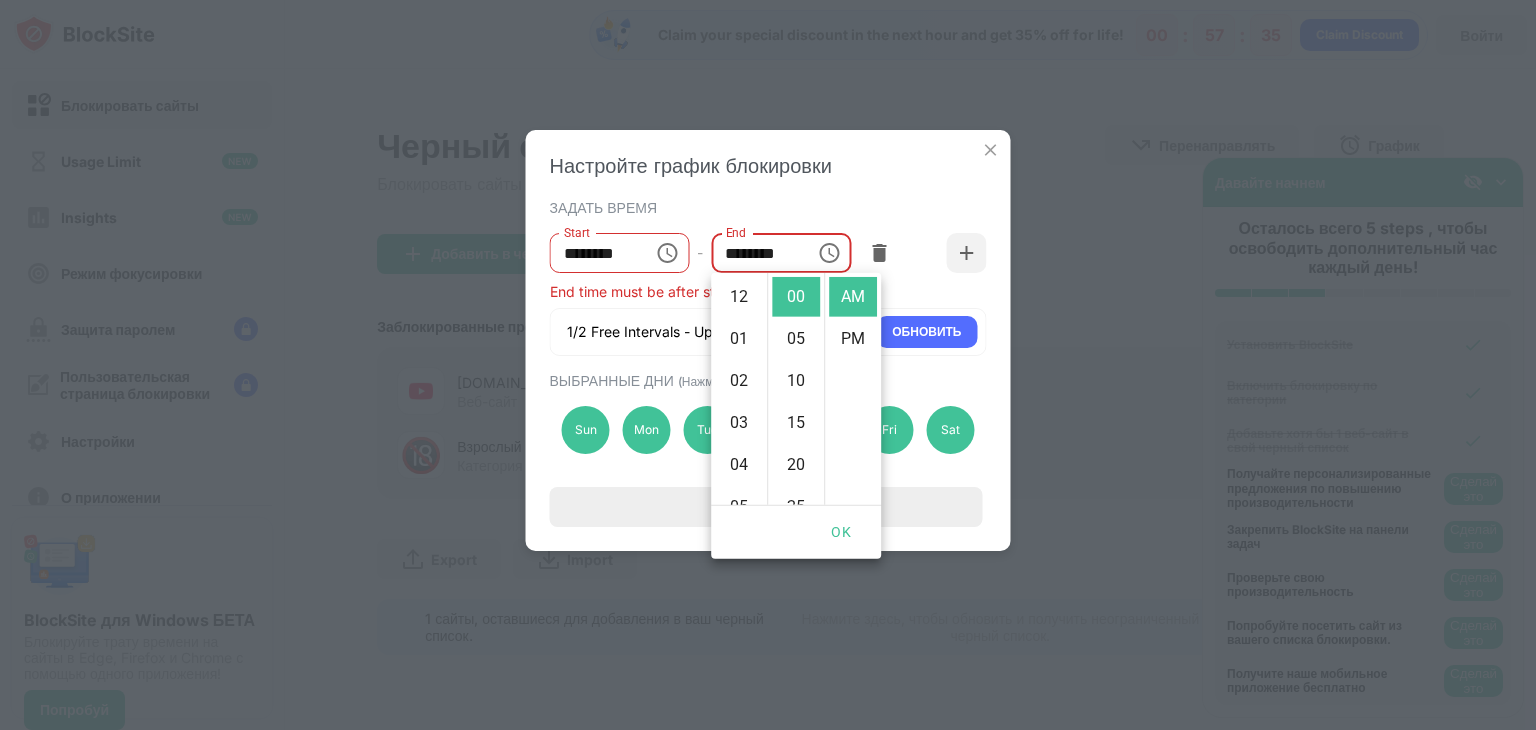 scroll, scrollTop: 294, scrollLeft: 0, axis: vertical 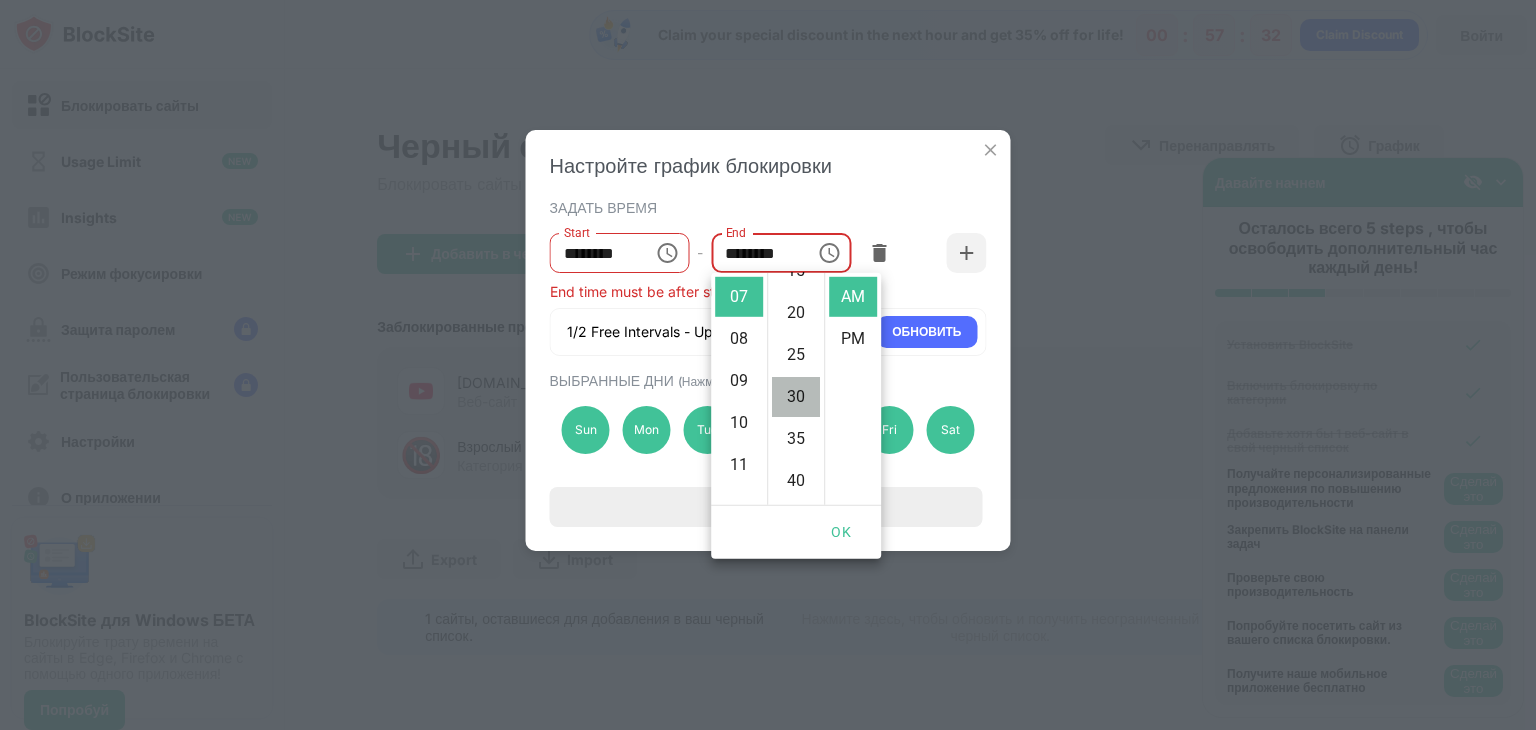 click on "30" at bounding box center (796, 397) 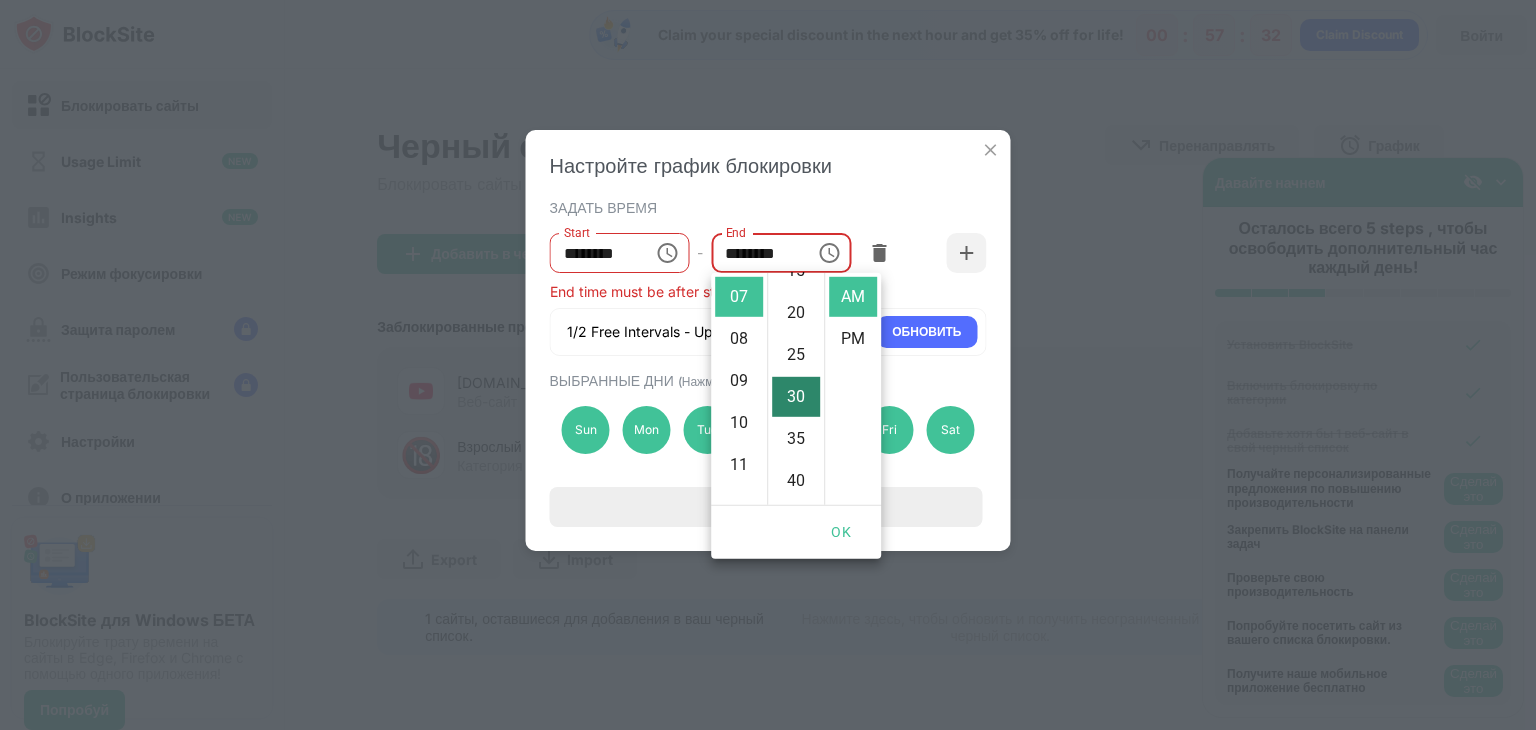 scroll, scrollTop: 252, scrollLeft: 0, axis: vertical 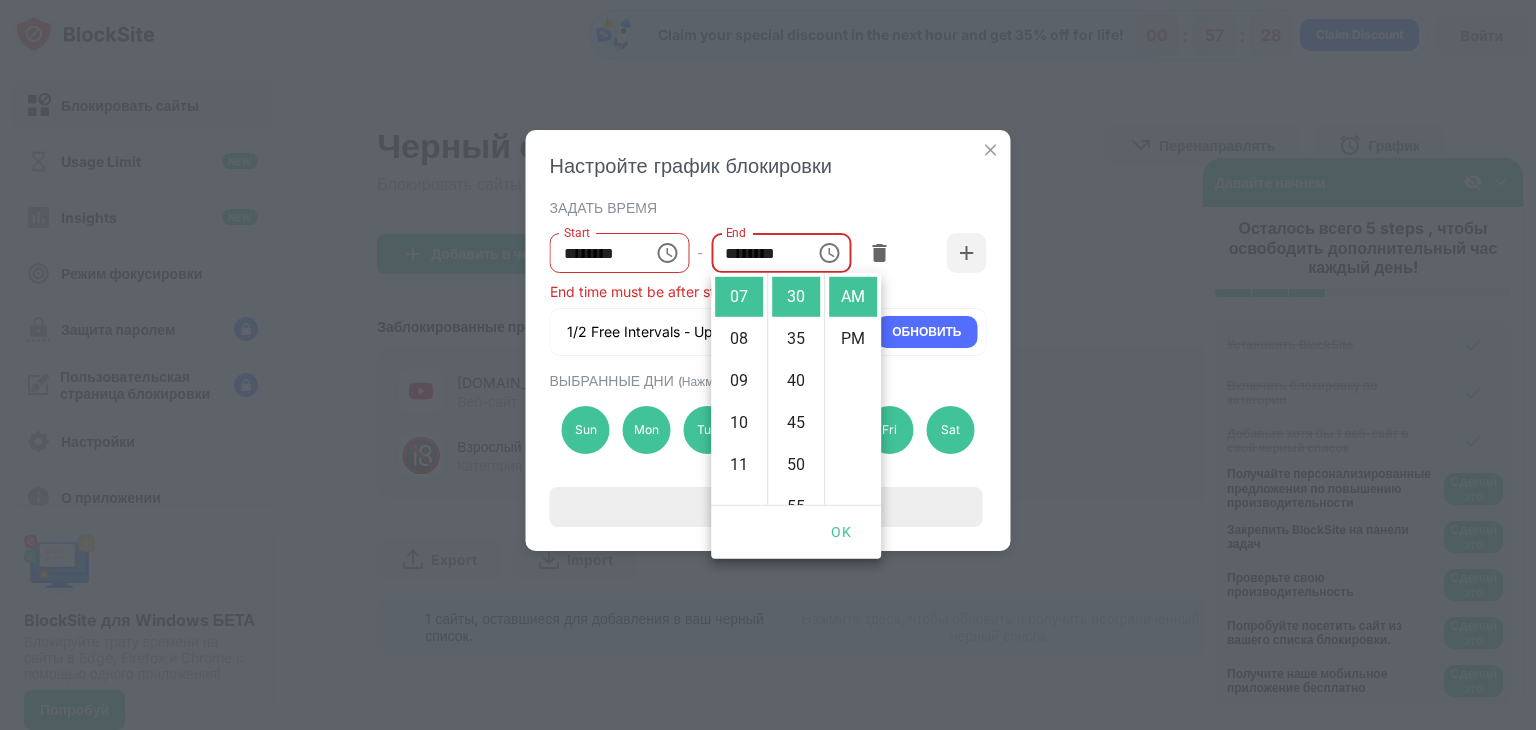 click on "ЗАДАТЬ ВРЕМЯ Start ******** Start - End ******** End End time must be after start time 1/2 Free Intervals - Upgrade for 5 intervals ОБНОВИТЬ" at bounding box center [768, 275] 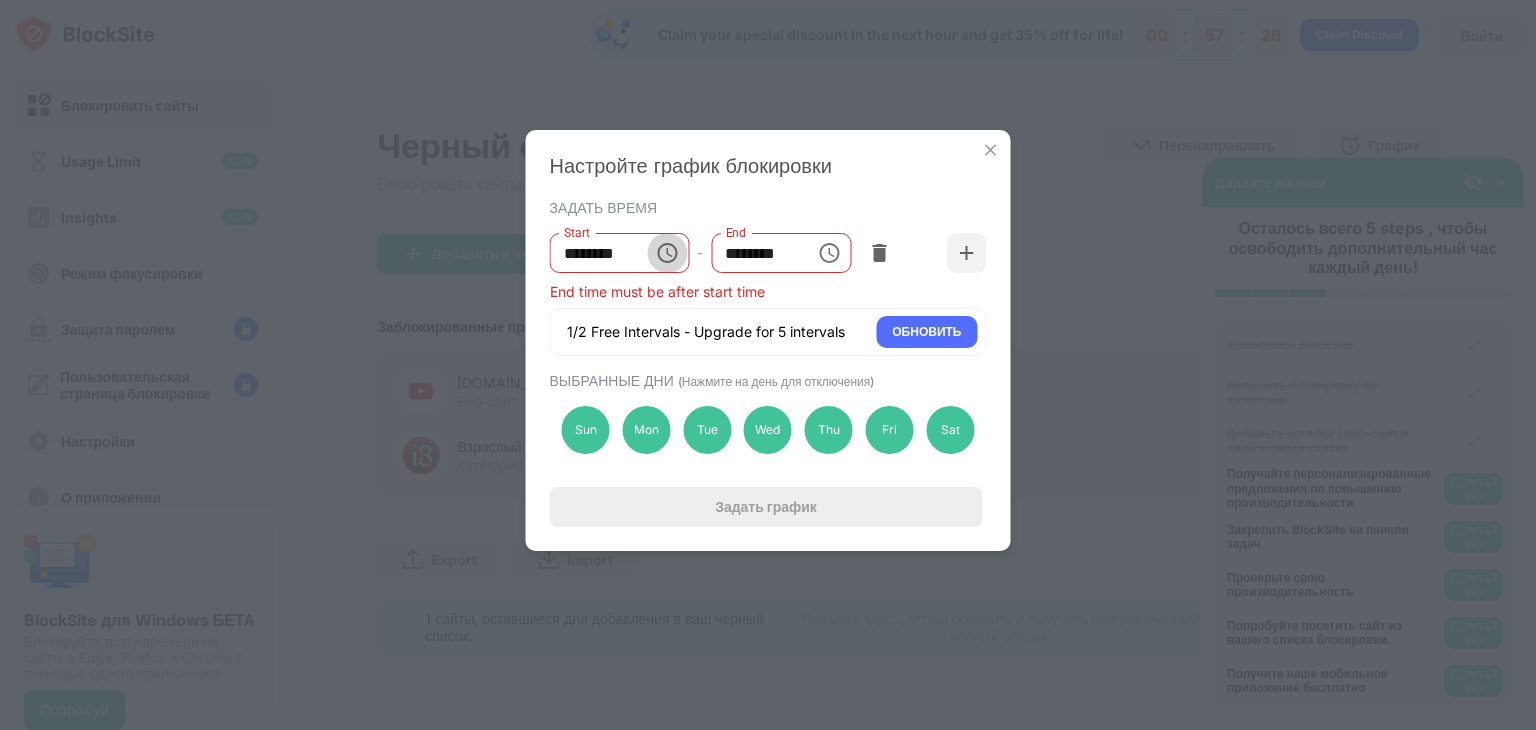 click 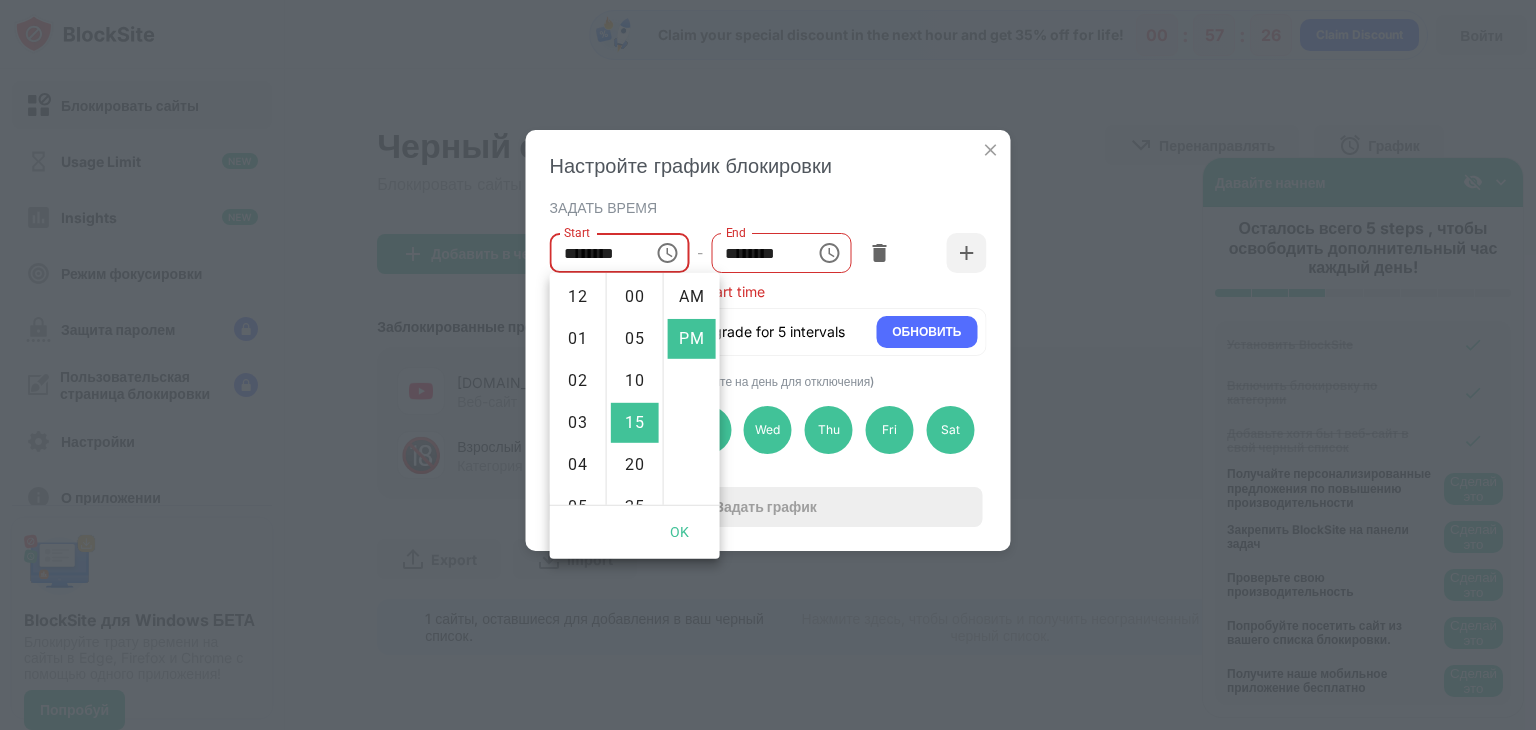 scroll, scrollTop: 420, scrollLeft: 0, axis: vertical 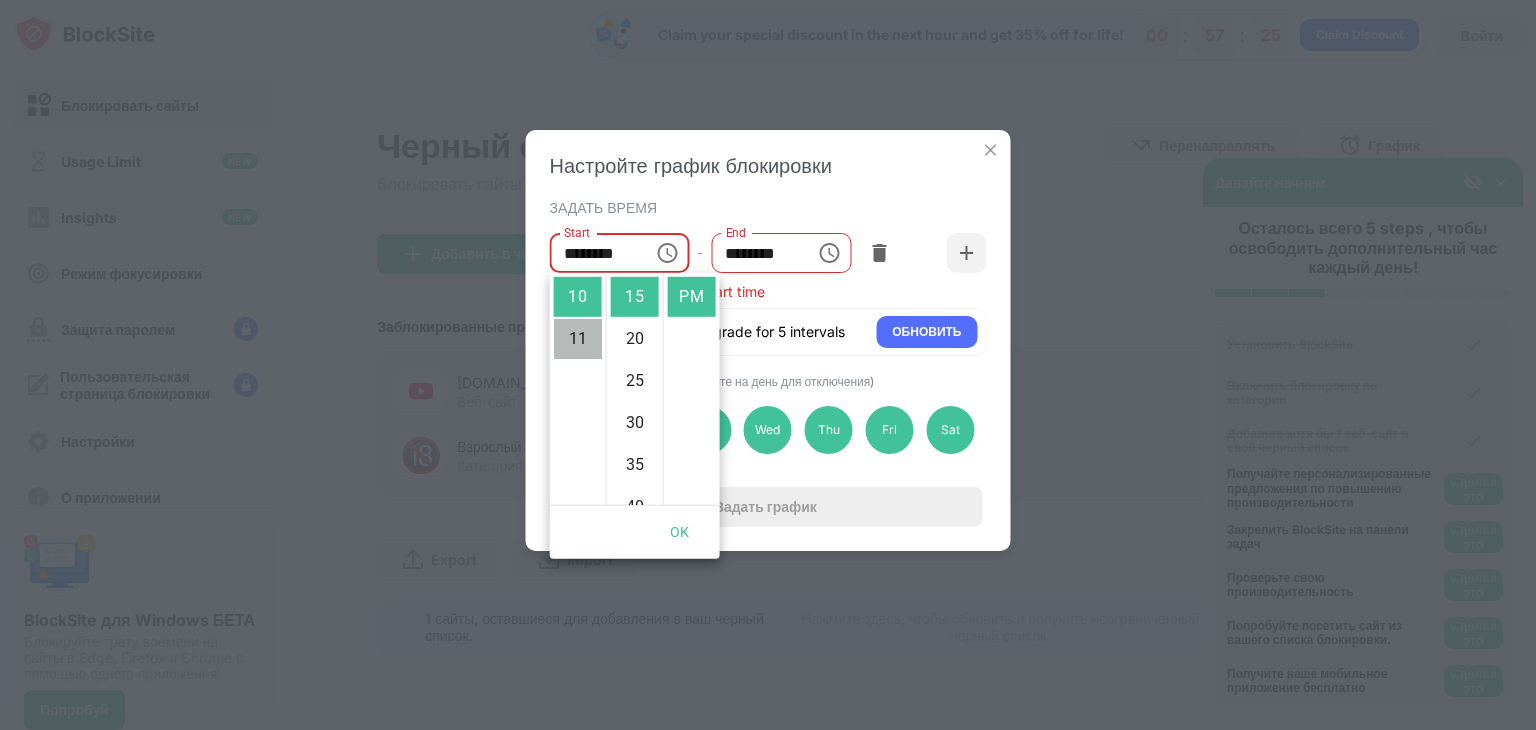 click on "11" at bounding box center (578, 339) 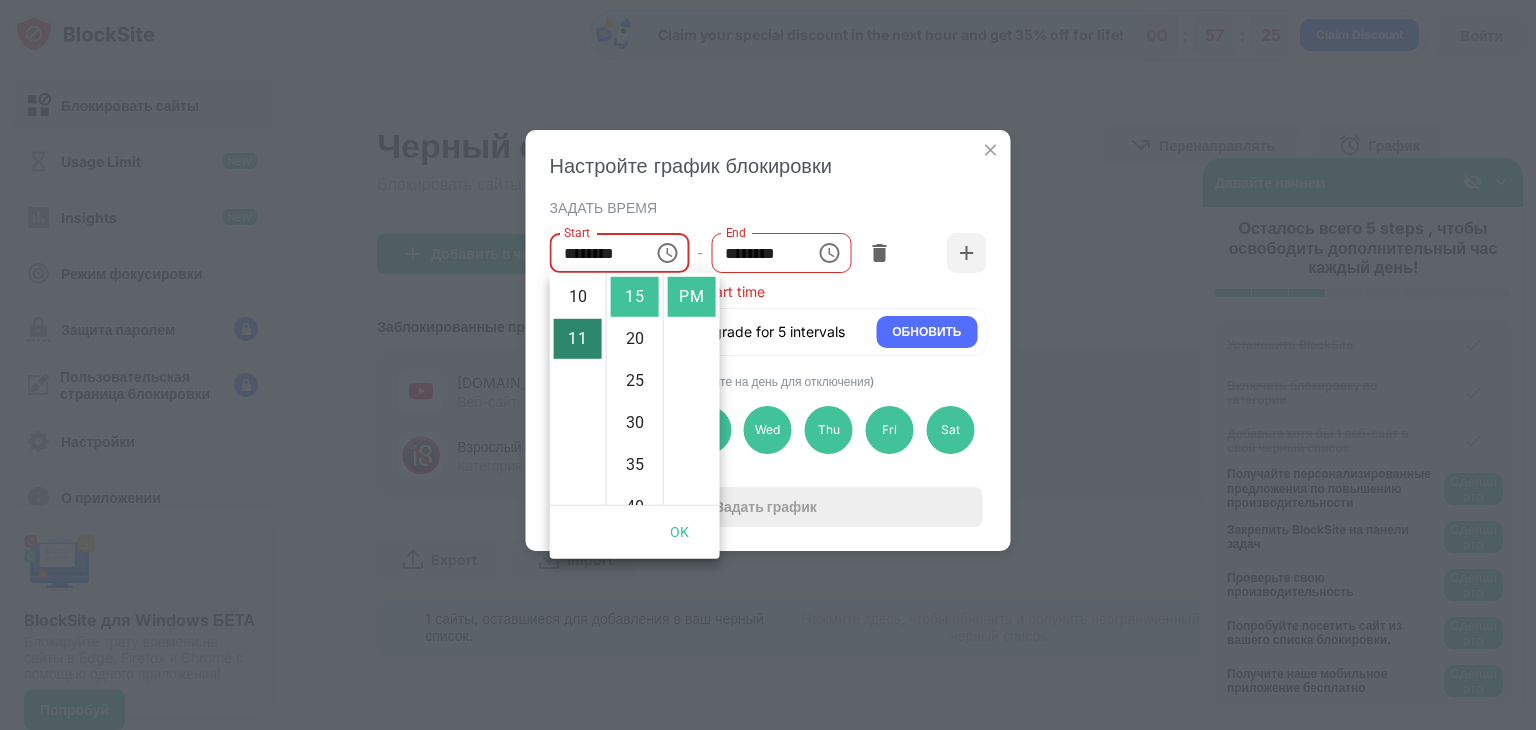scroll, scrollTop: 462, scrollLeft: 0, axis: vertical 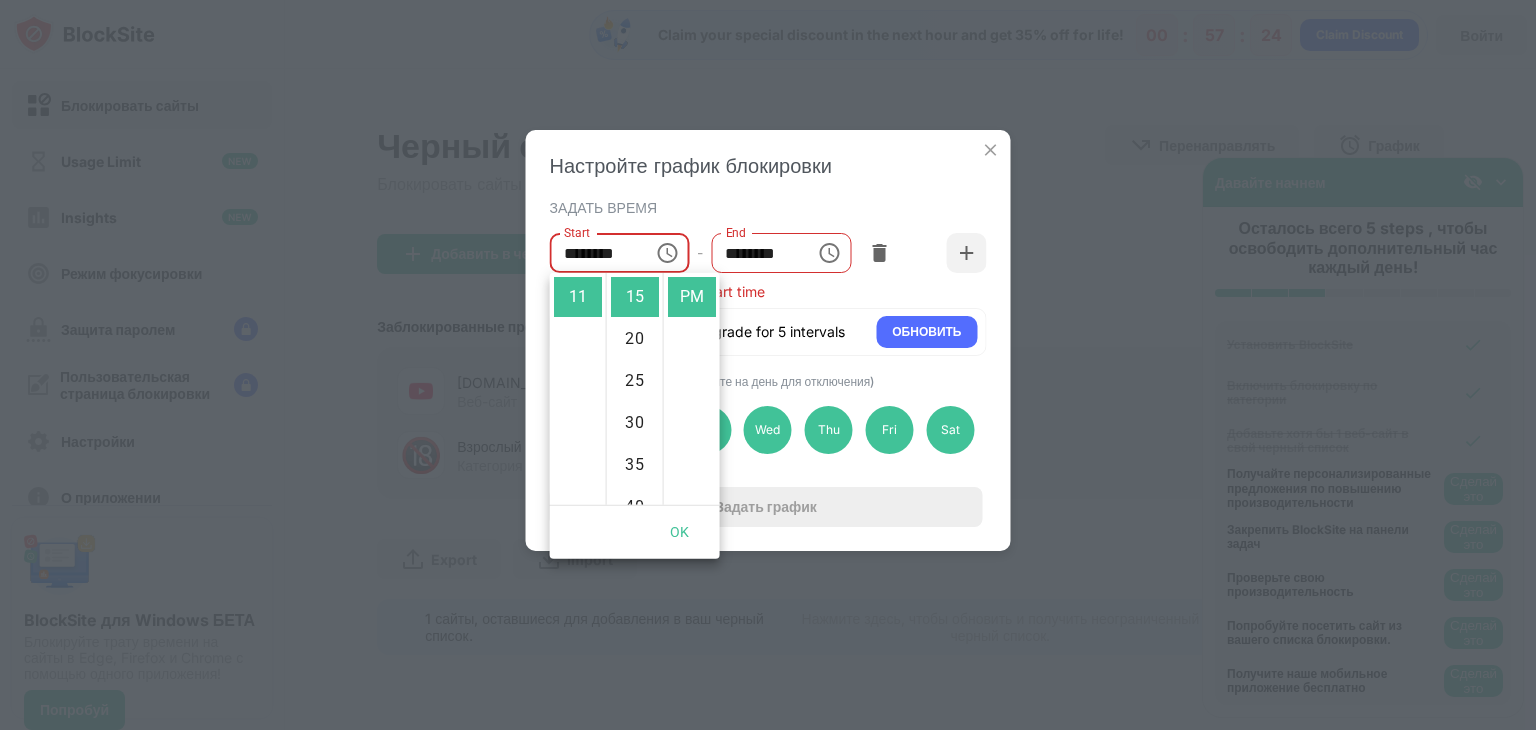 click on "ЗАДАТЬ ВРЕМЯ" at bounding box center [766, 207] 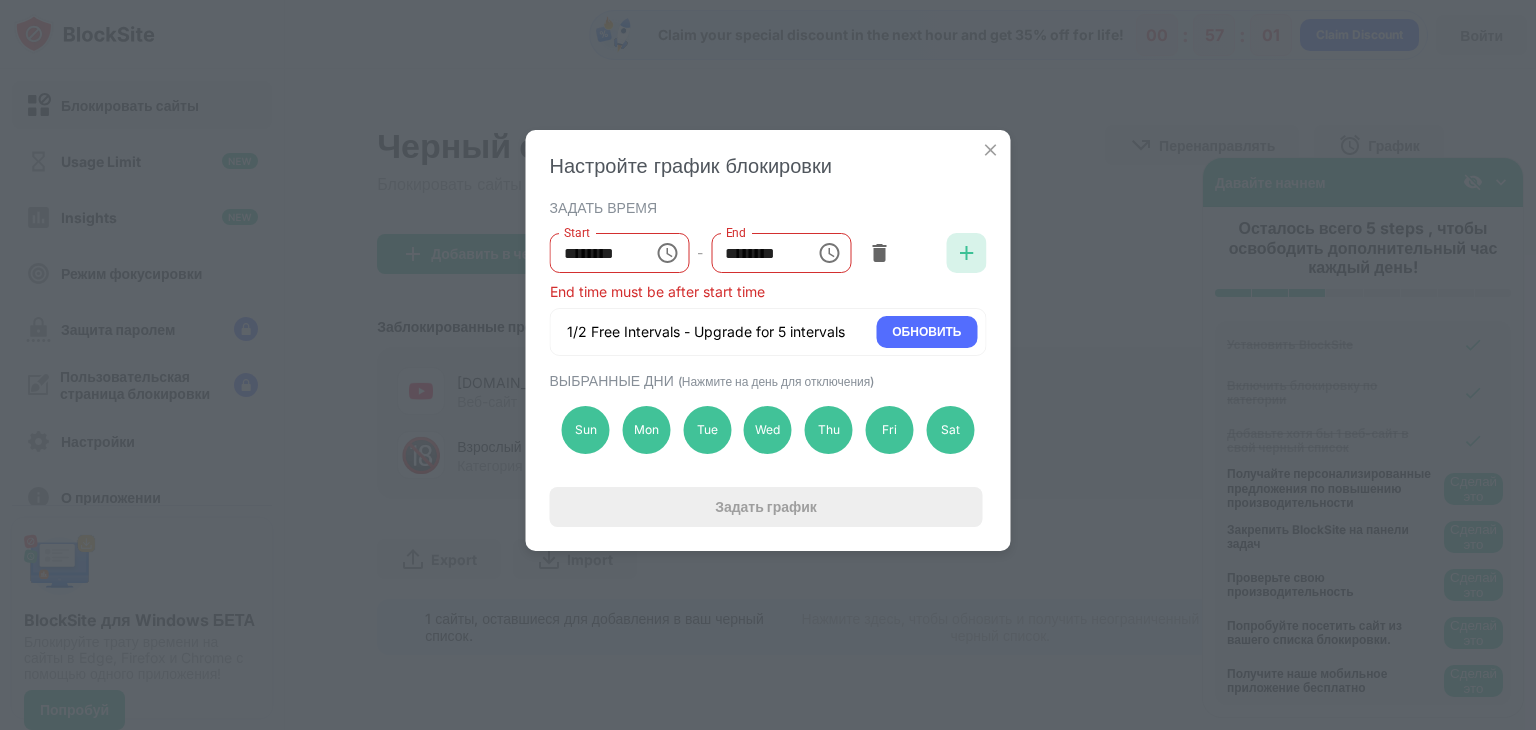 click at bounding box center (967, 253) 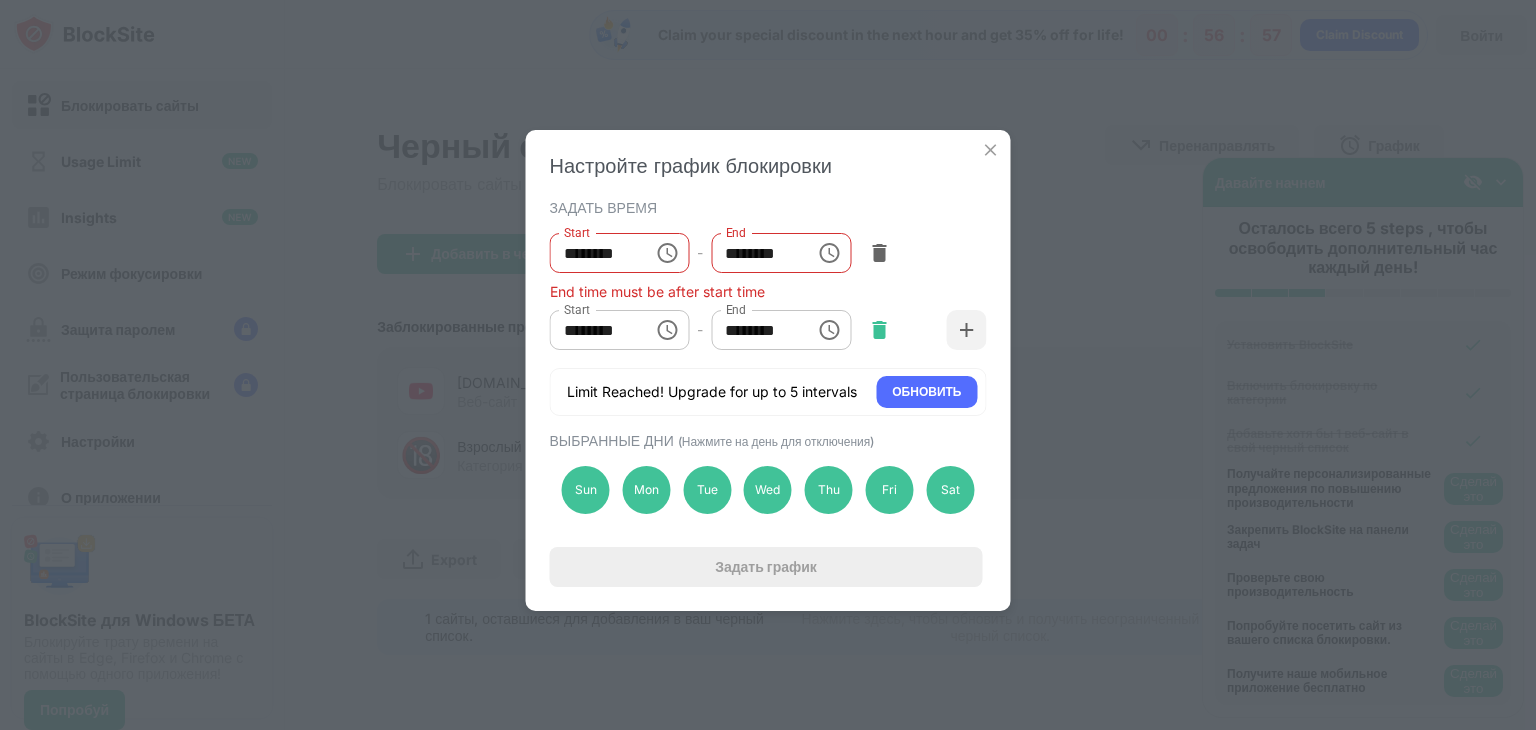 click at bounding box center [879, 330] 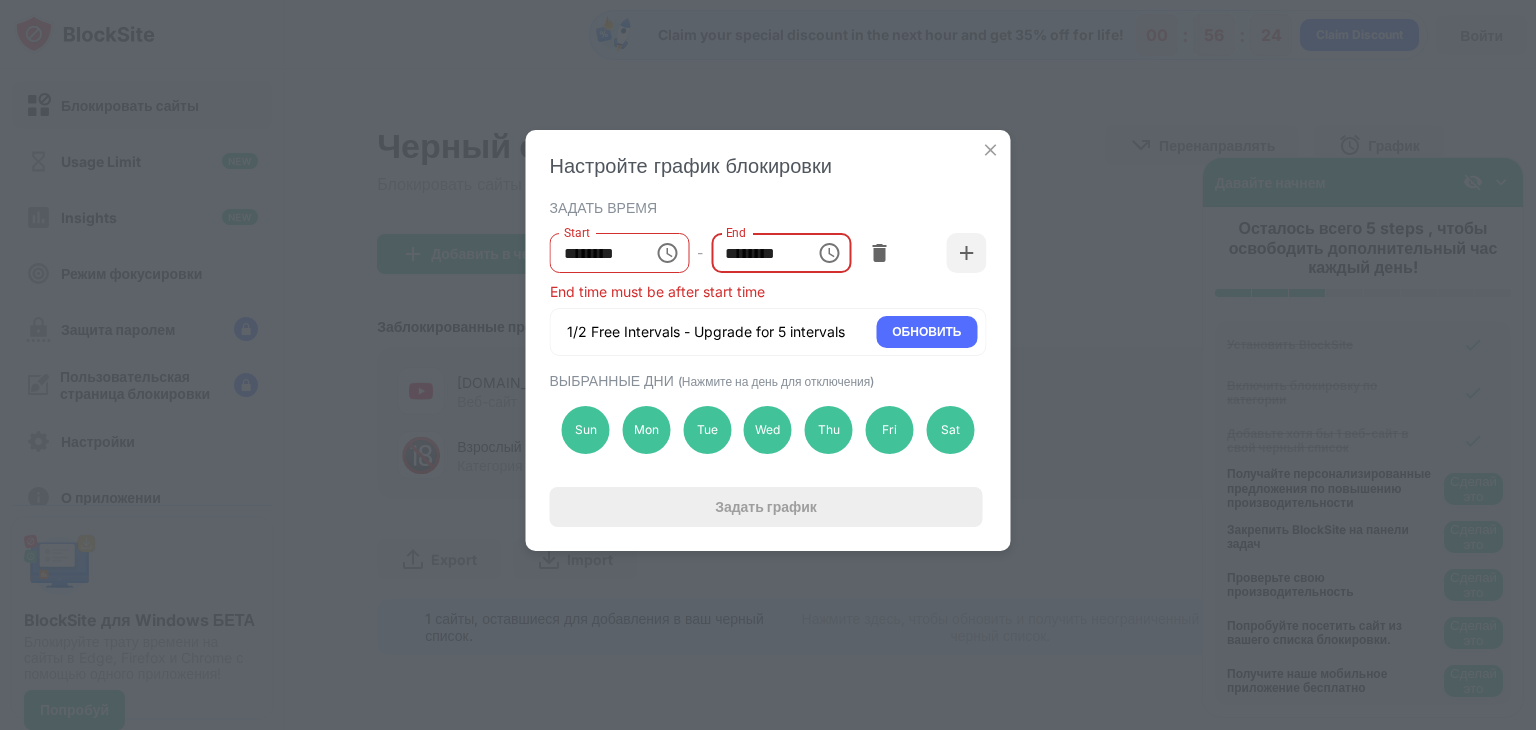 click on "********" at bounding box center [756, 253] 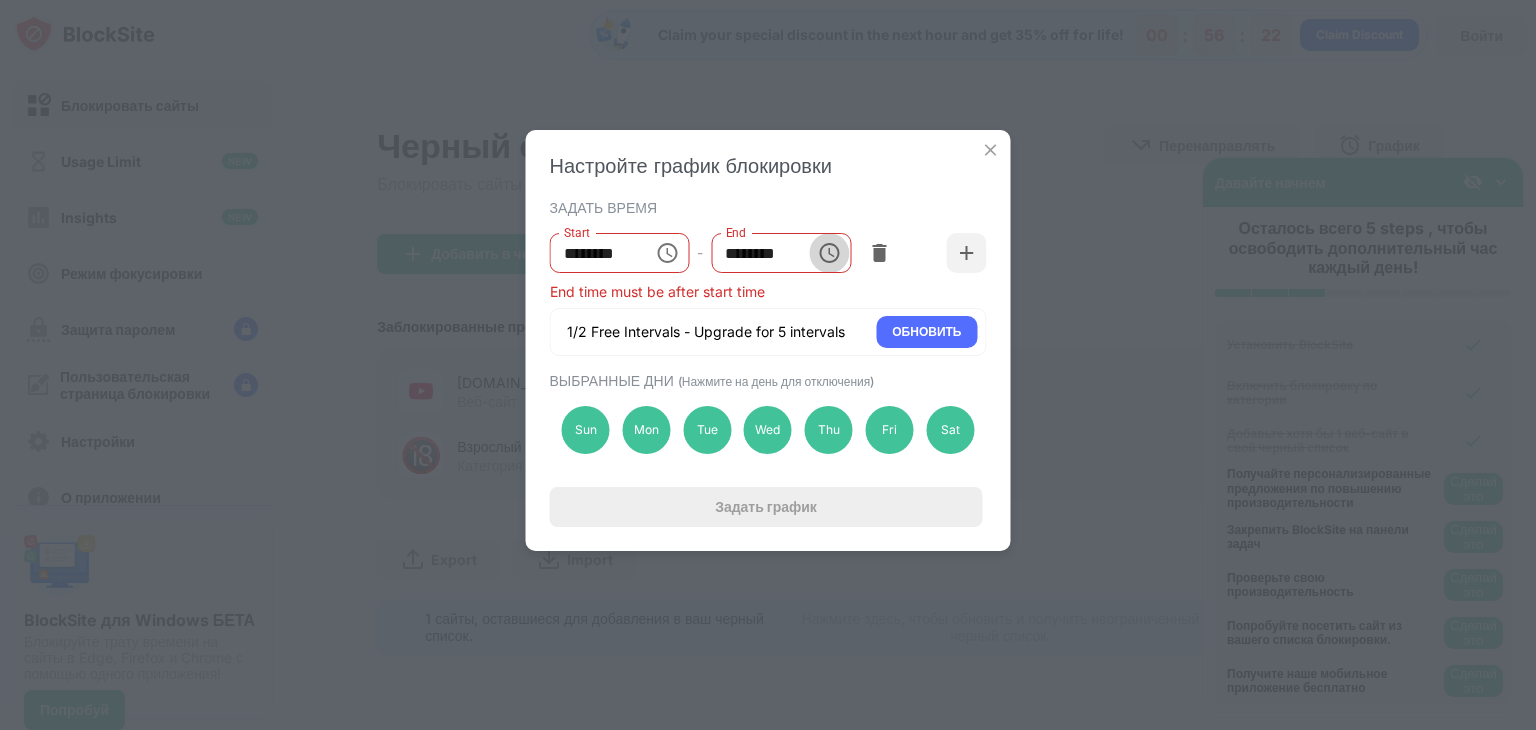 click 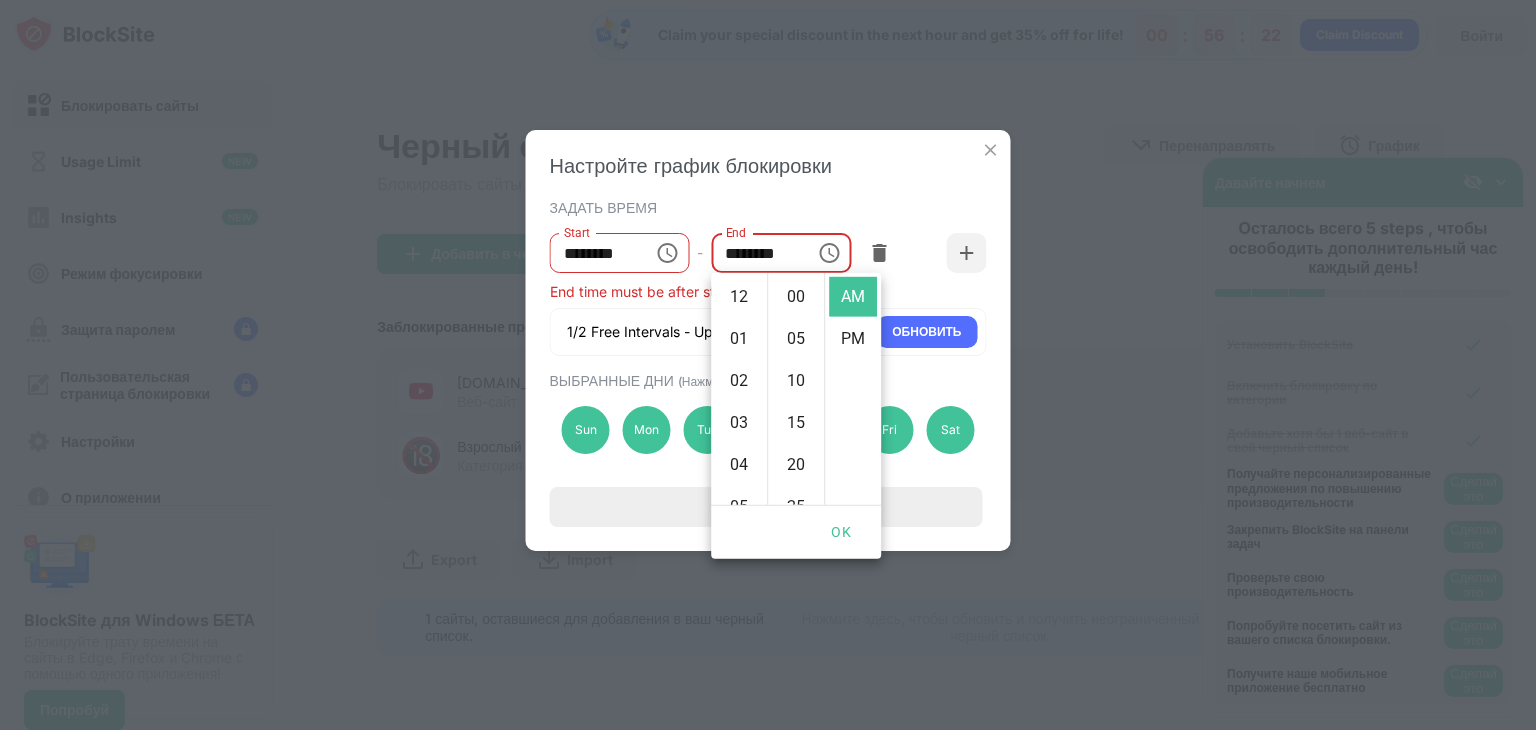 scroll, scrollTop: 294, scrollLeft: 0, axis: vertical 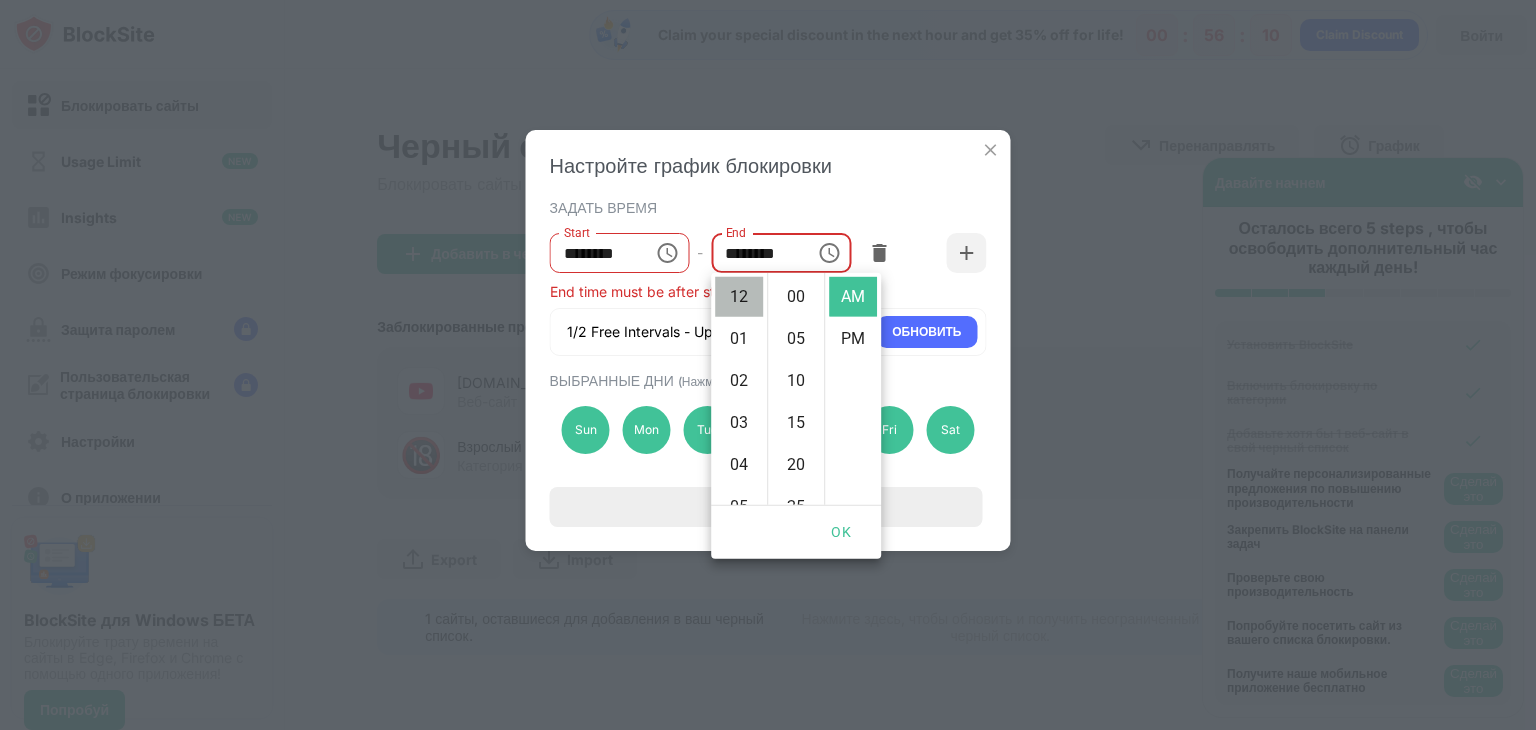 click on "12" at bounding box center (739, 297) 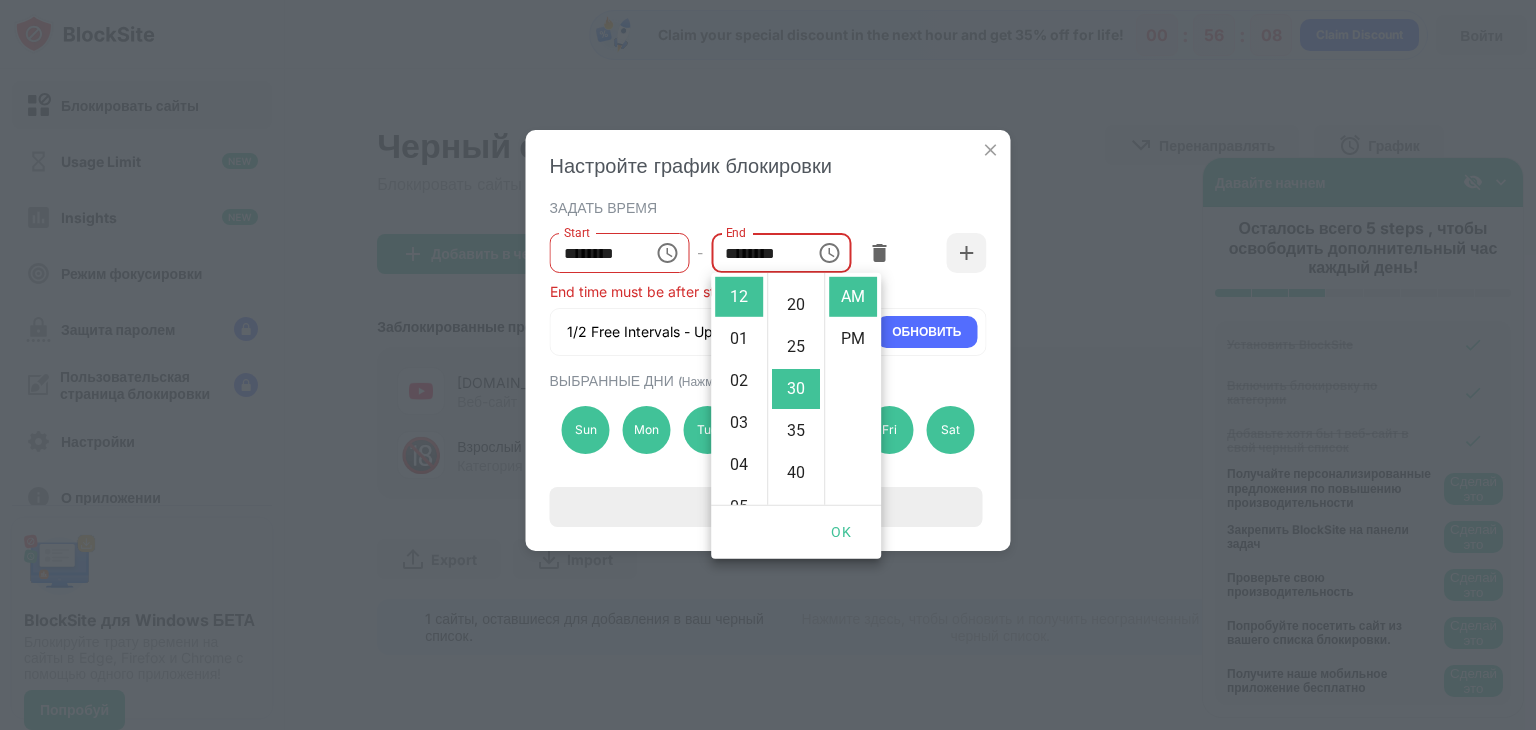 scroll, scrollTop: 0, scrollLeft: 0, axis: both 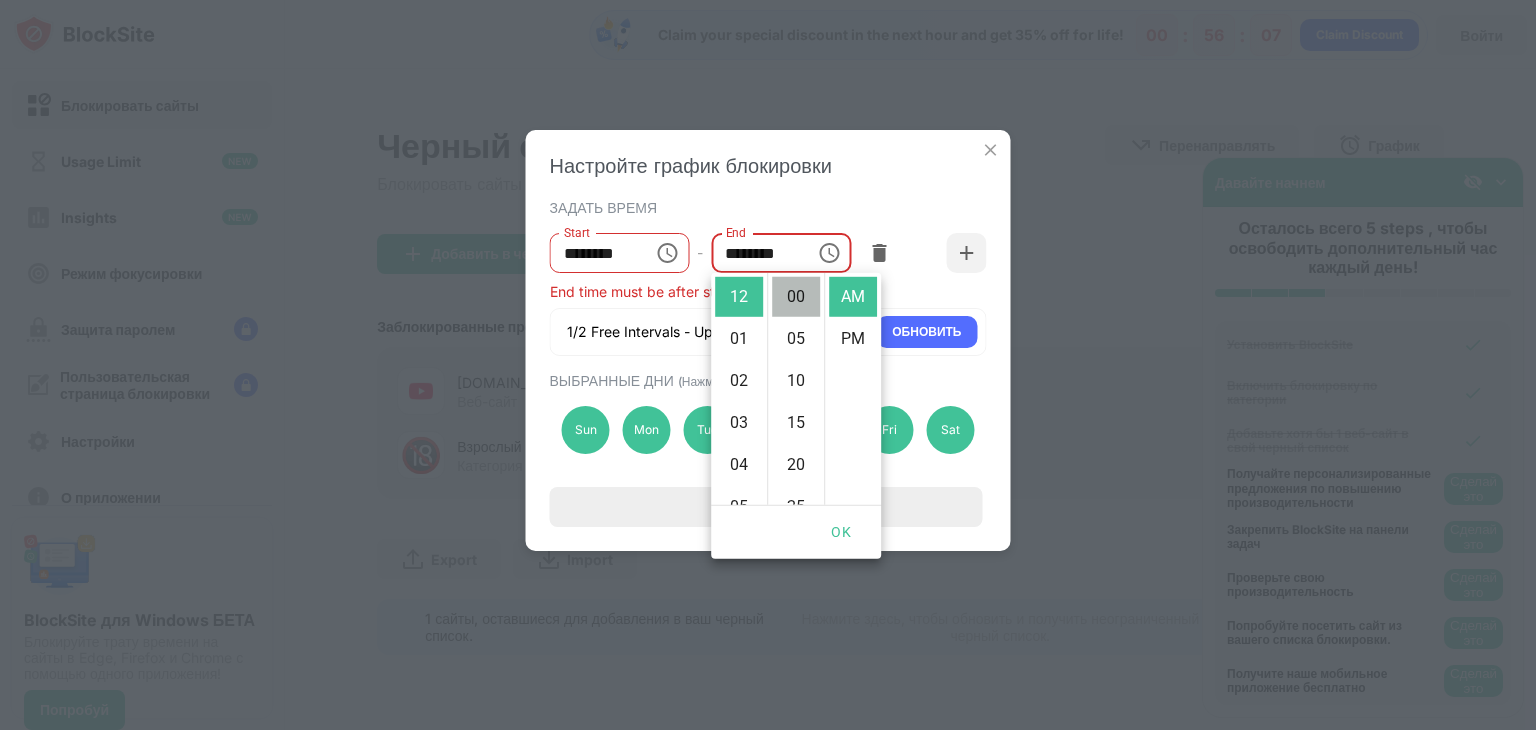 click on "00" at bounding box center [796, 297] 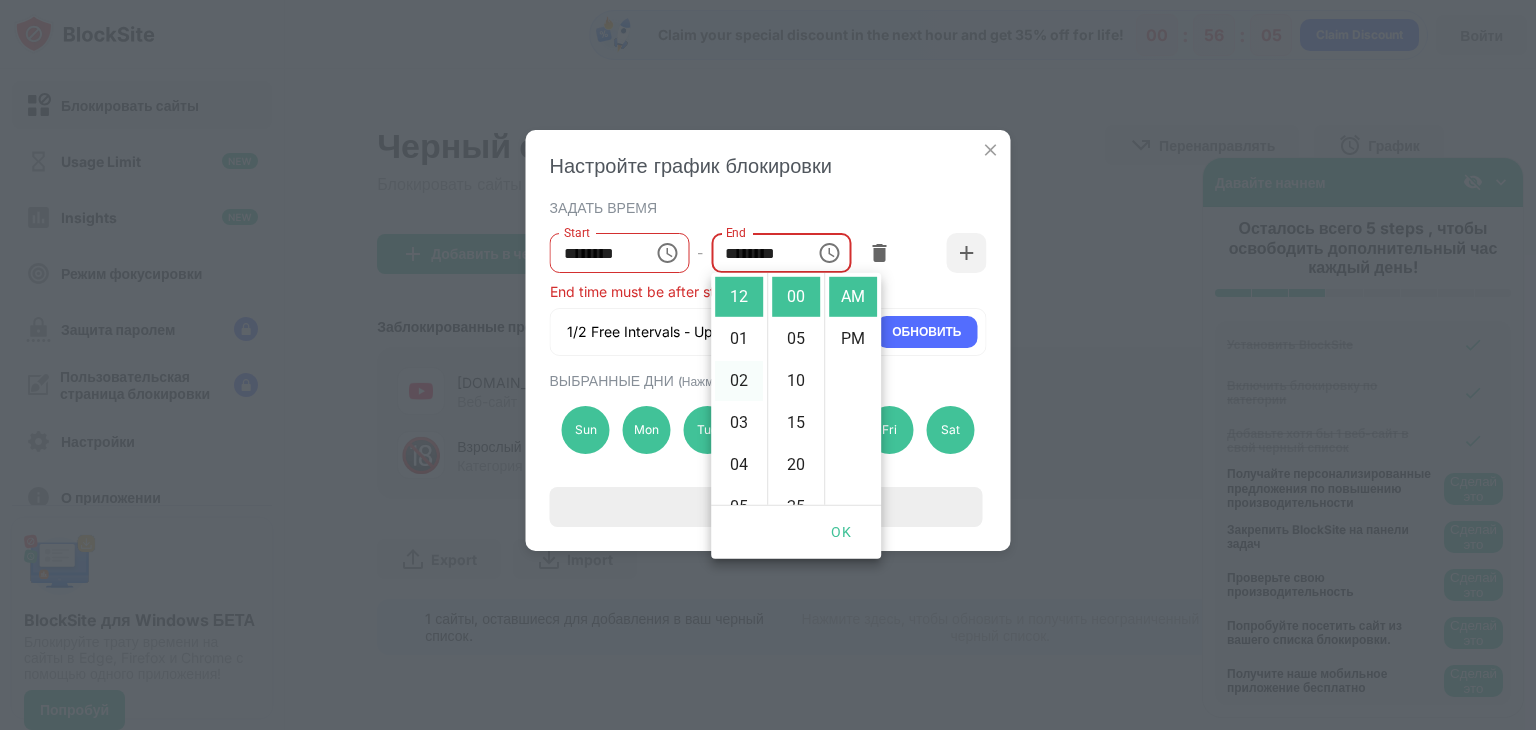 scroll, scrollTop: 462, scrollLeft: 0, axis: vertical 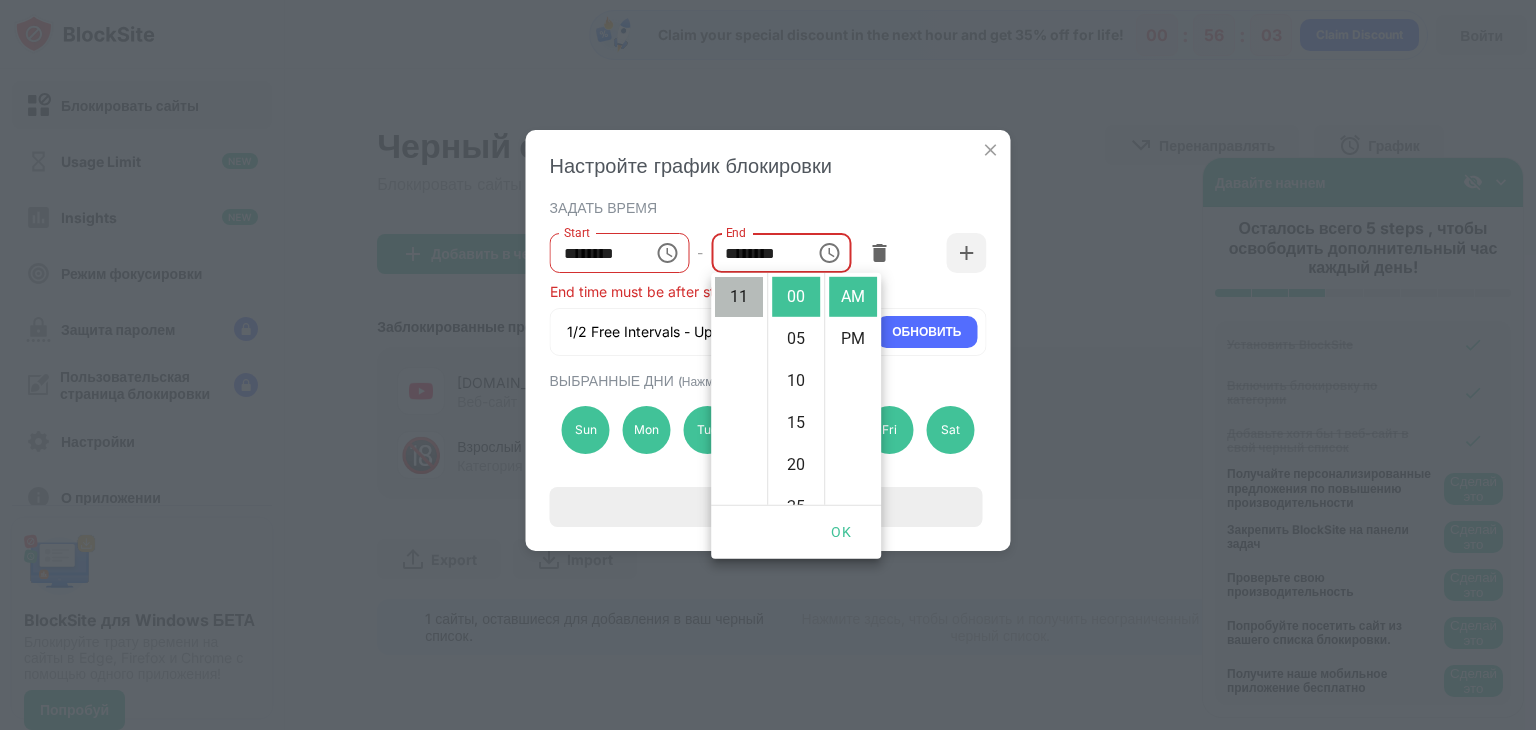 click on "11" at bounding box center (739, 297) 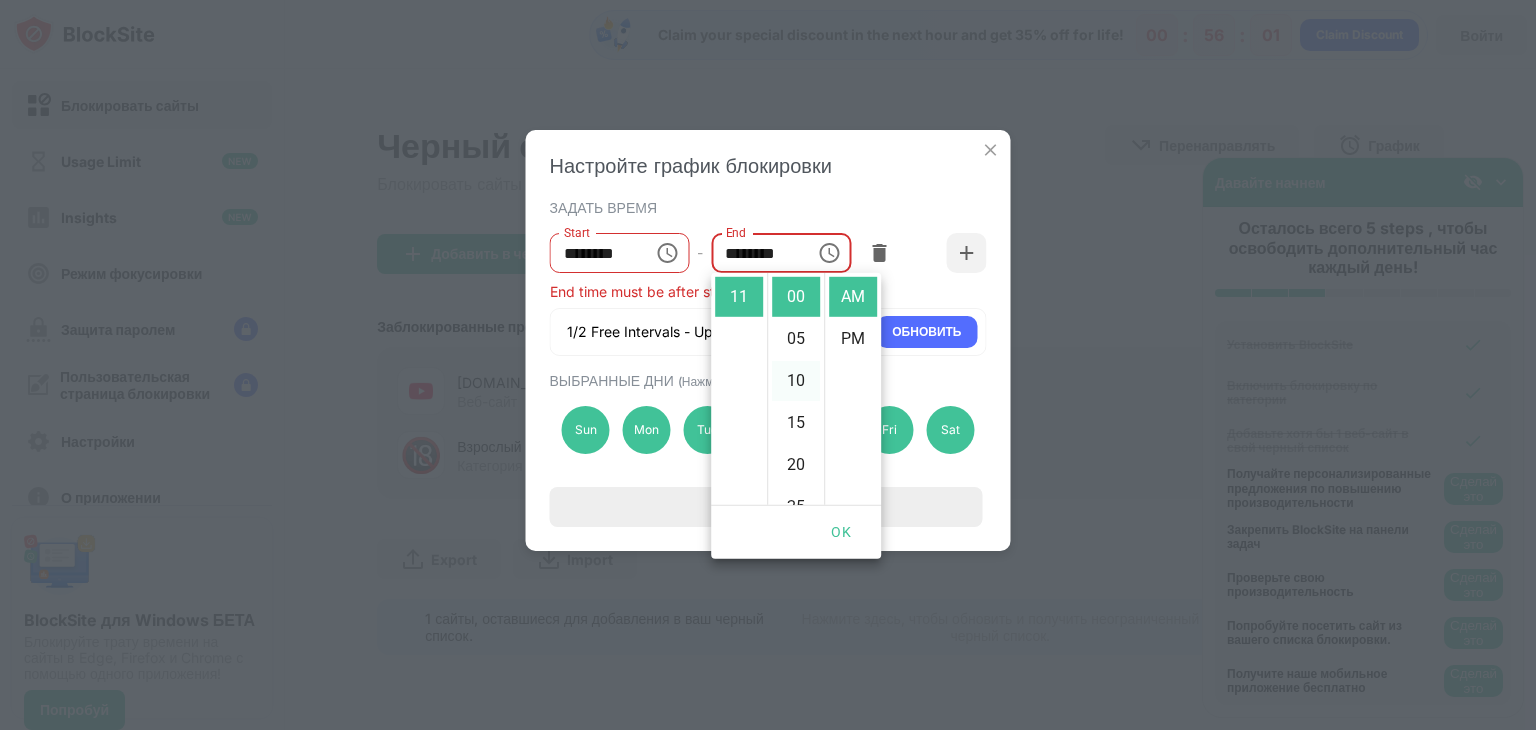 scroll, scrollTop: 462, scrollLeft: 0, axis: vertical 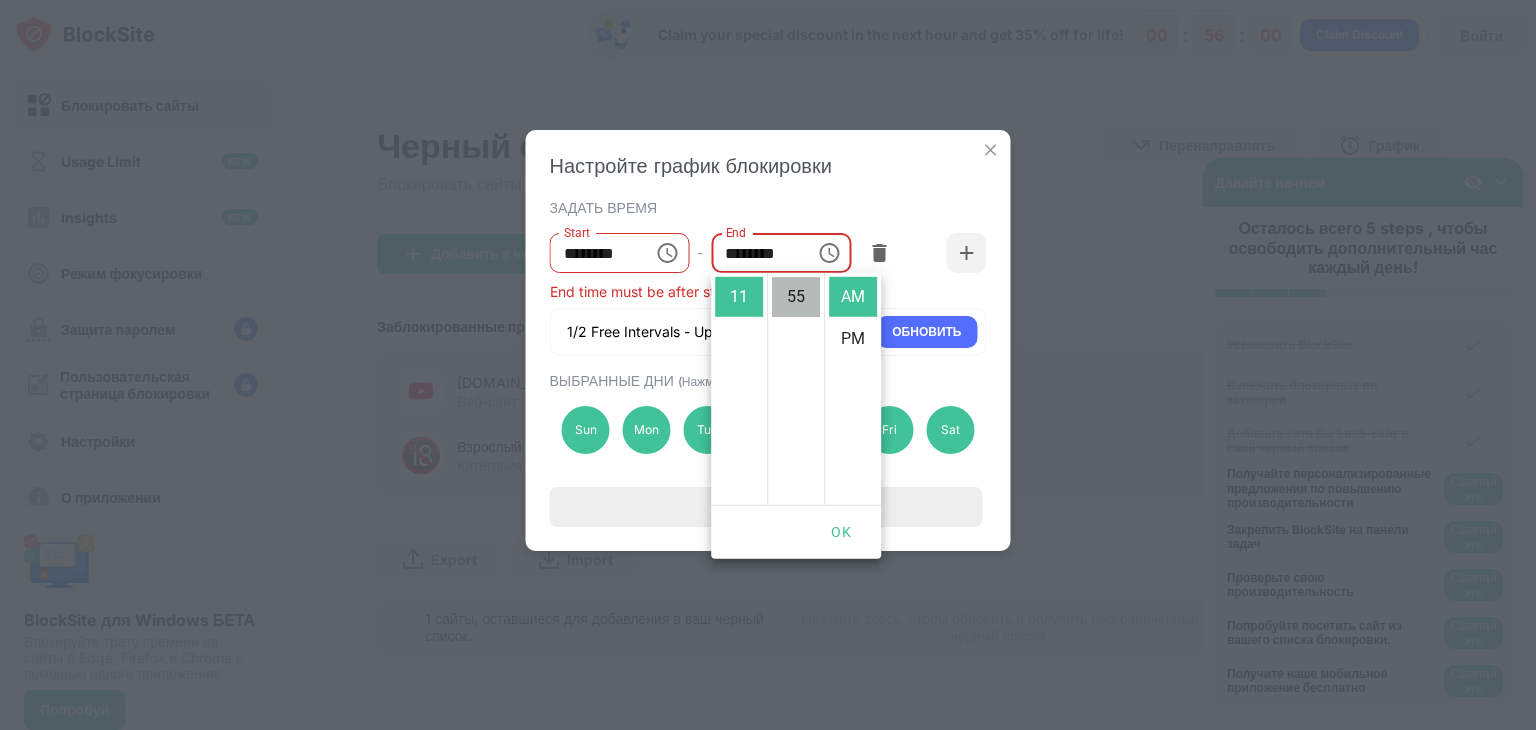 click on "55" at bounding box center (796, 297) 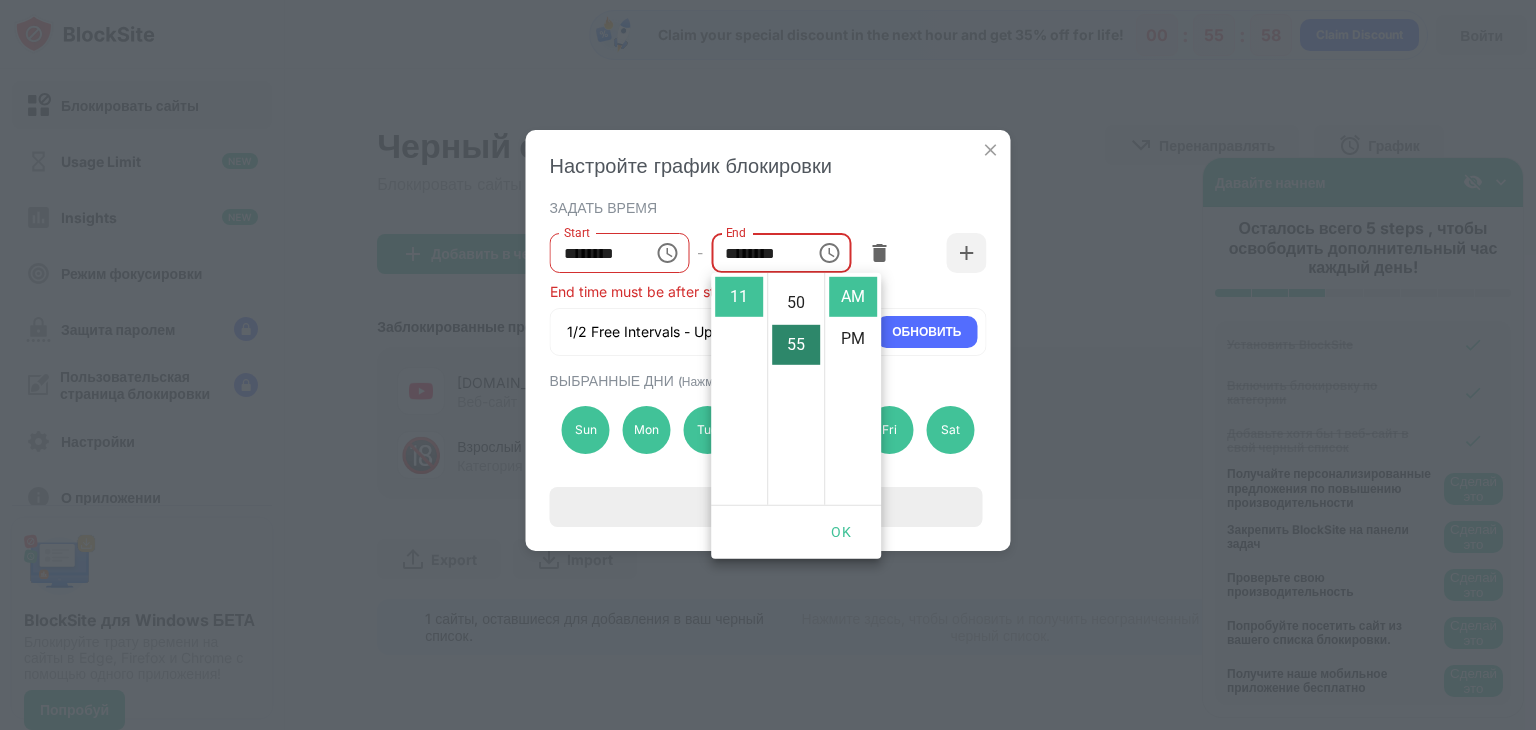 scroll, scrollTop: 415, scrollLeft: 0, axis: vertical 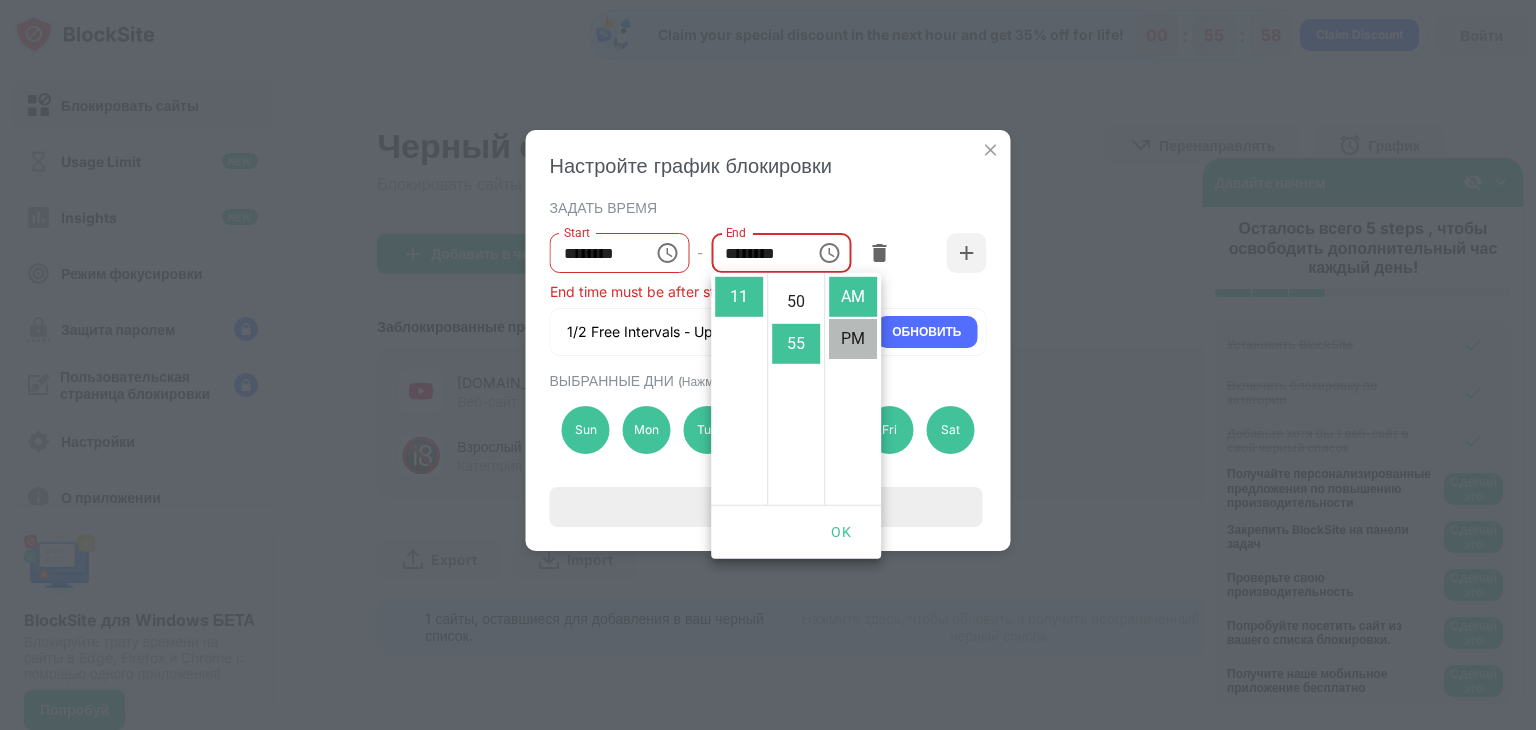 click on "PM" at bounding box center (853, 339) 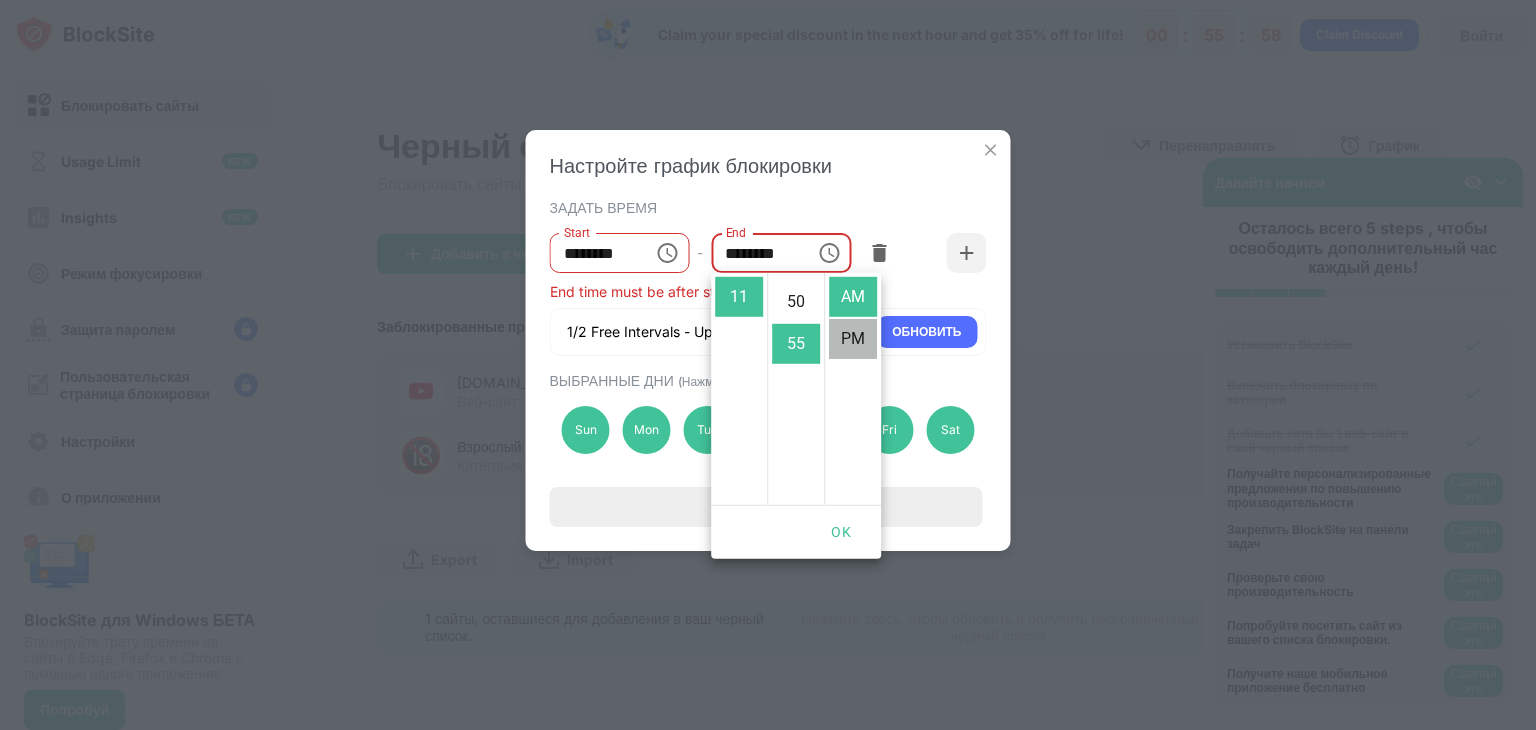 type on "********" 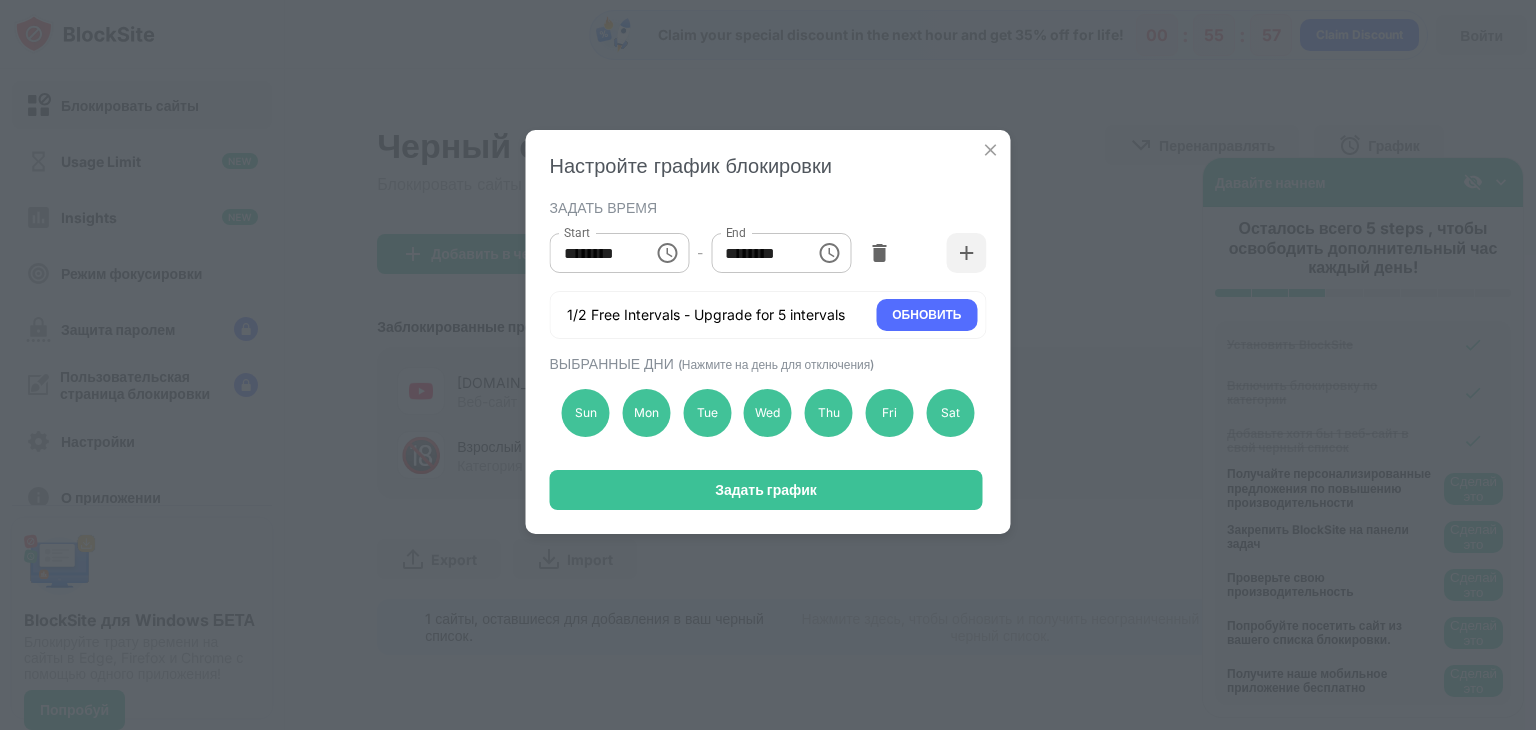 scroll, scrollTop: 42, scrollLeft: 0, axis: vertical 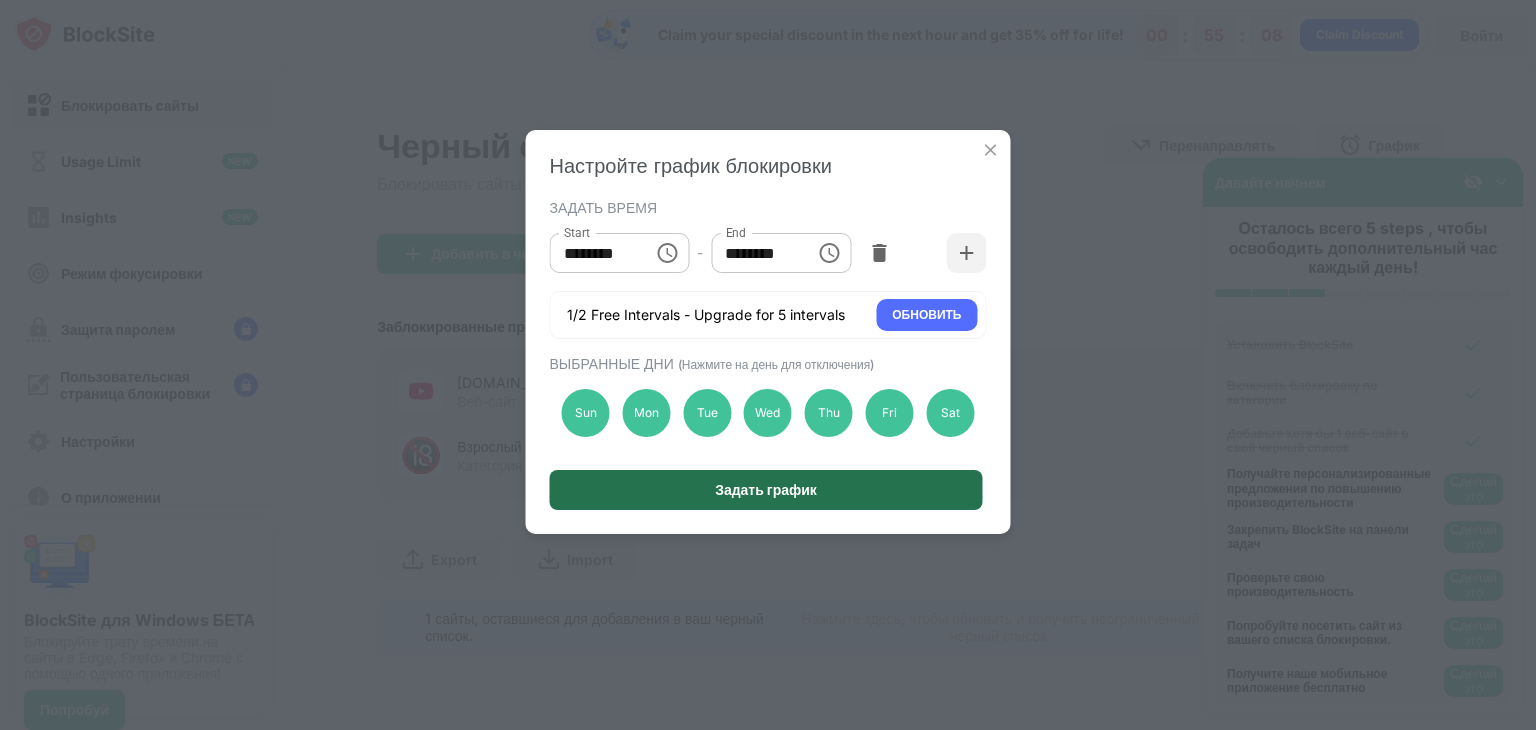 click on "Задать график" at bounding box center (766, 490) 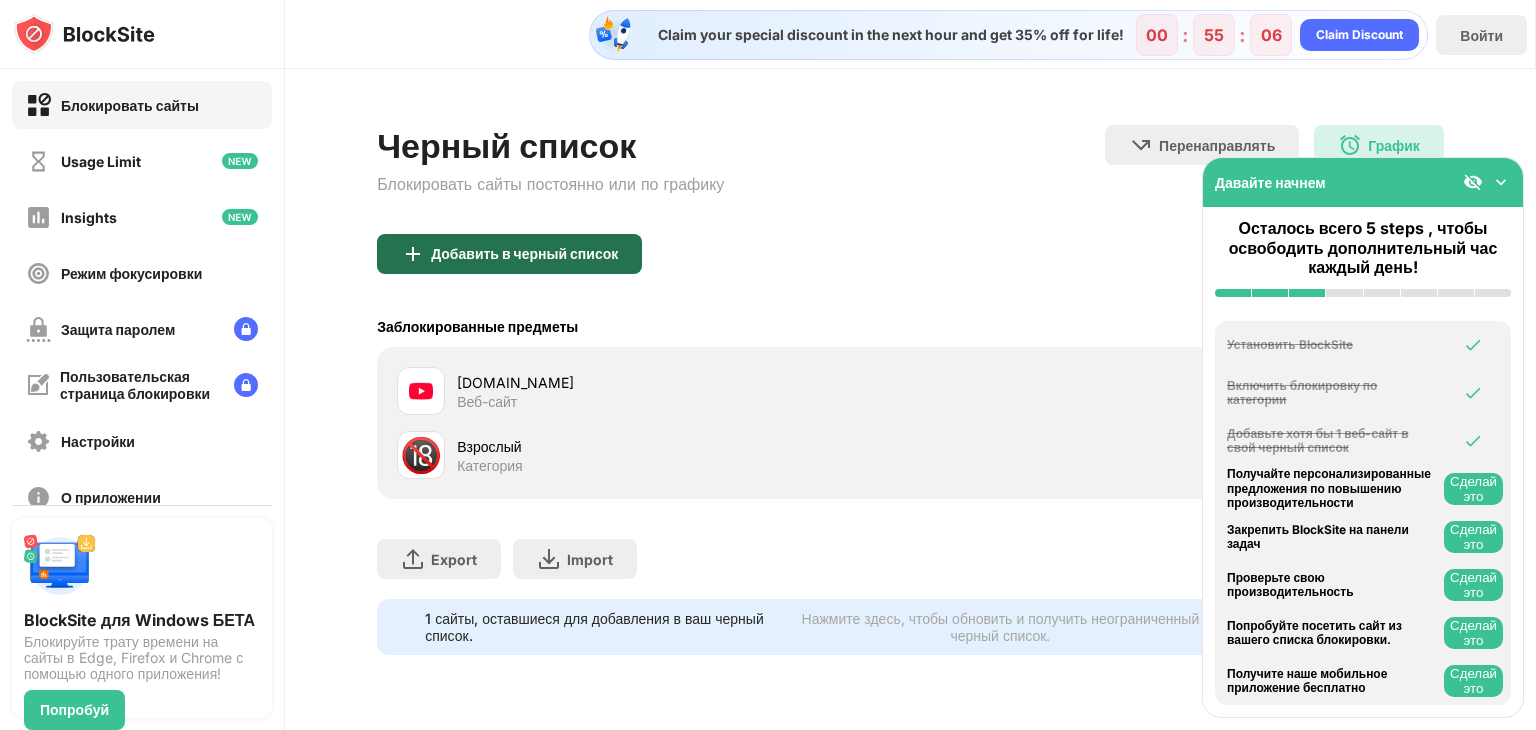 click on "Добавить в черный список" at bounding box center (524, 254) 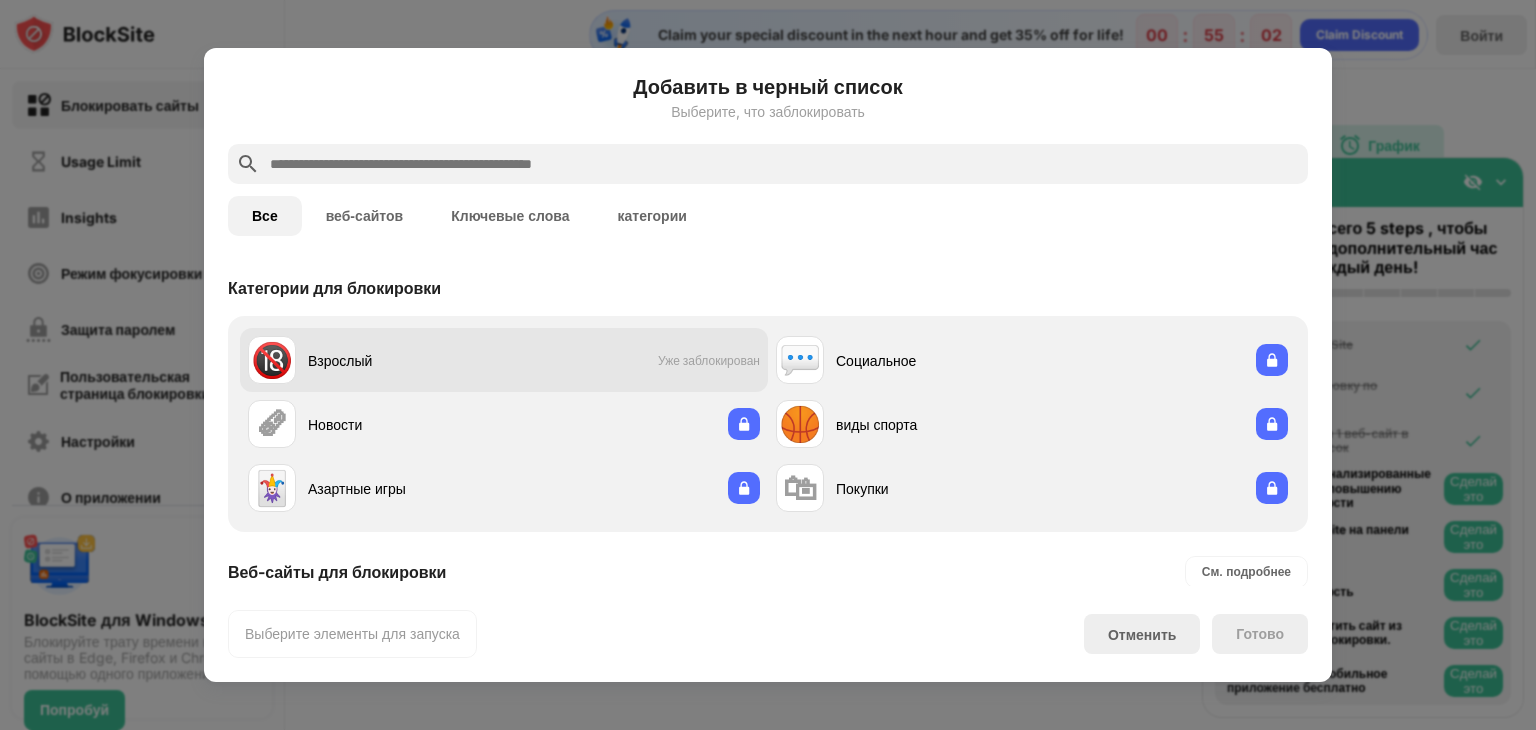 click on "🔞 Взрослый Уже заблокирован" at bounding box center [504, 360] 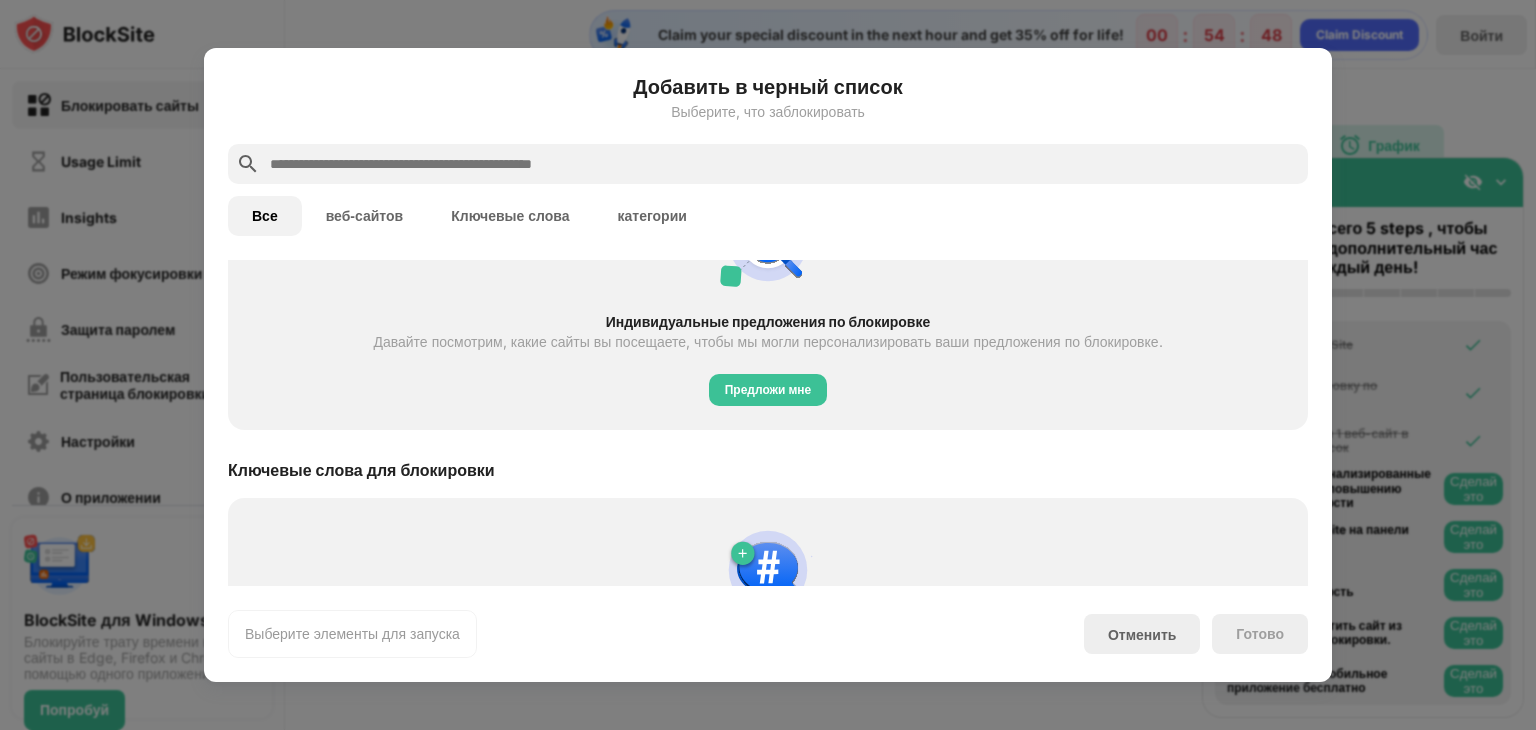 scroll, scrollTop: 868, scrollLeft: 0, axis: vertical 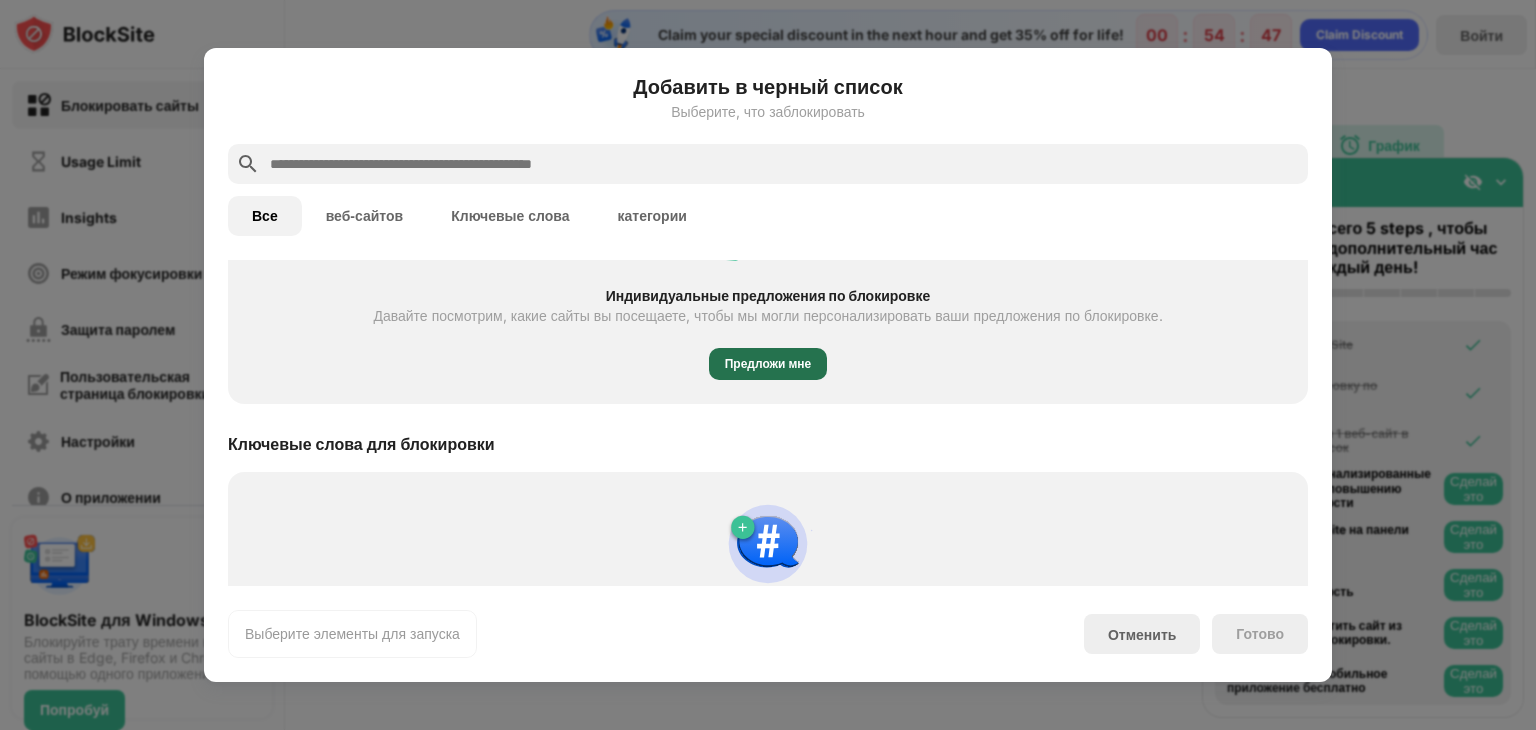 click on "Предложи мне" at bounding box center [768, 364] 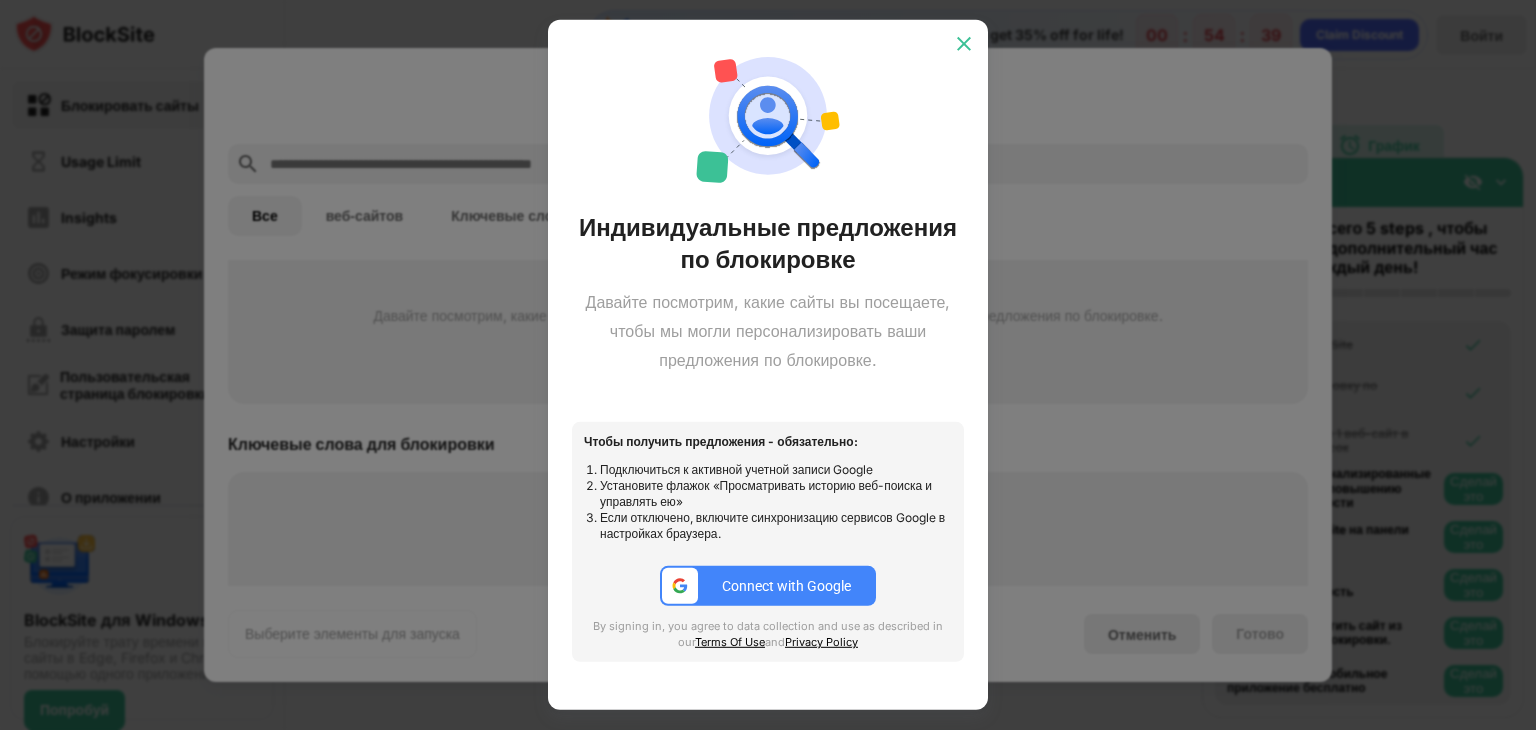 click at bounding box center [964, 44] 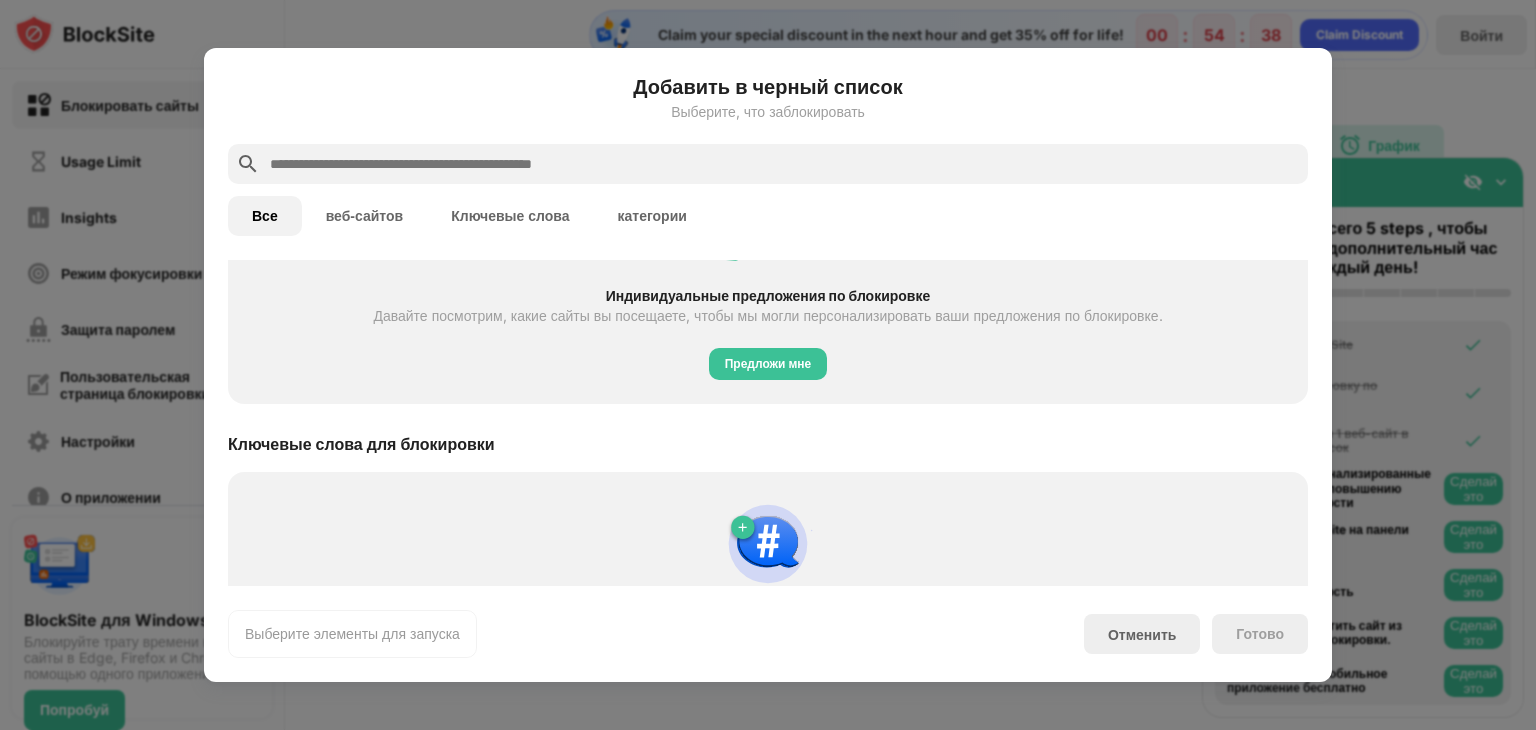 scroll, scrollTop: 958, scrollLeft: 0, axis: vertical 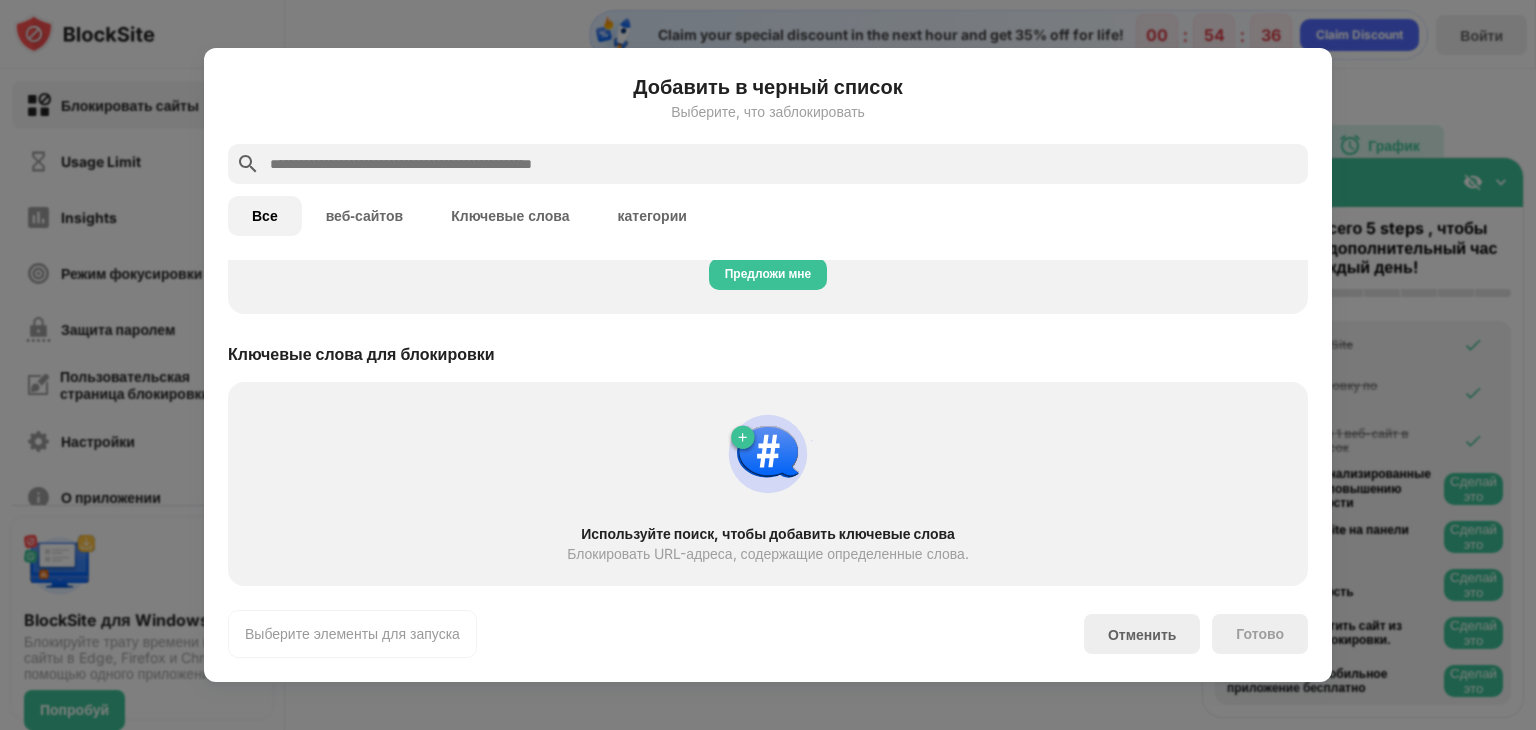 click on "веб-сайтов" at bounding box center (365, 216) 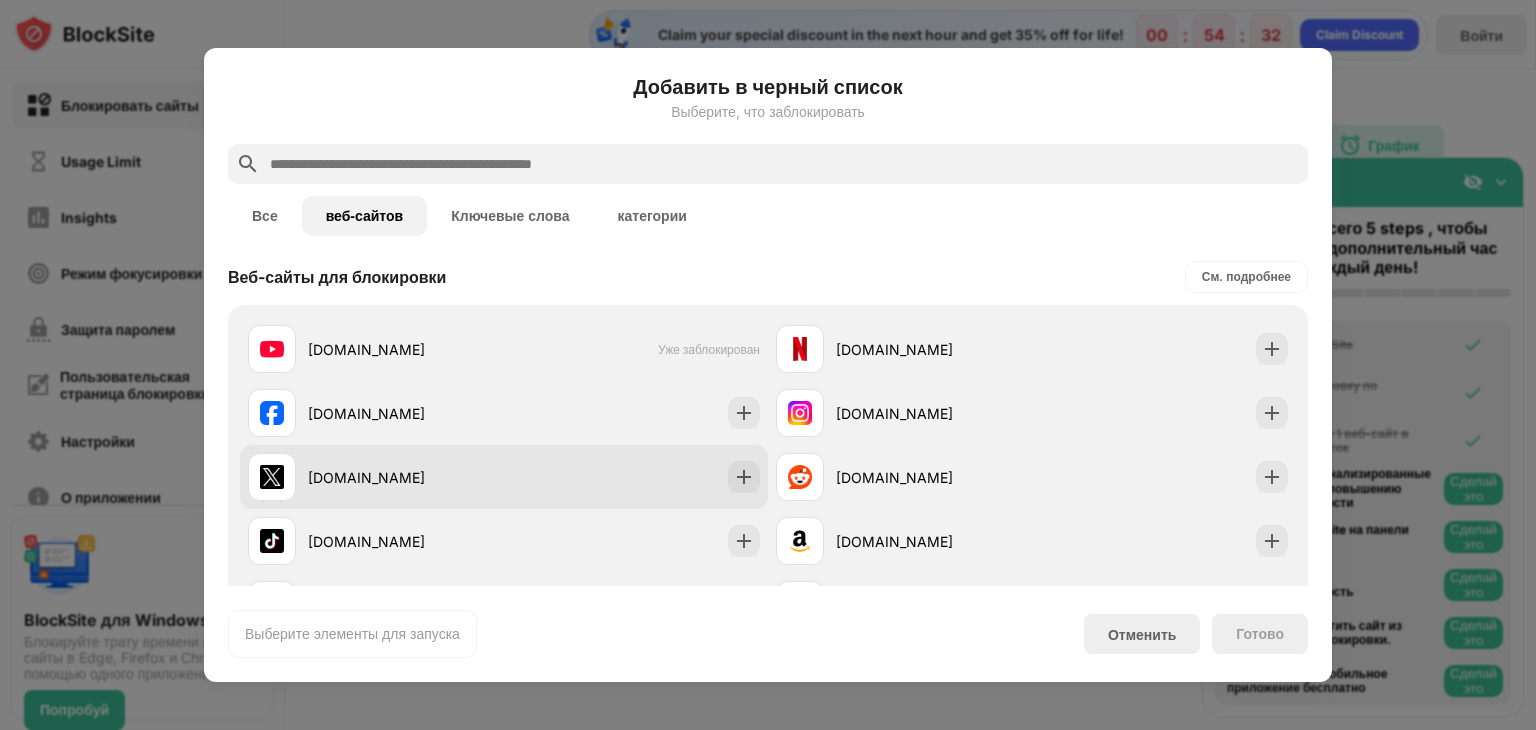 scroll, scrollTop: 0, scrollLeft: 0, axis: both 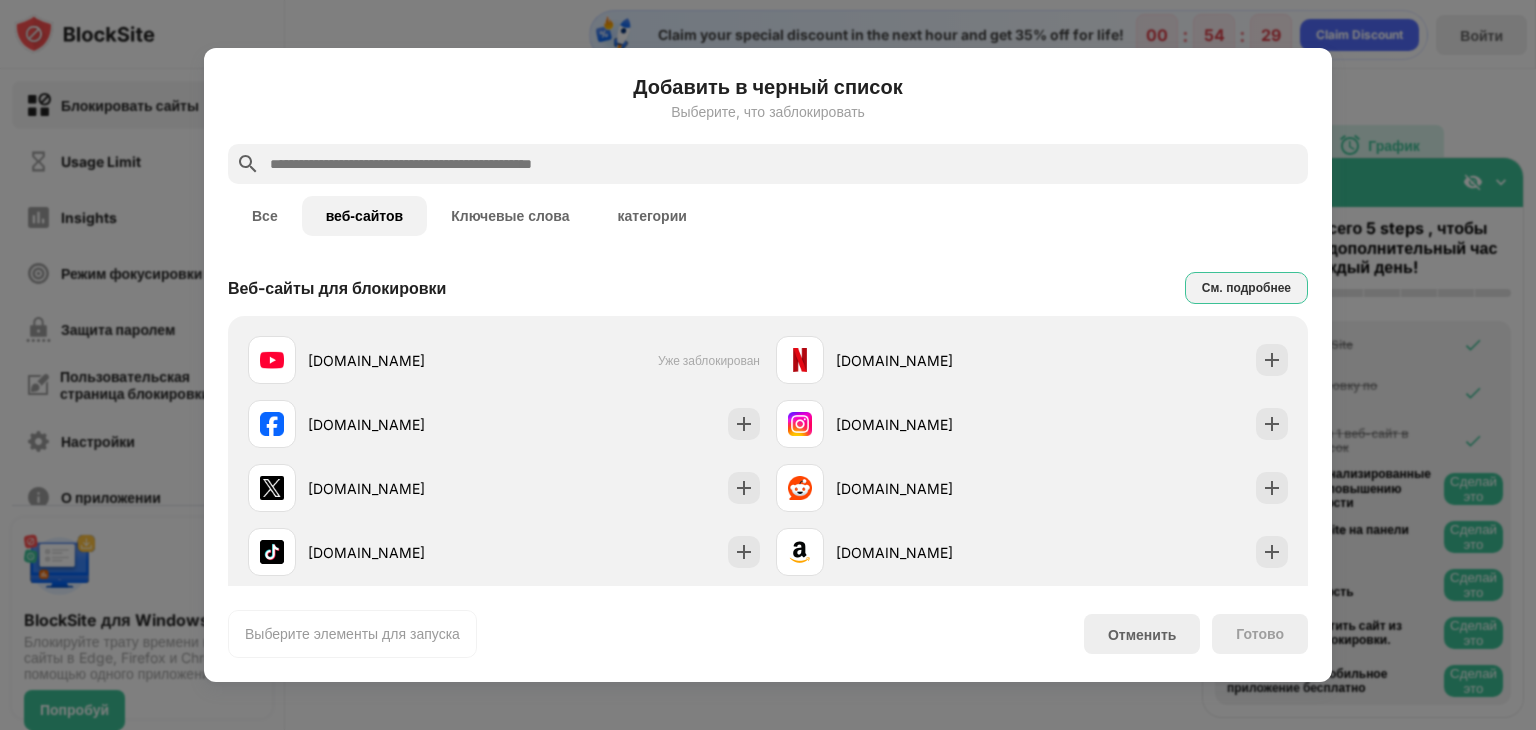 click on "См. подробнее" at bounding box center [1246, 288] 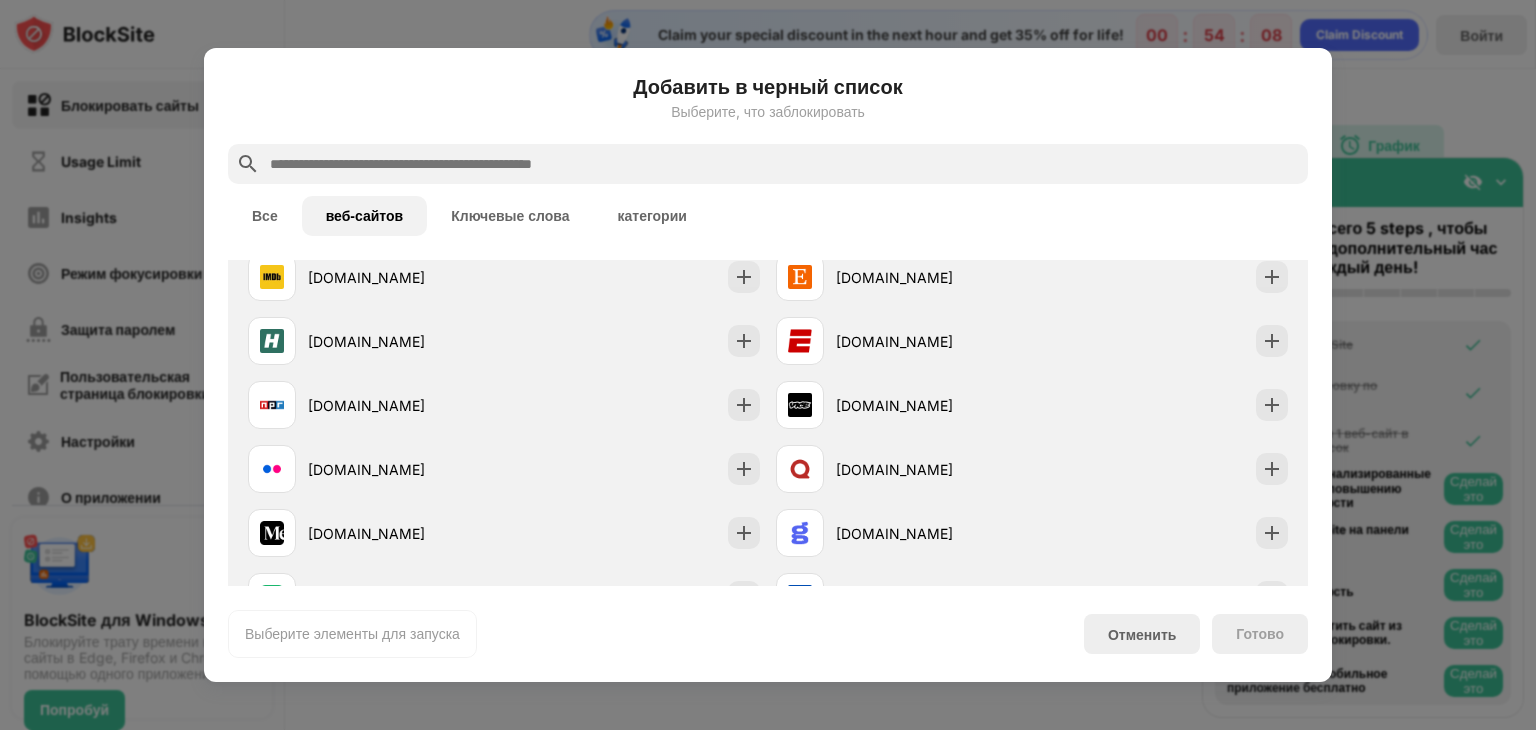 scroll, scrollTop: 298, scrollLeft: 0, axis: vertical 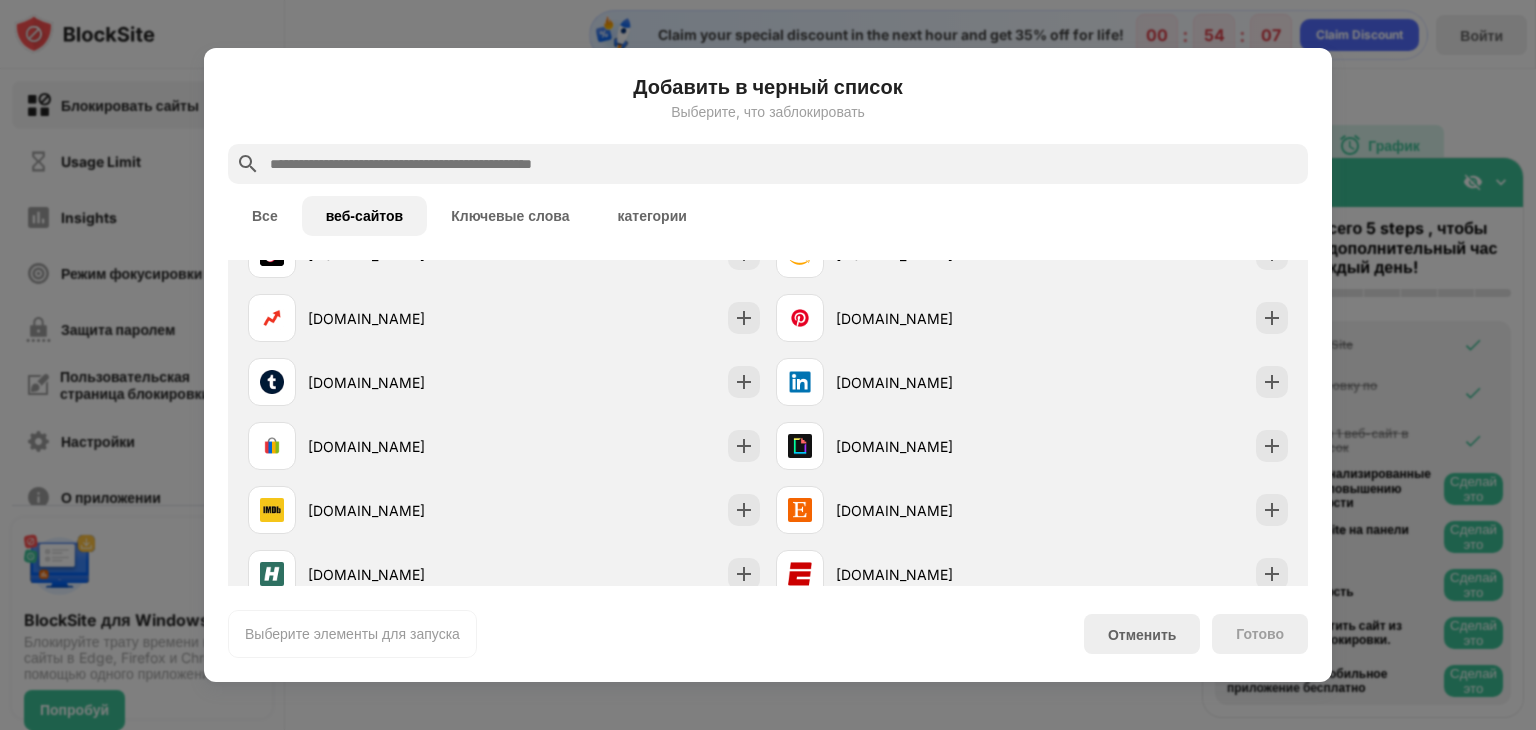 click at bounding box center [768, 365] 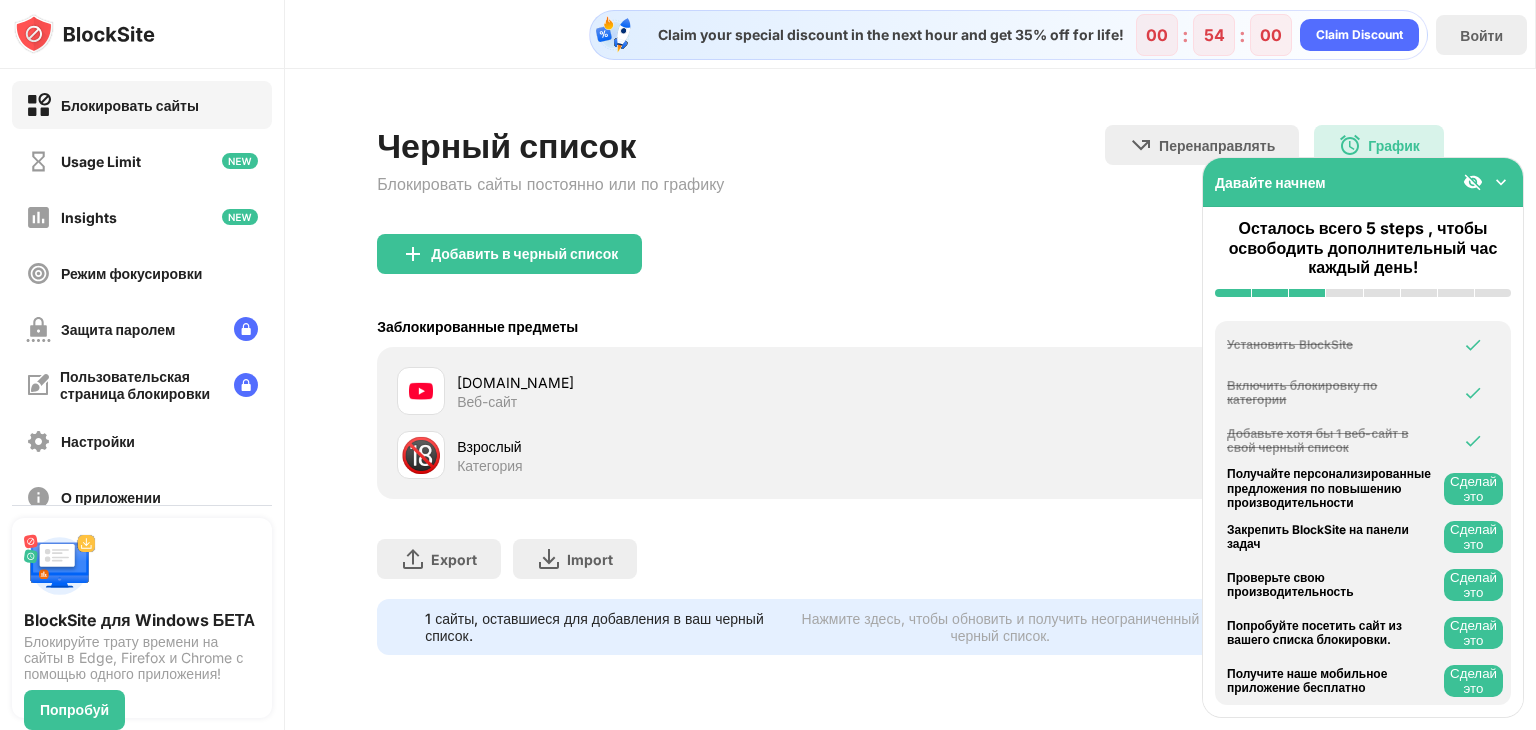 click on "Заблокированные предметы Режим «Белый список» Заблокируйте все веб-сайты, кроме тех, которые находятся в вашем белом списке. Режим белого списка работает только с URL-адресами и не включает категории или ключевые слова." at bounding box center [910, 326] 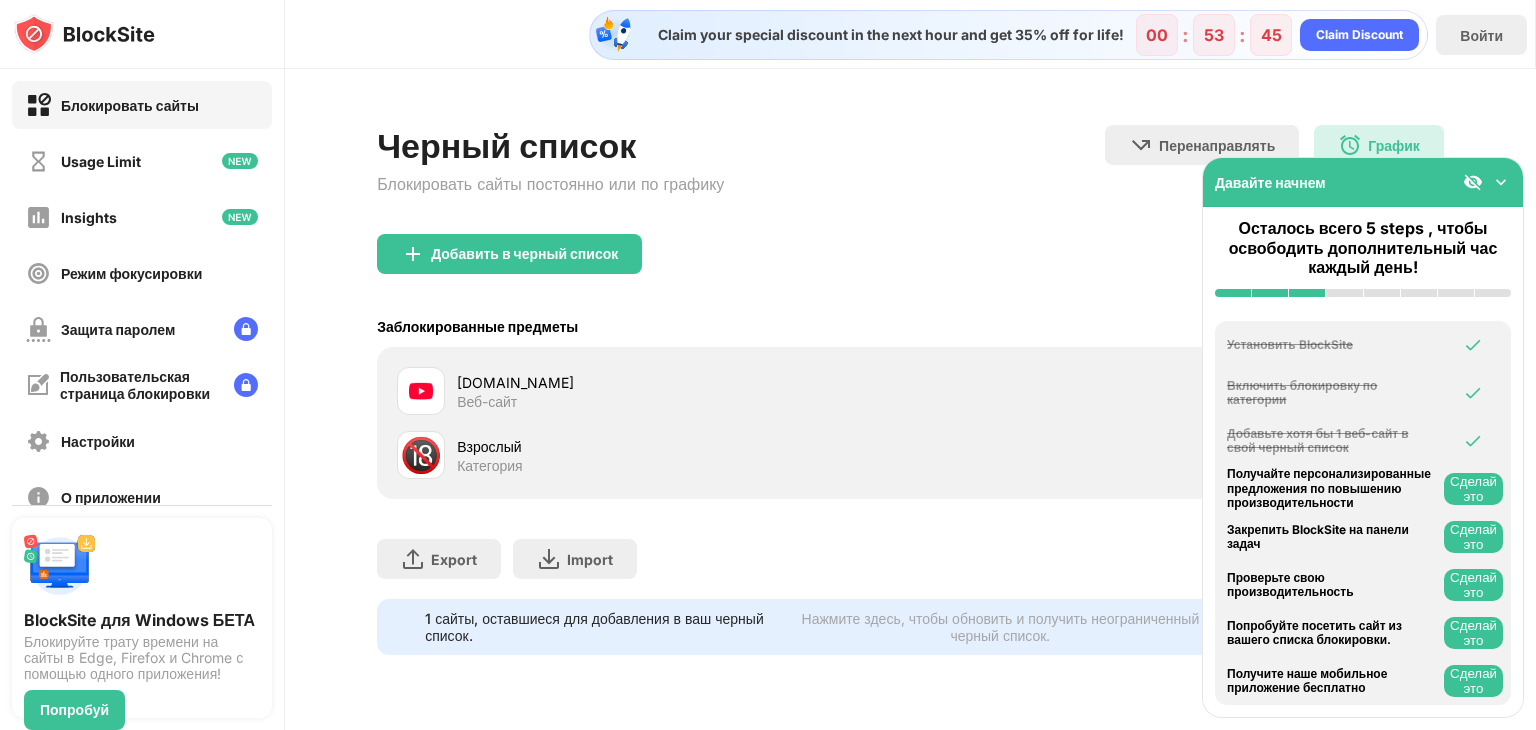 click at bounding box center (1501, 182) 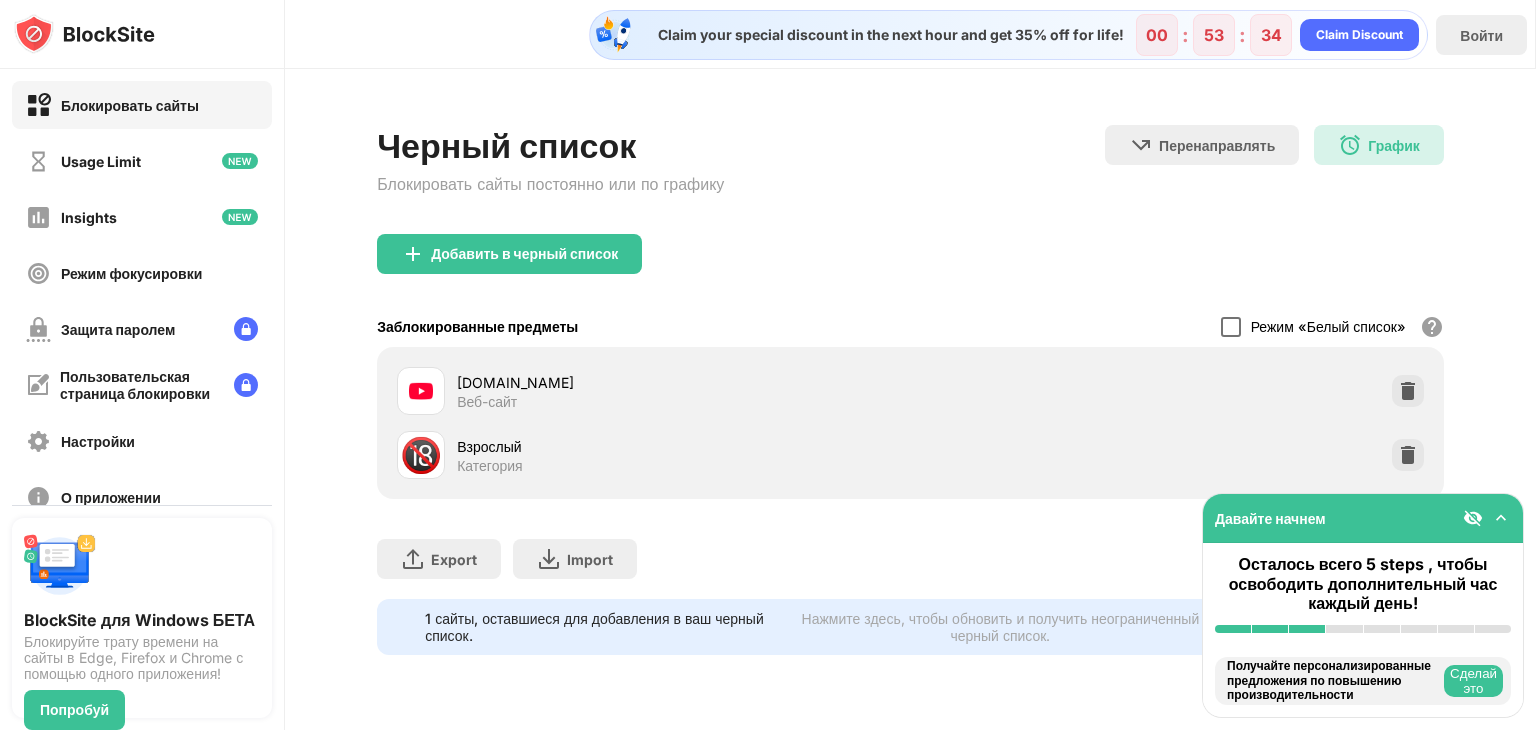 click at bounding box center [1231, 327] 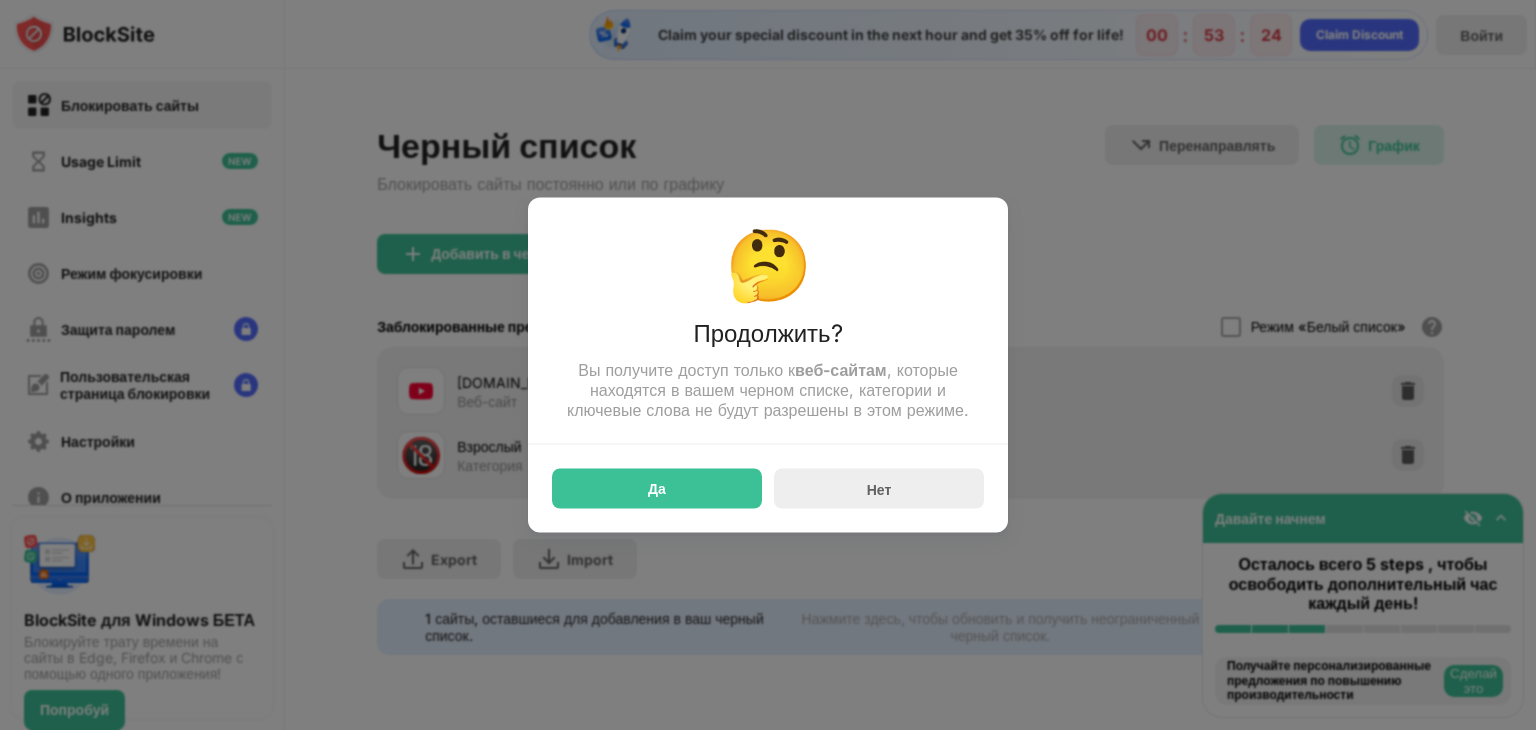 click at bounding box center (768, 365) 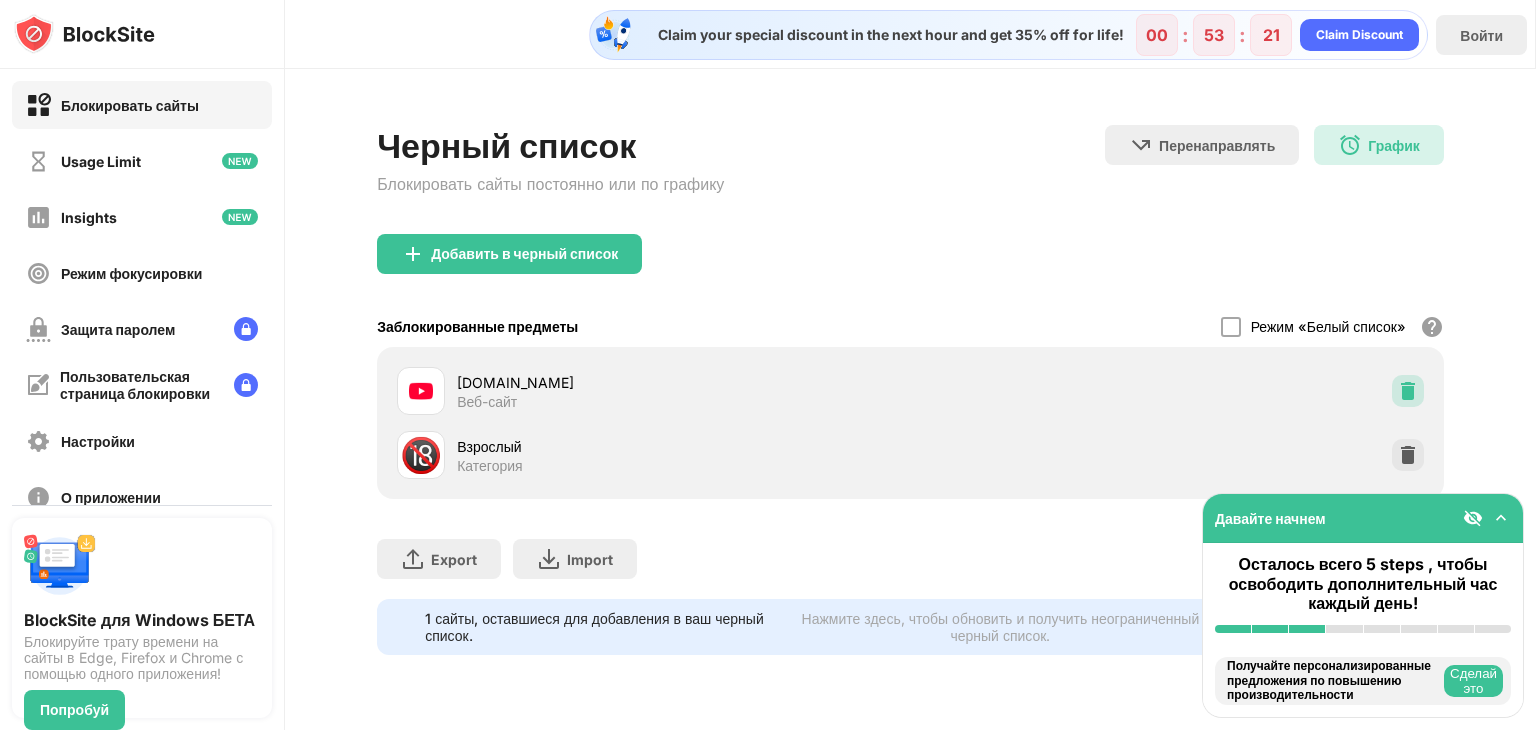 click at bounding box center [1408, 391] 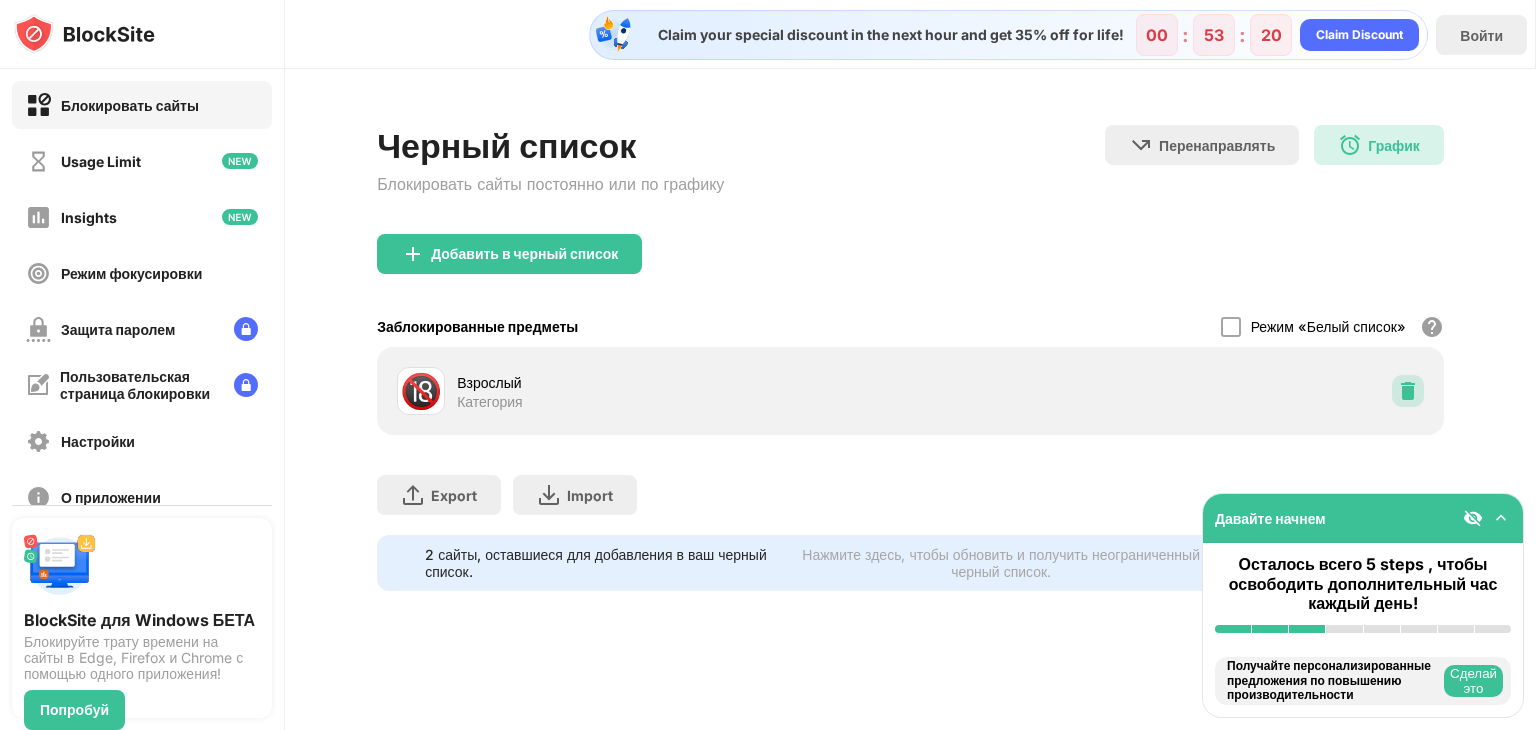 click at bounding box center (1408, 391) 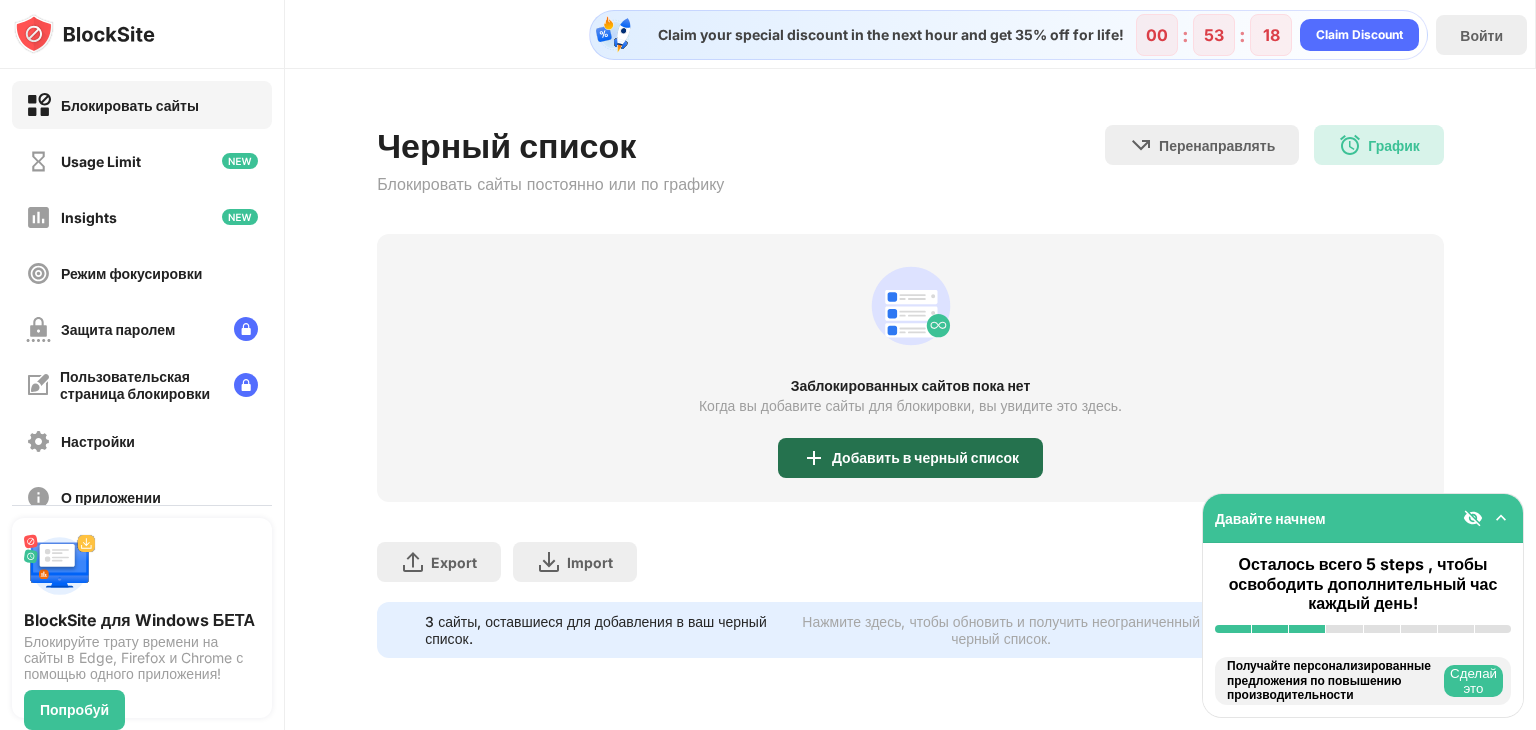 click on "Добавить в черный список" at bounding box center (910, 458) 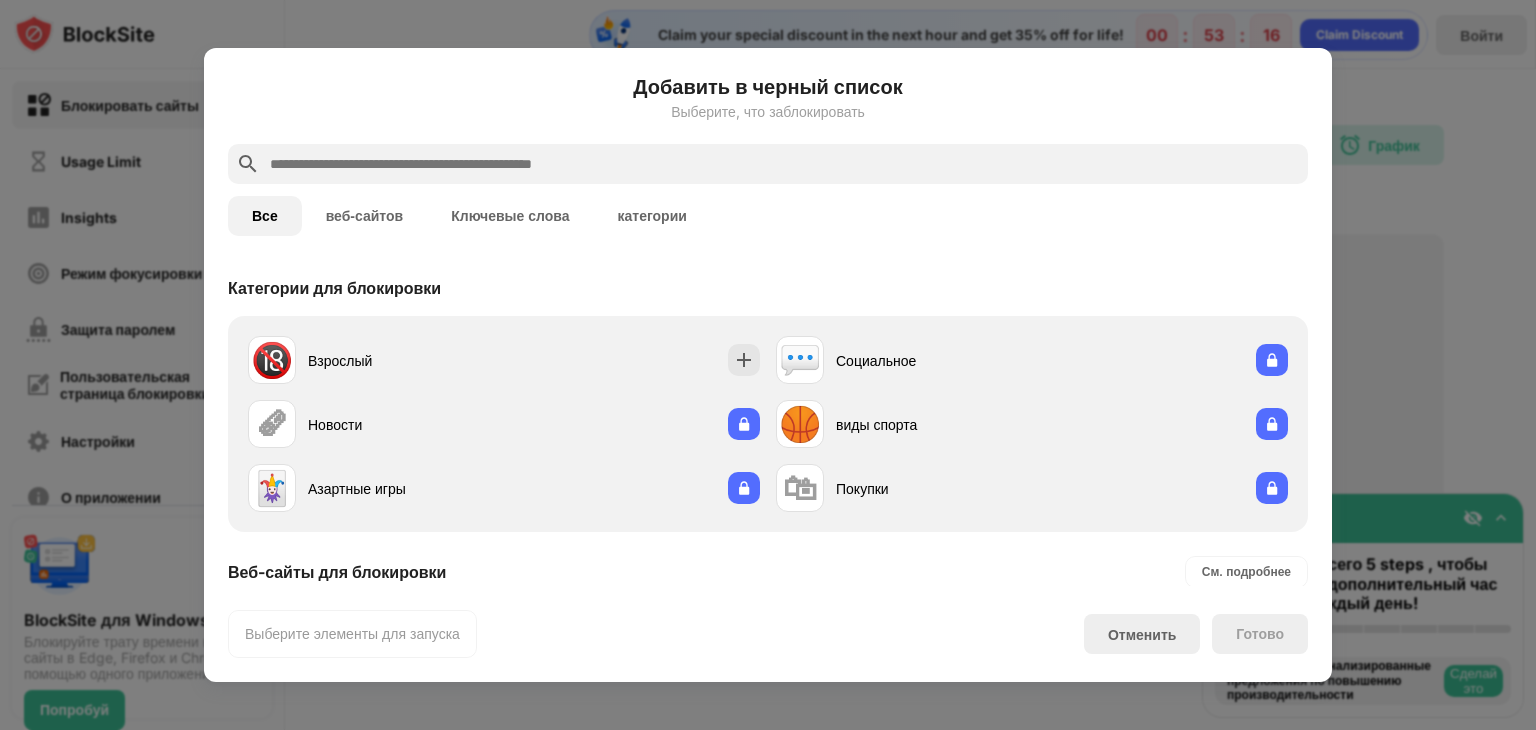 click at bounding box center (784, 164) 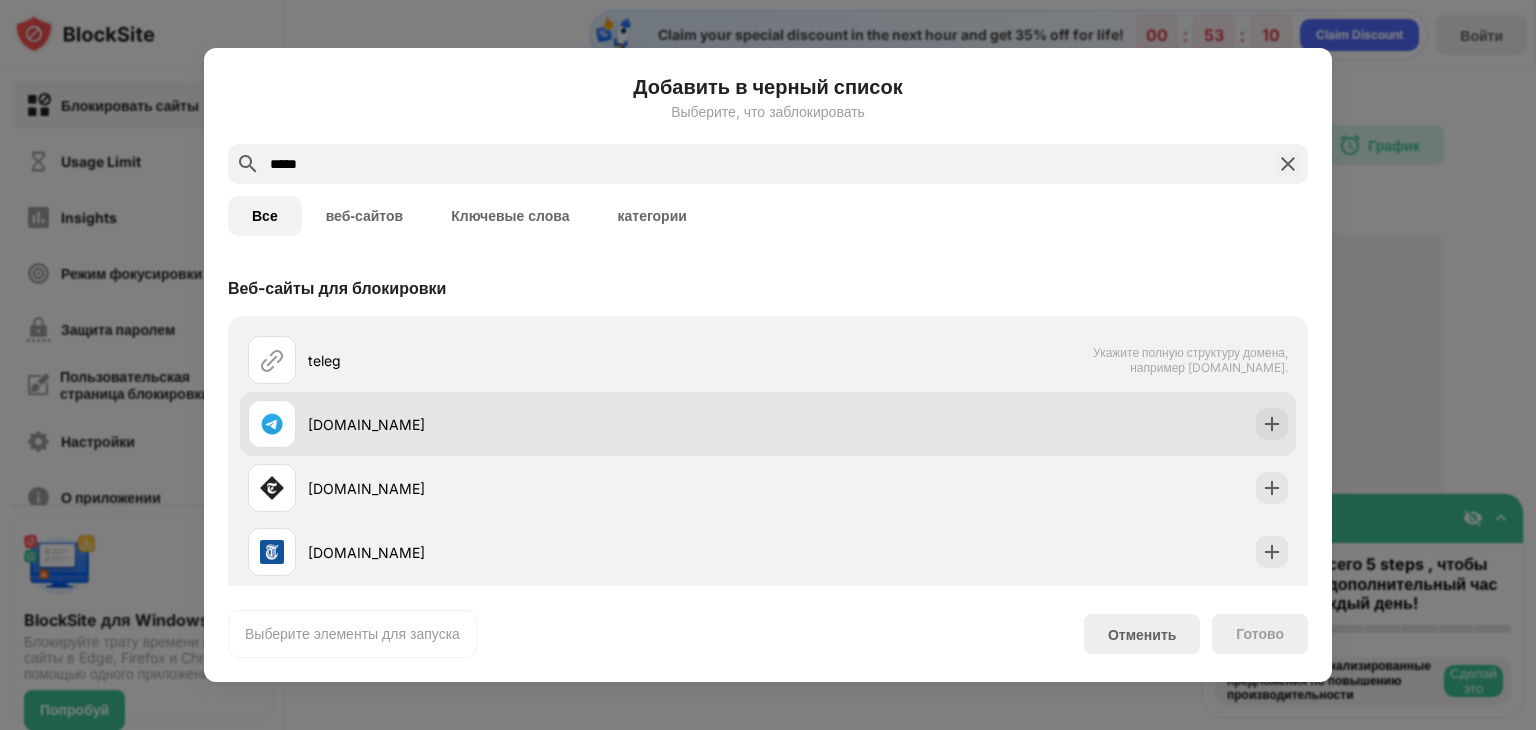 type on "*****" 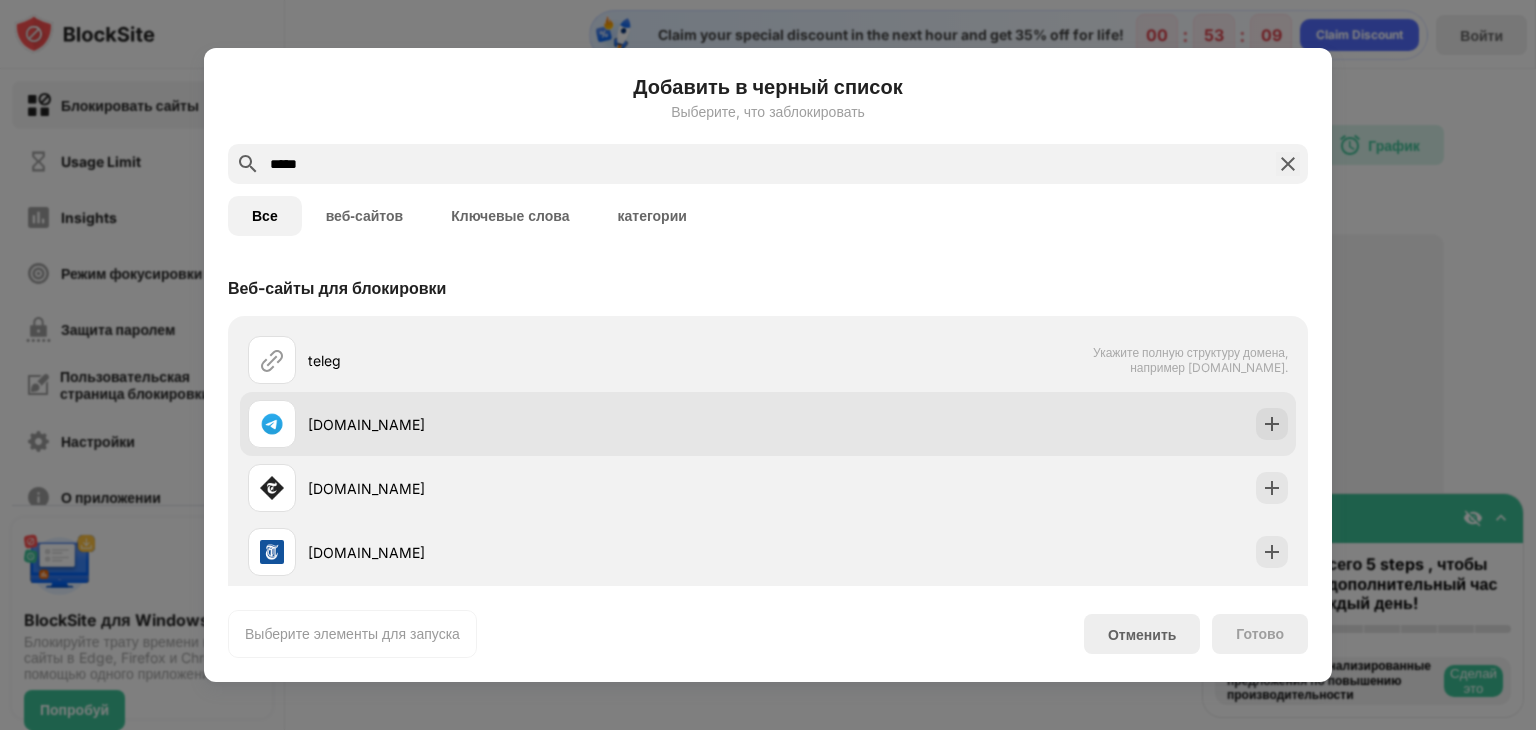 click on "[DOMAIN_NAME]" at bounding box center [538, 424] 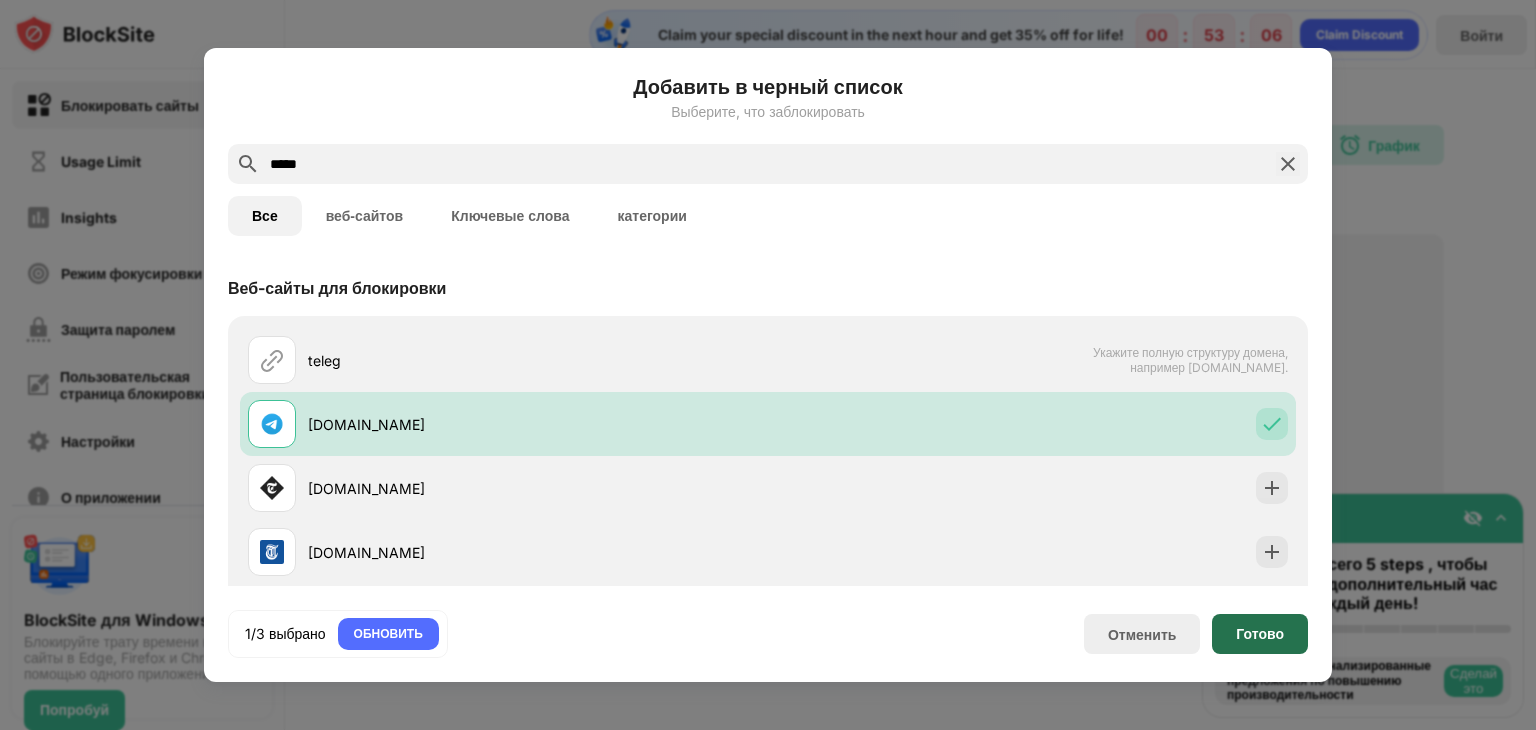 click on "Готово" at bounding box center [1260, 634] 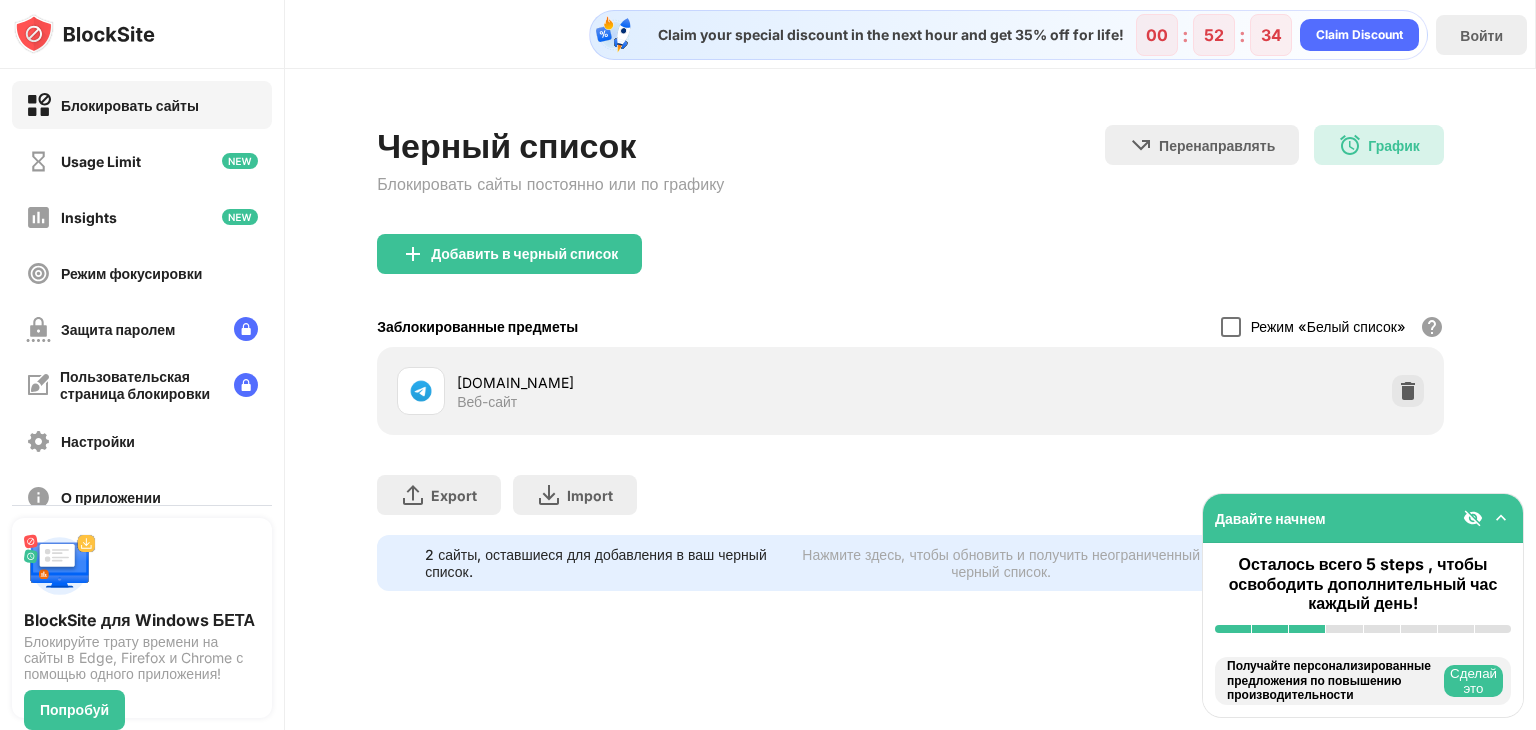 click at bounding box center (1231, 327) 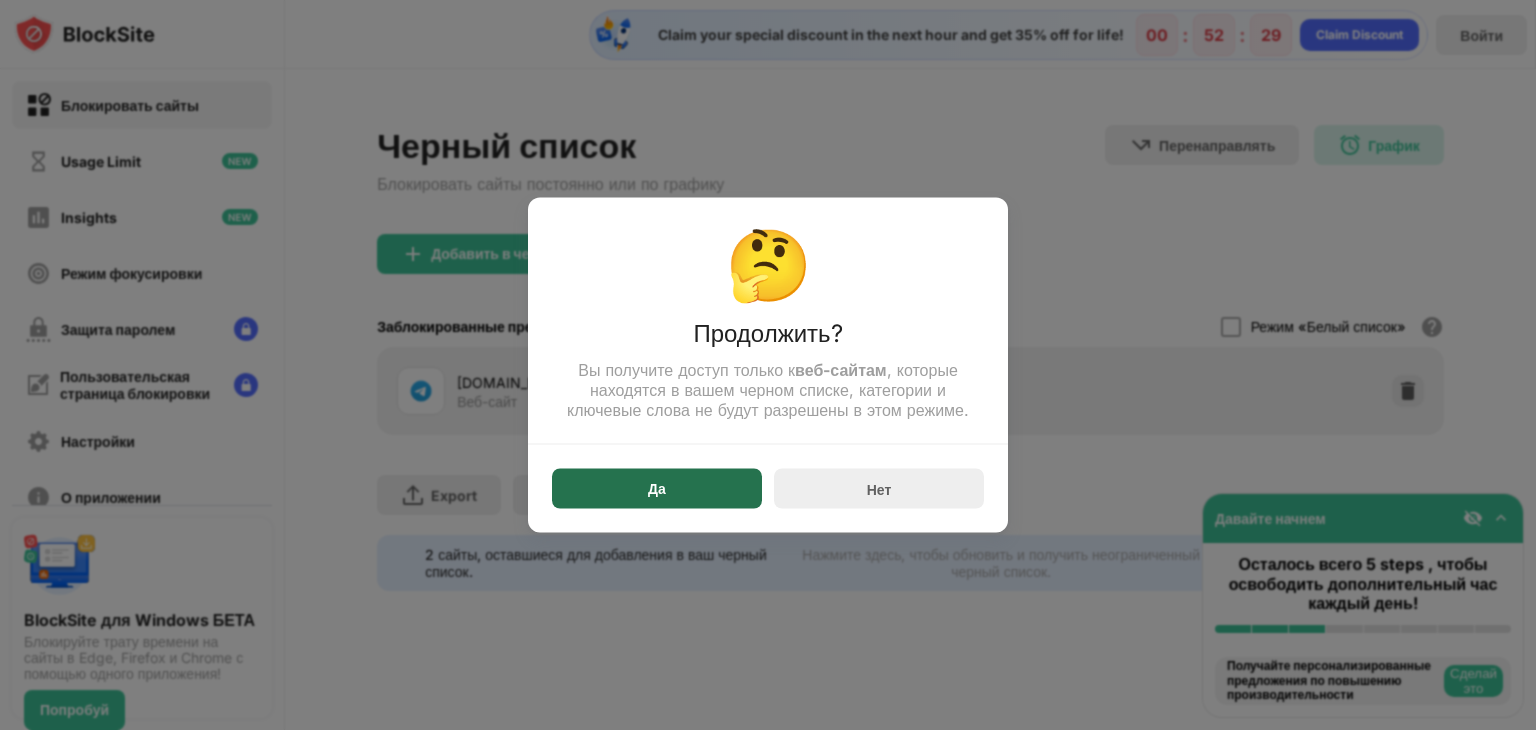 click on "Да" at bounding box center (657, 489) 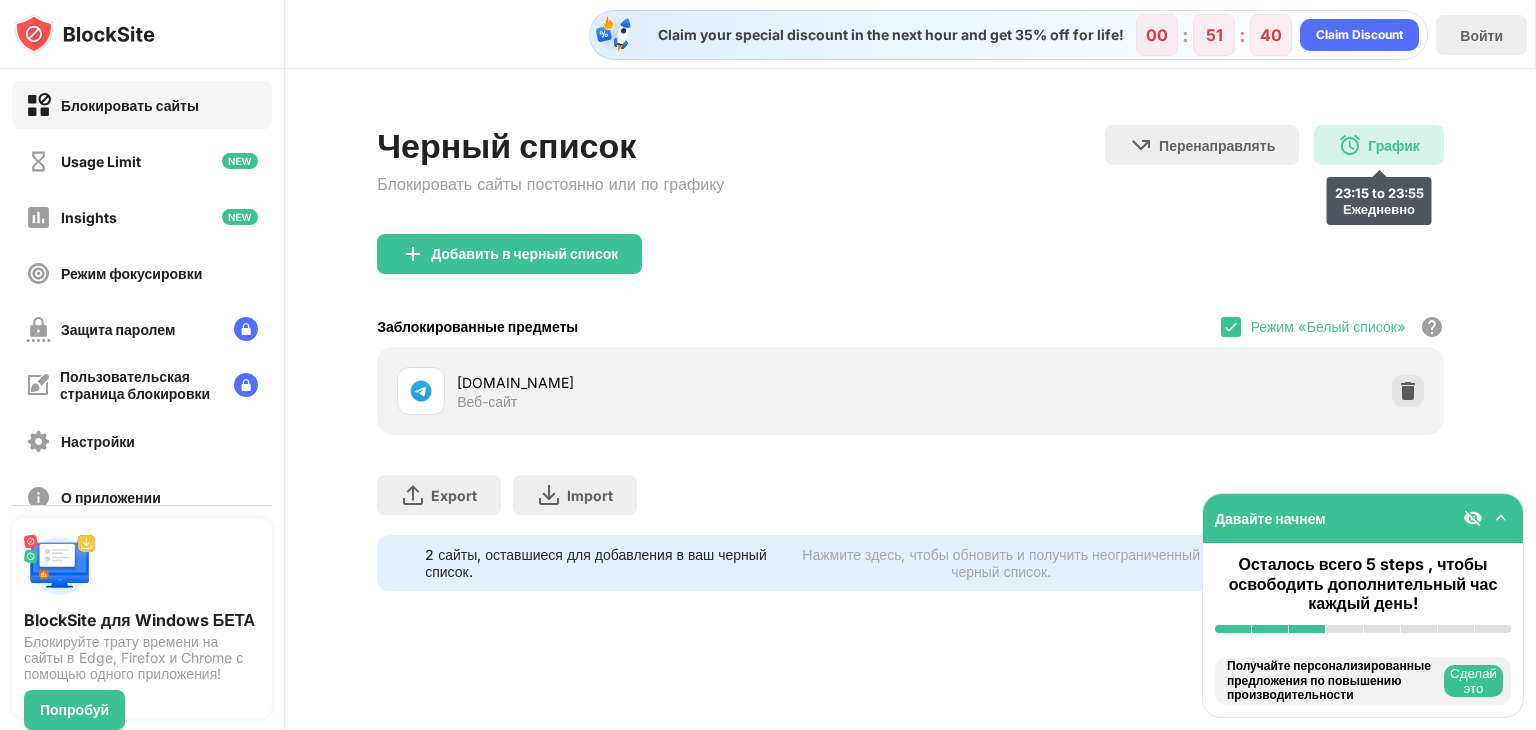 click on "График" at bounding box center (1394, 145) 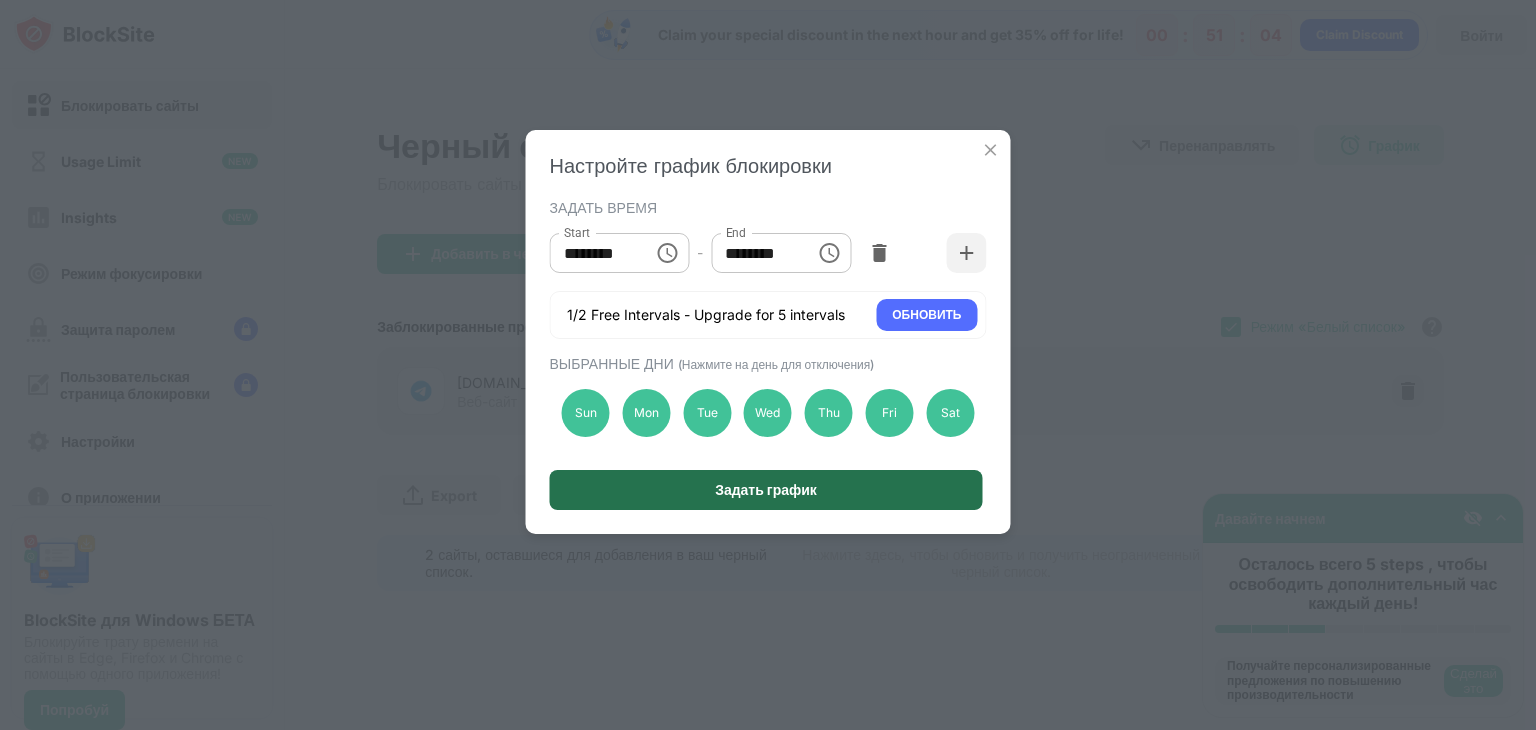 click on "Задать график" at bounding box center [766, 490] 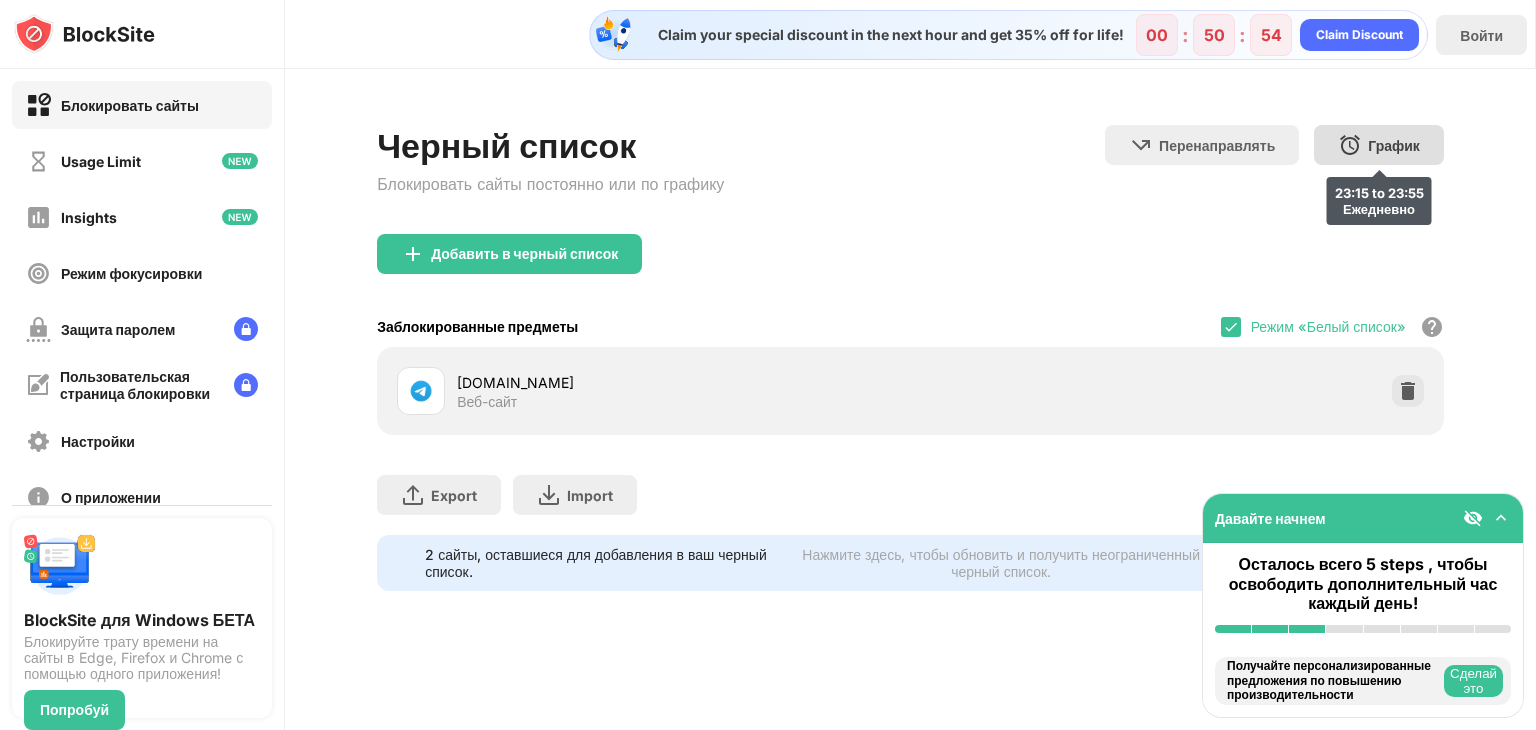click on "График" at bounding box center (1394, 145) 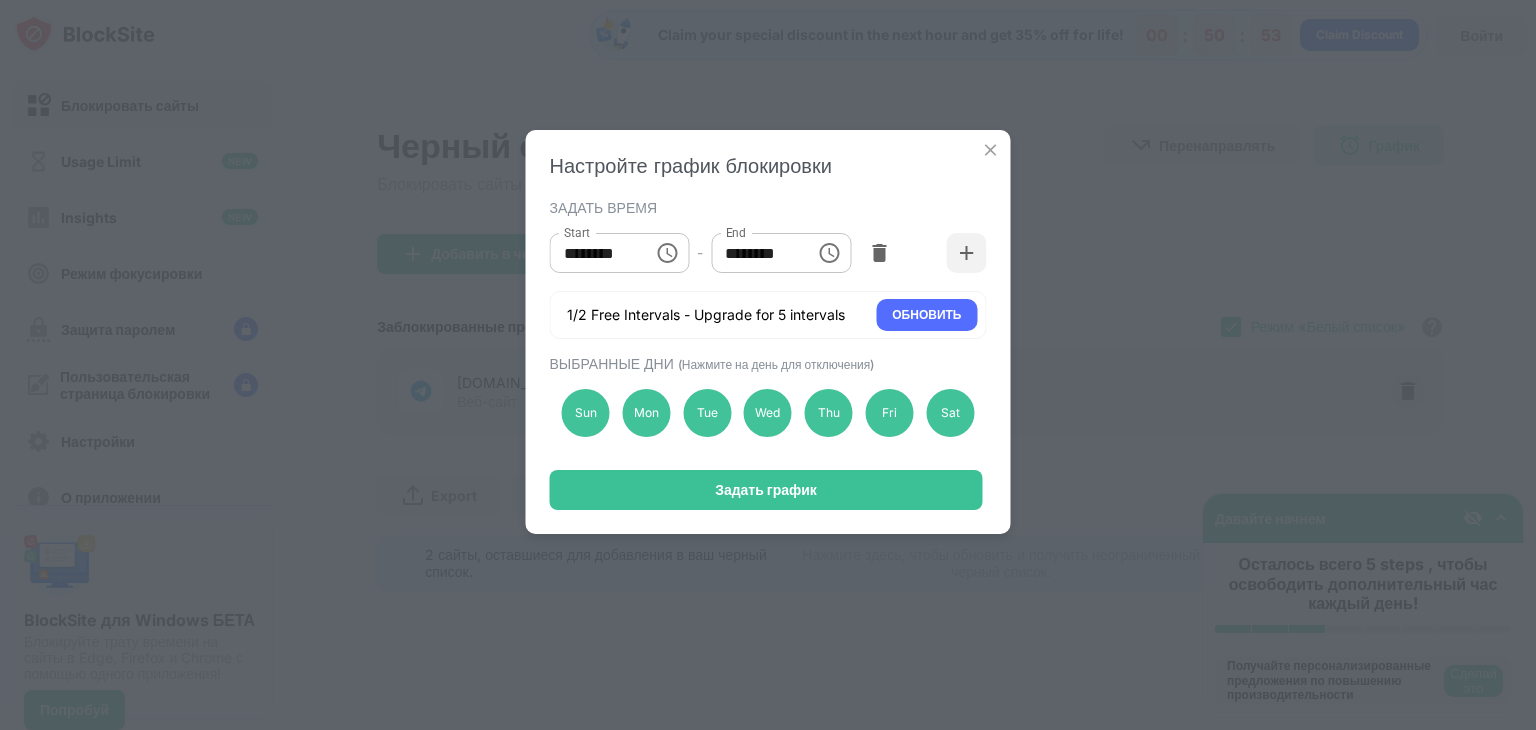 type on "********" 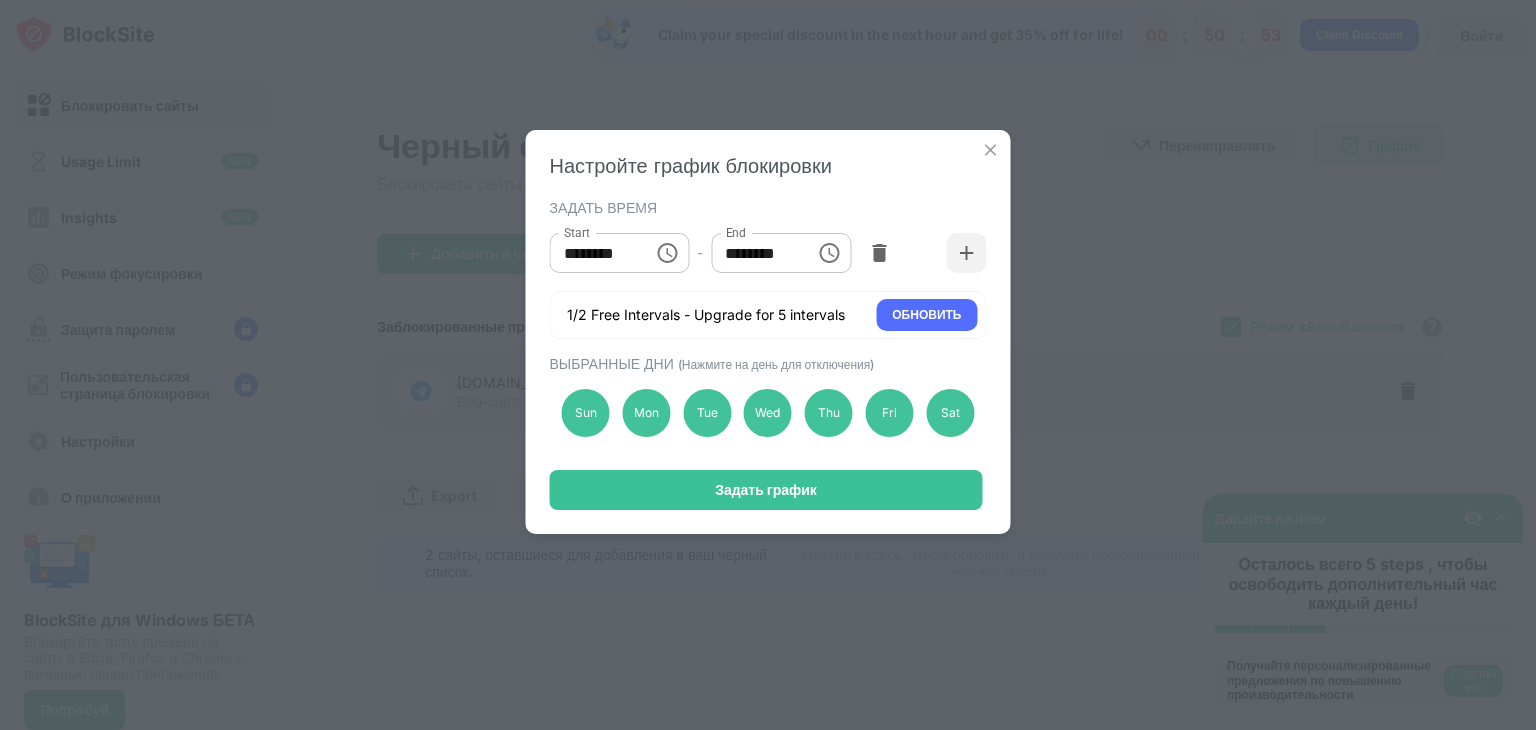 type on "********" 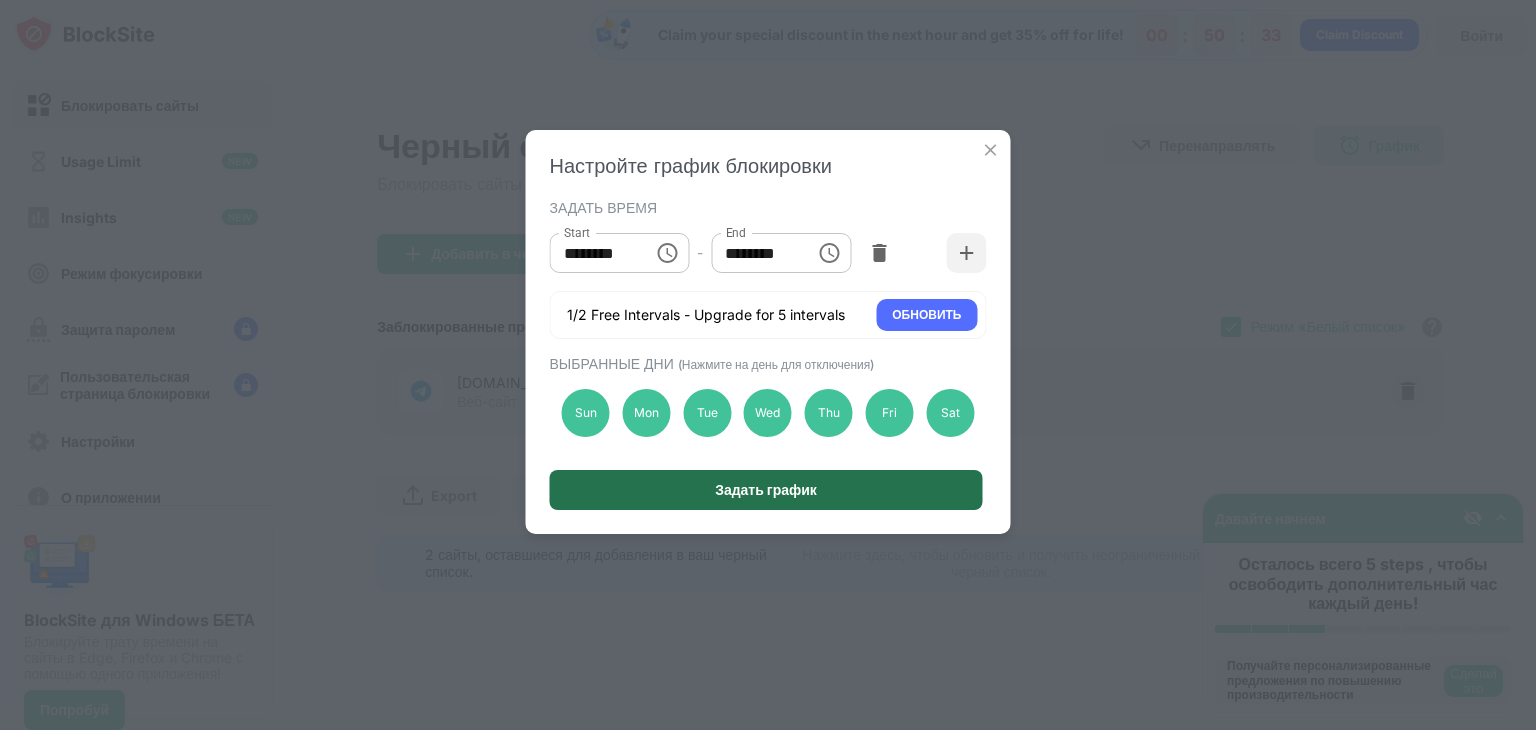 click on "Задать график" at bounding box center [766, 490] 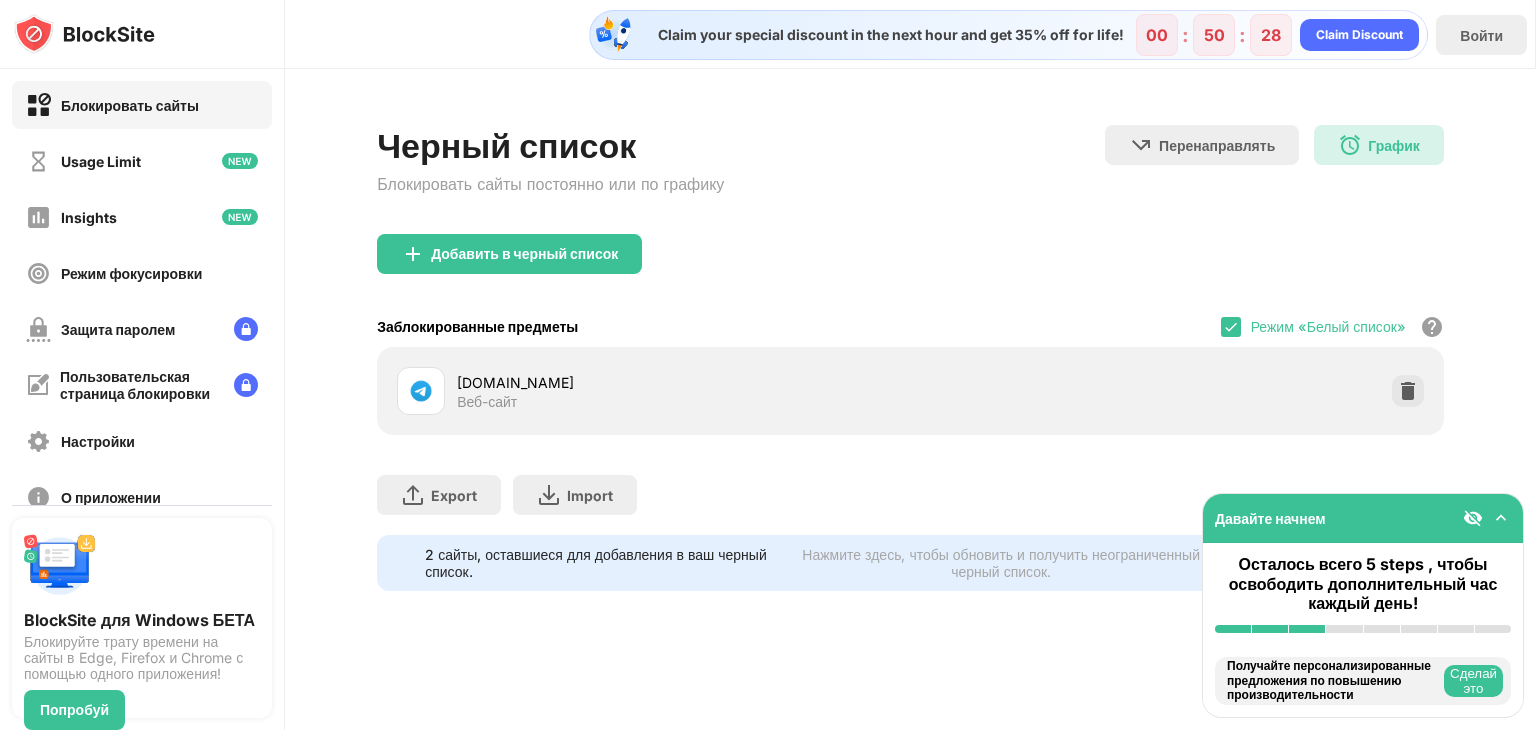 click at bounding box center [1473, 518] 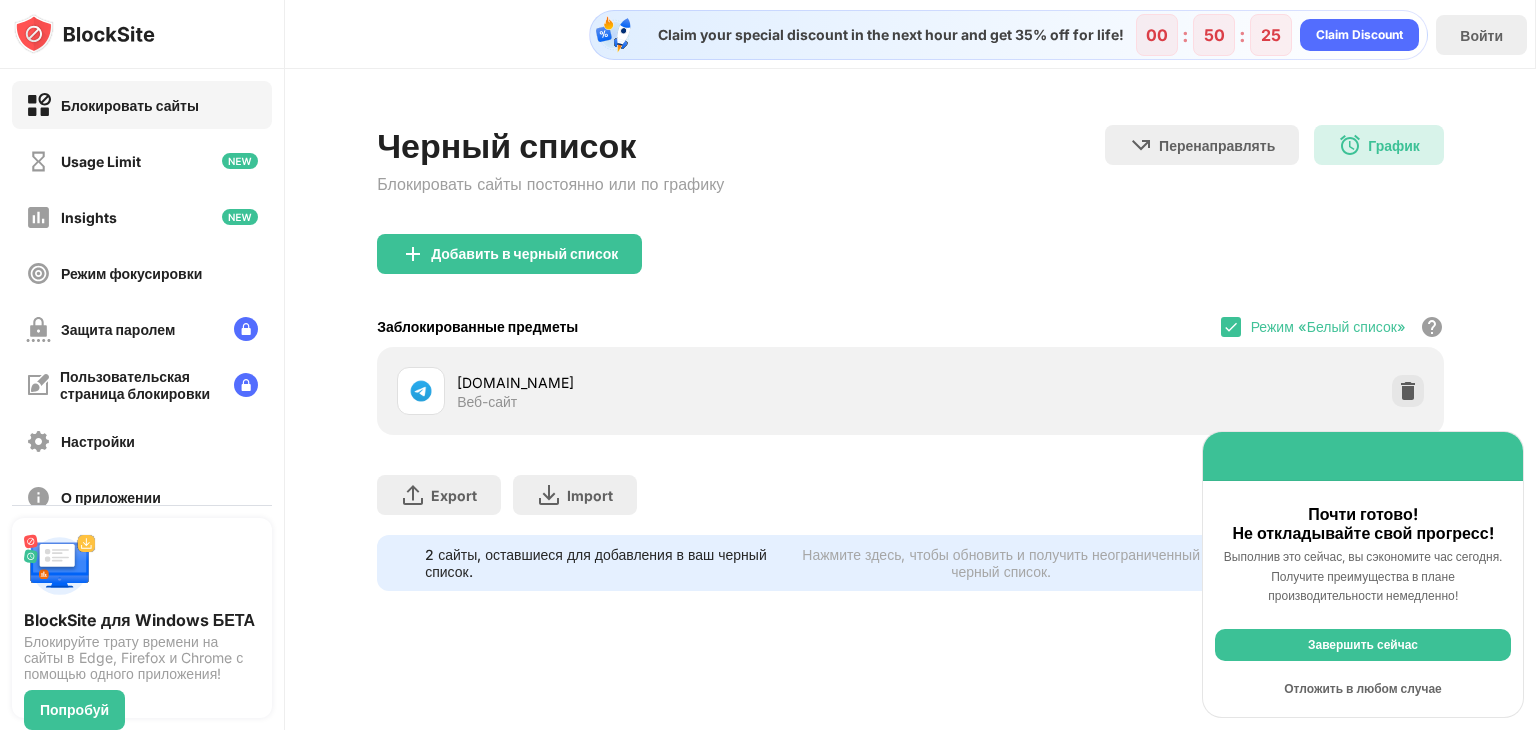click on "Завершить сейчас" at bounding box center [1363, 645] 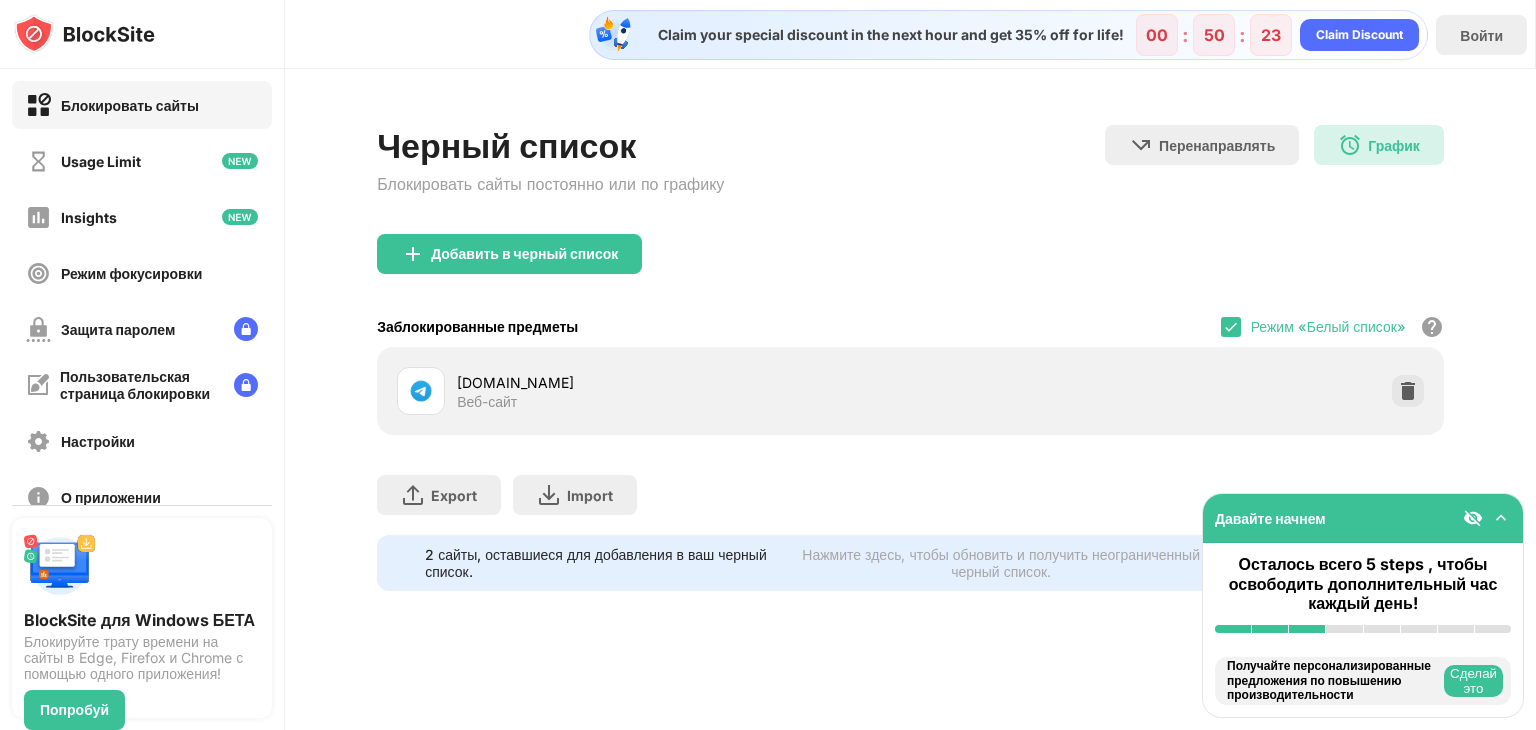 click at bounding box center [1473, 518] 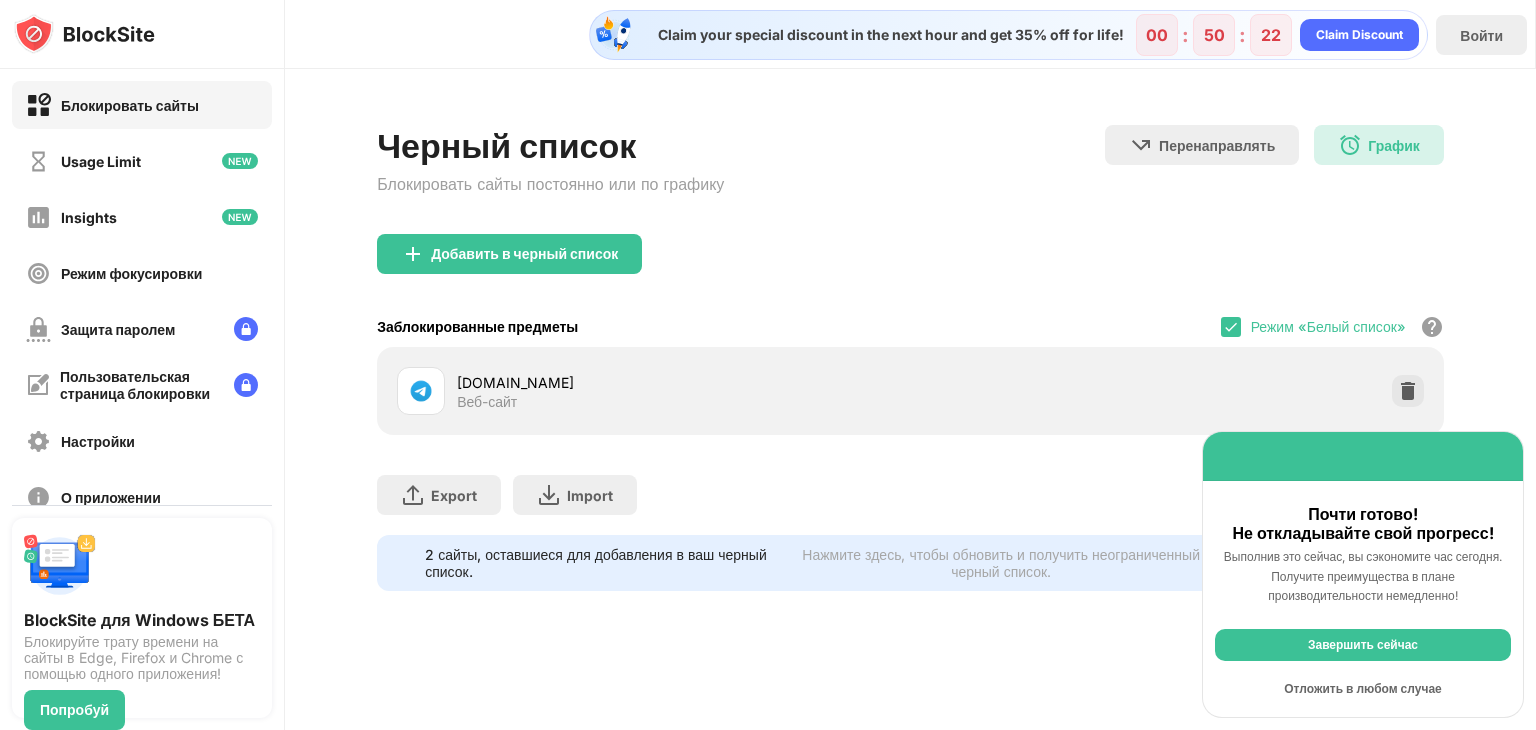 click on "Отложить в любом случае" at bounding box center (1363, 689) 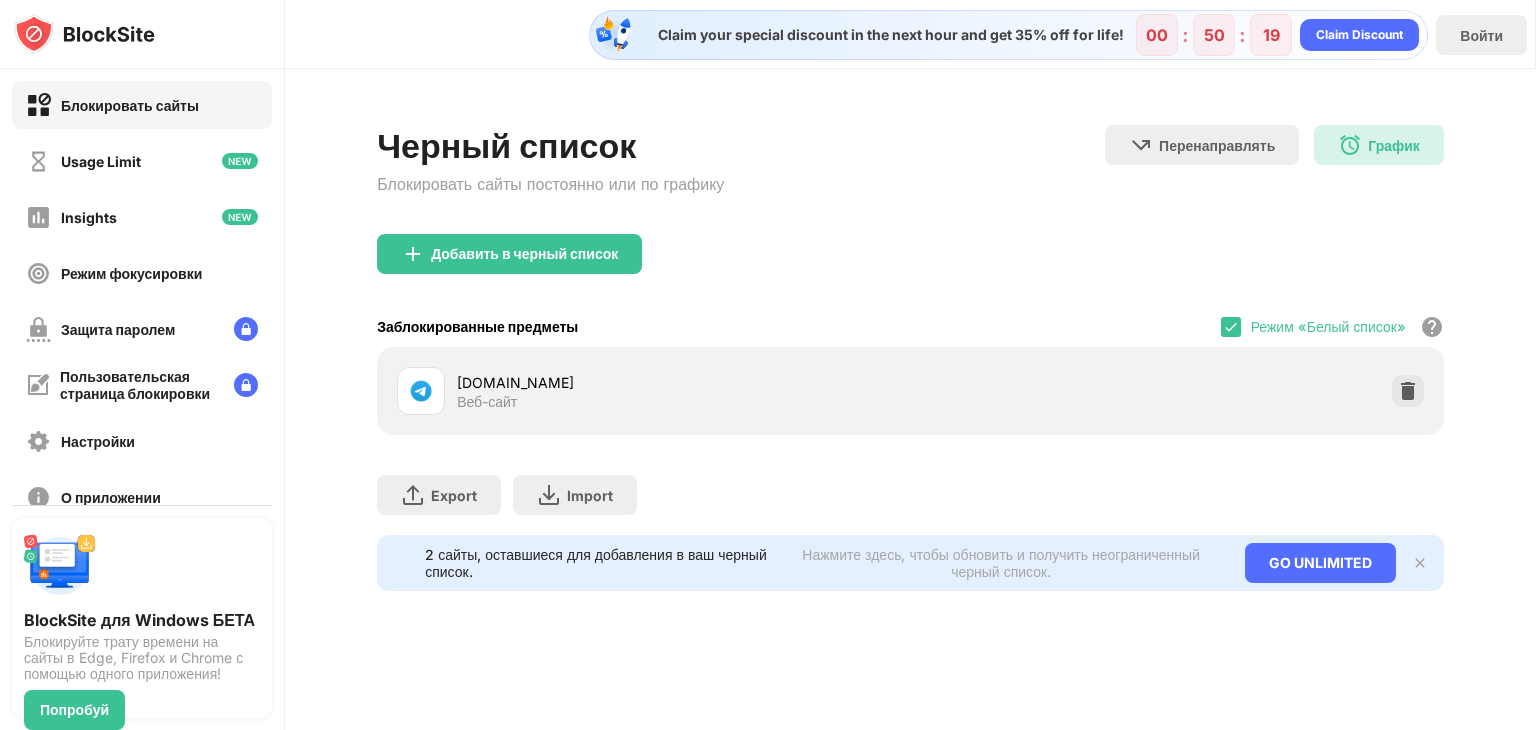 click at bounding box center [1420, 563] 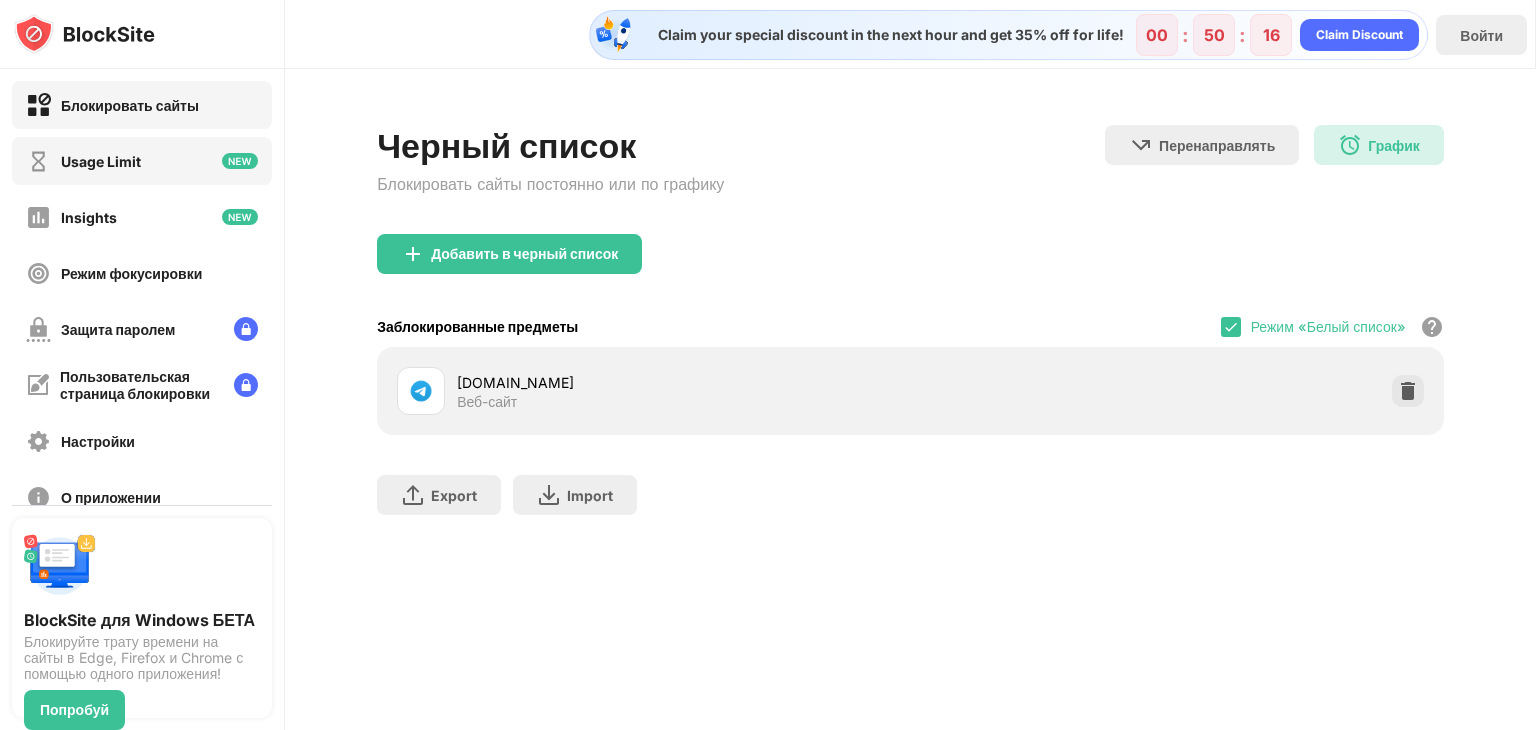 click on "Usage Limit" at bounding box center [142, 161] 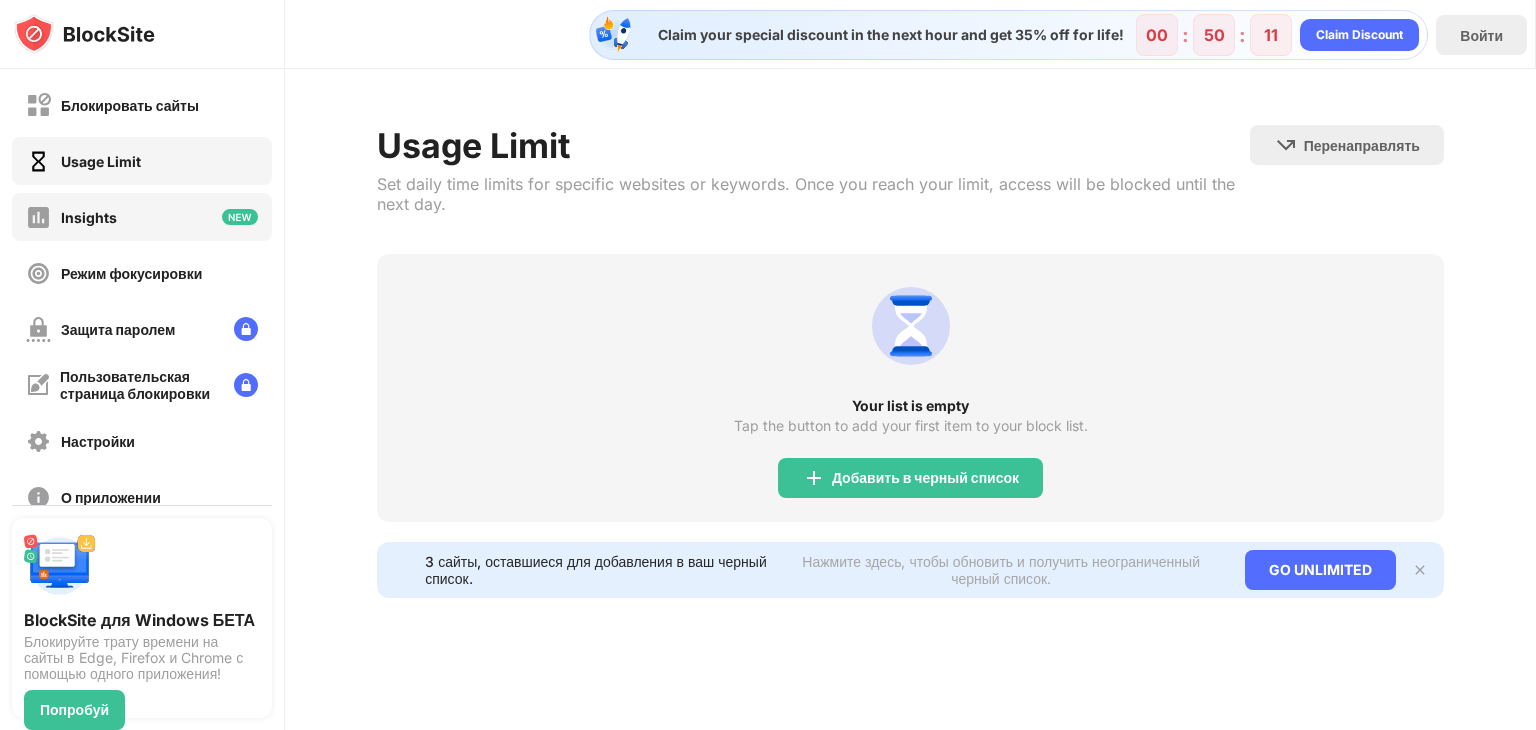 click on "Insights" at bounding box center (142, 217) 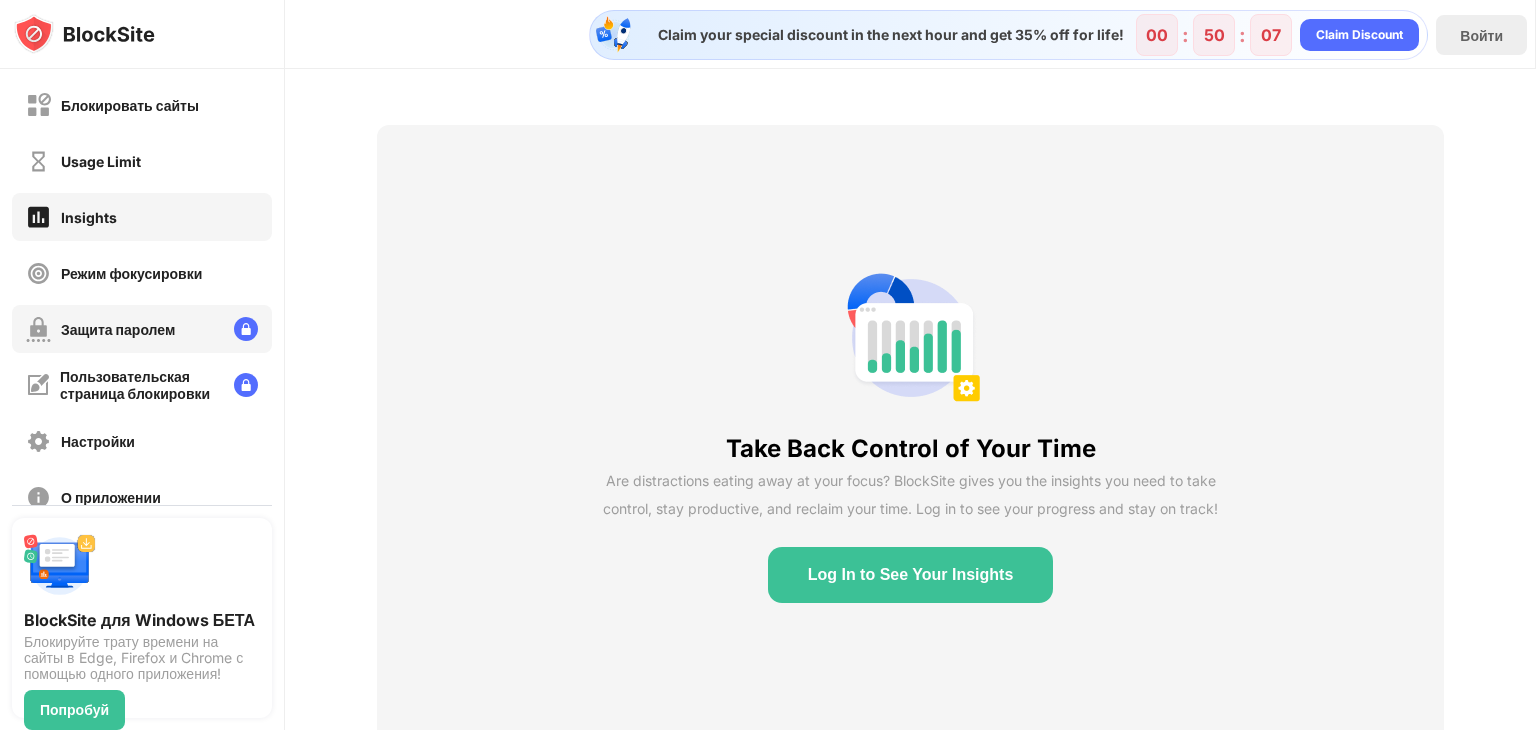click on "Защита паролем" at bounding box center (142, 329) 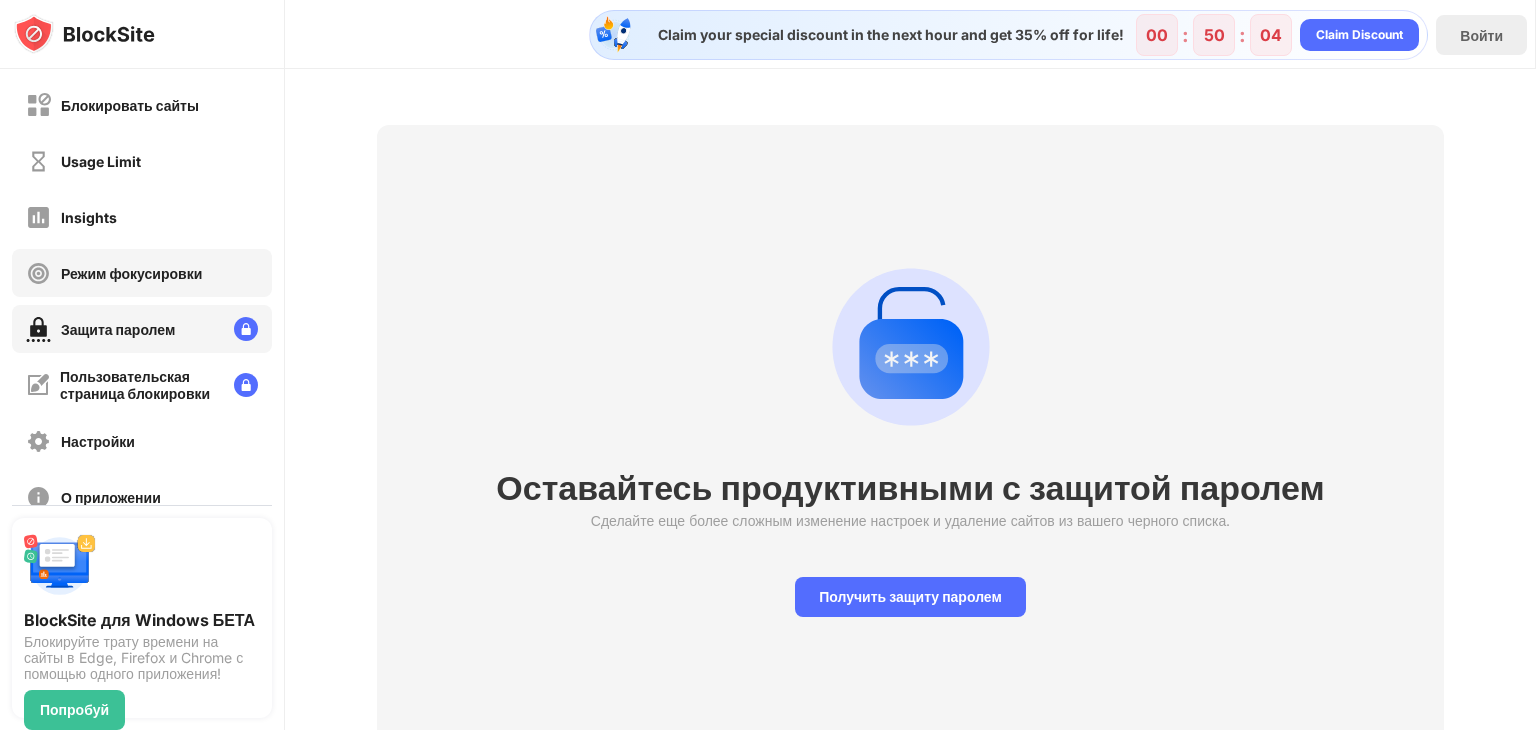click on "Режим фокусировки" at bounding box center [131, 273] 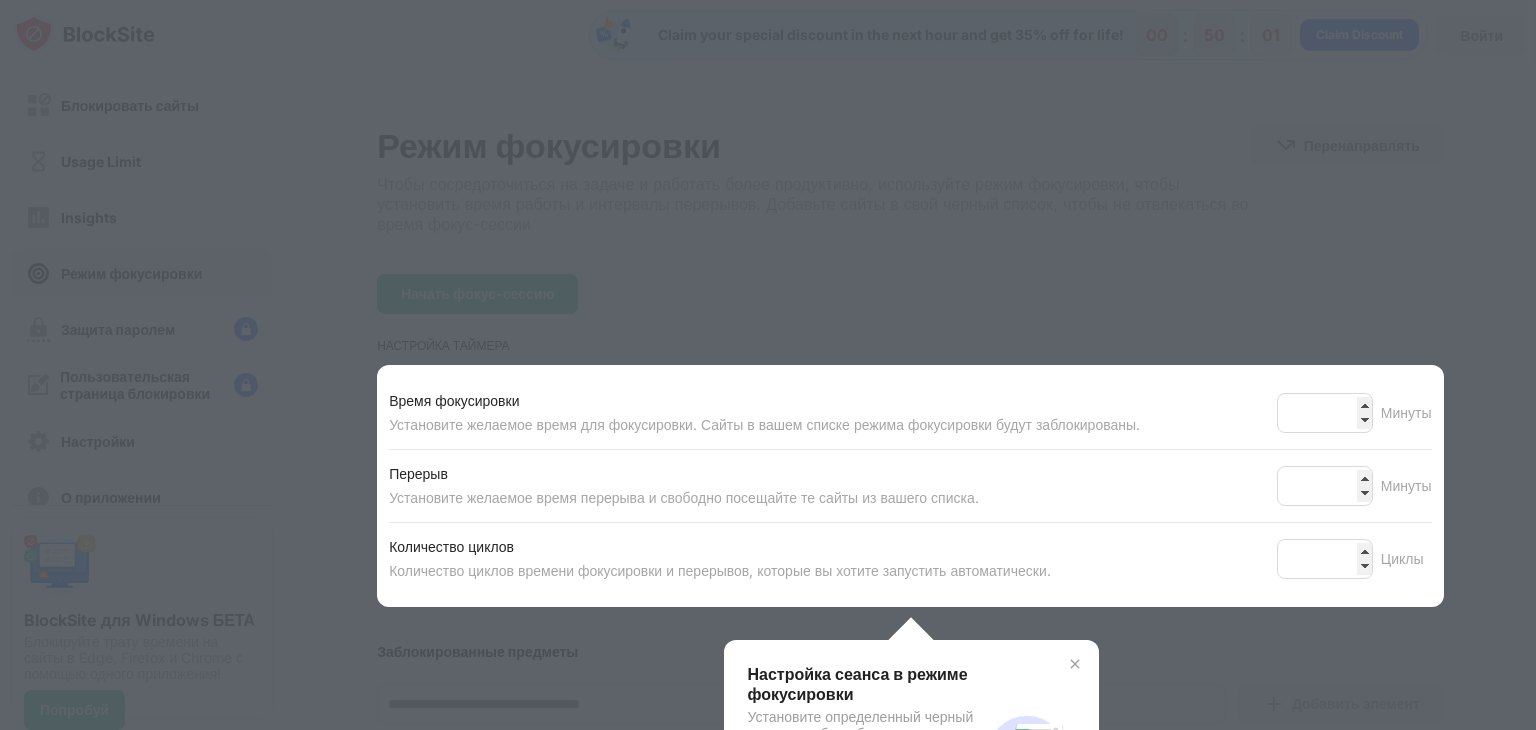 click at bounding box center [768, 365] 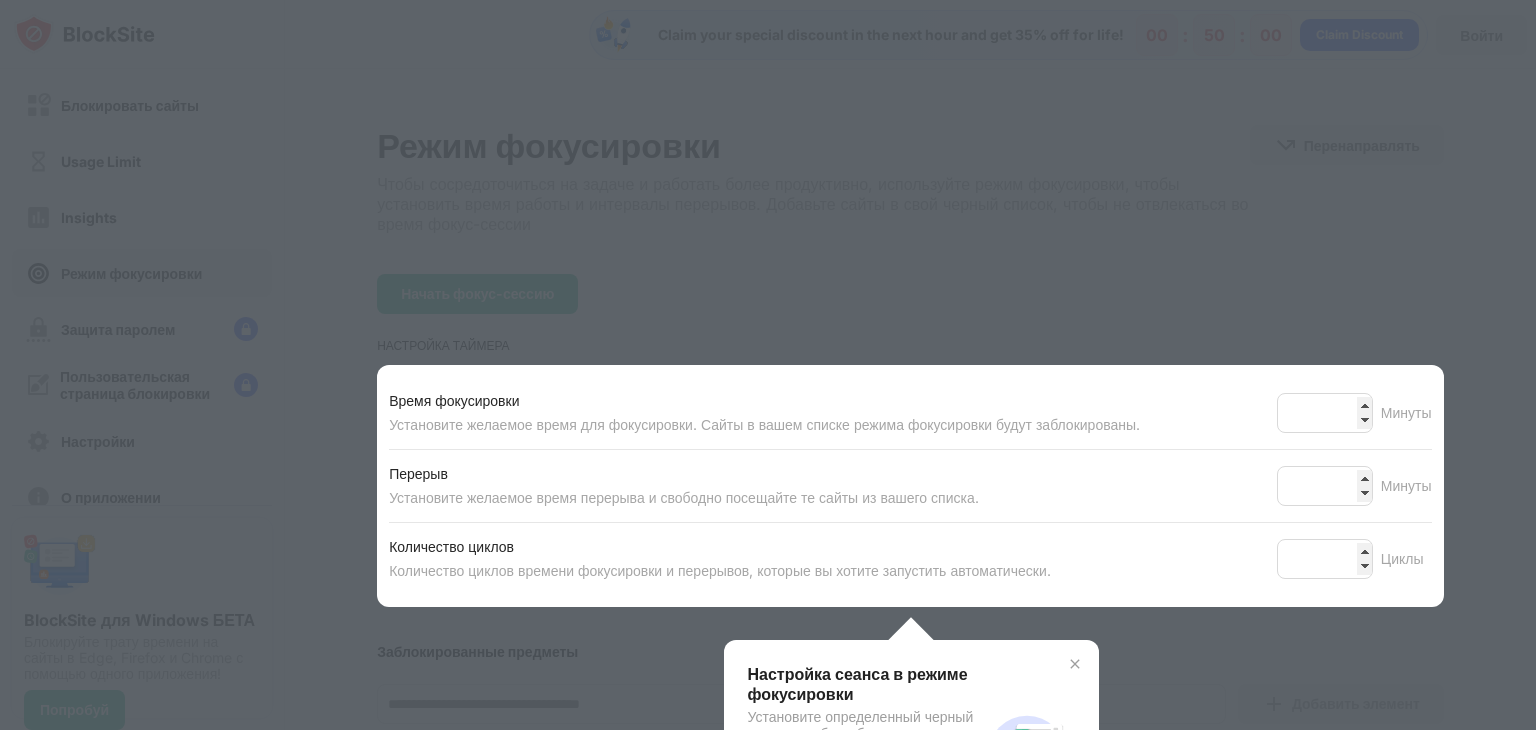 click at bounding box center [768, 365] 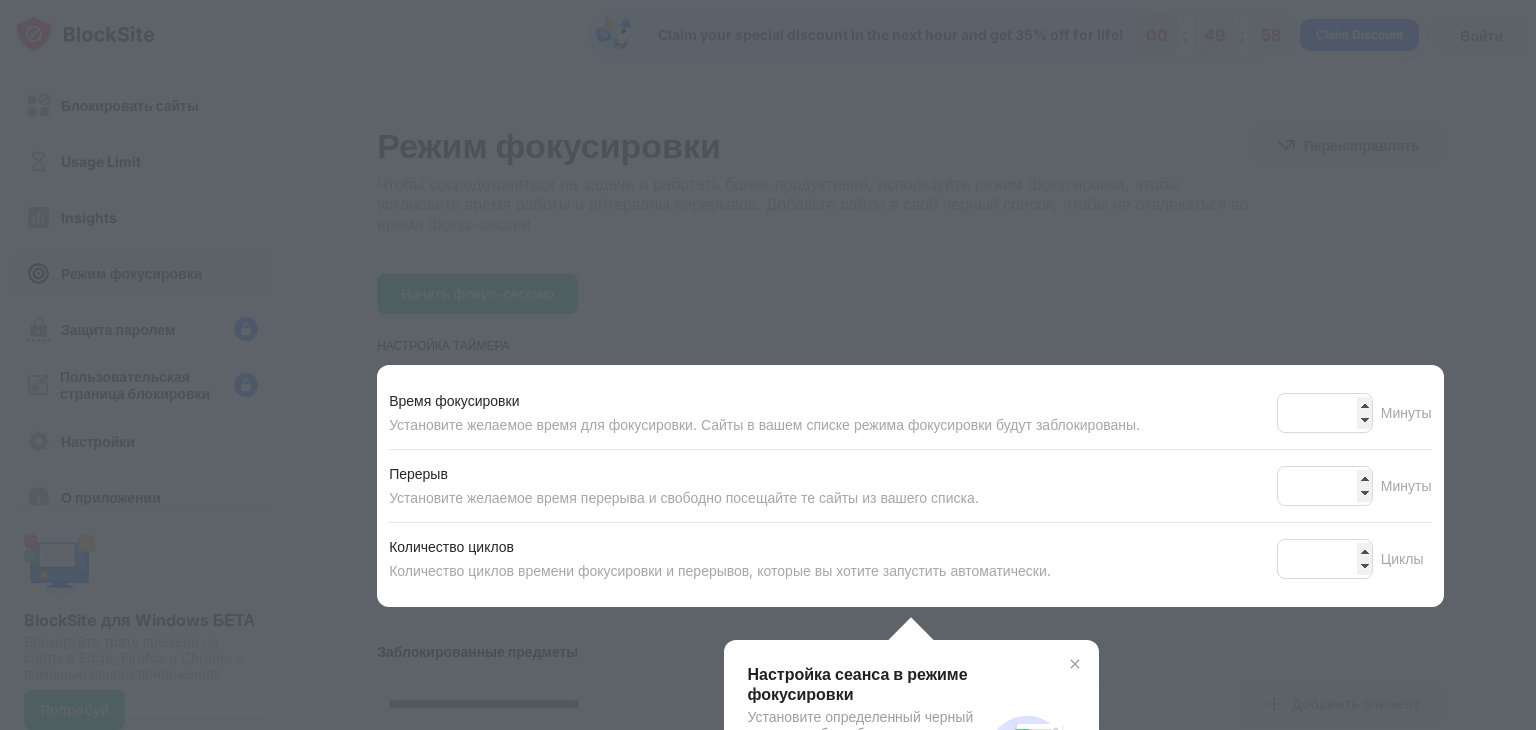 click at bounding box center [1075, 664] 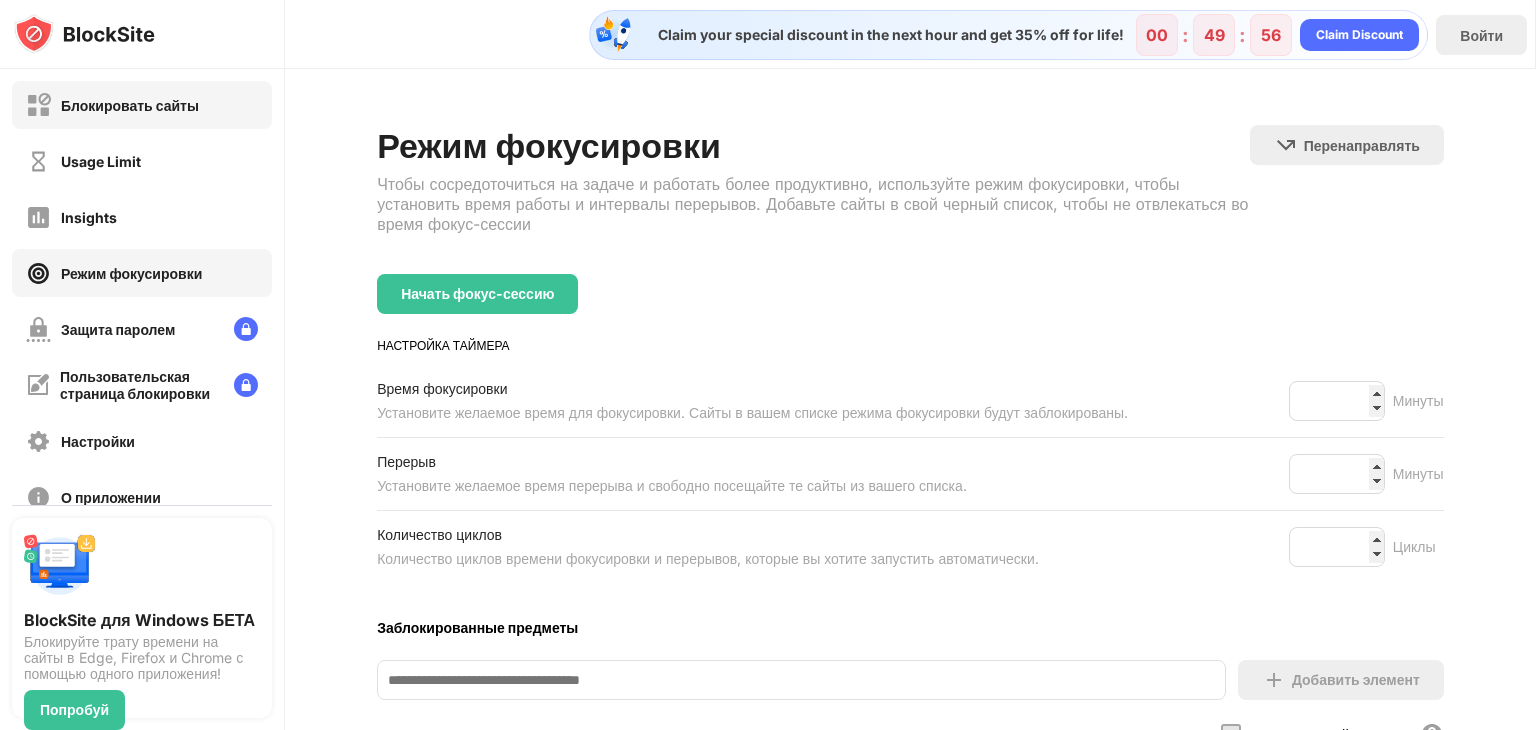 click on "Блокировать сайты" at bounding box center [142, 105] 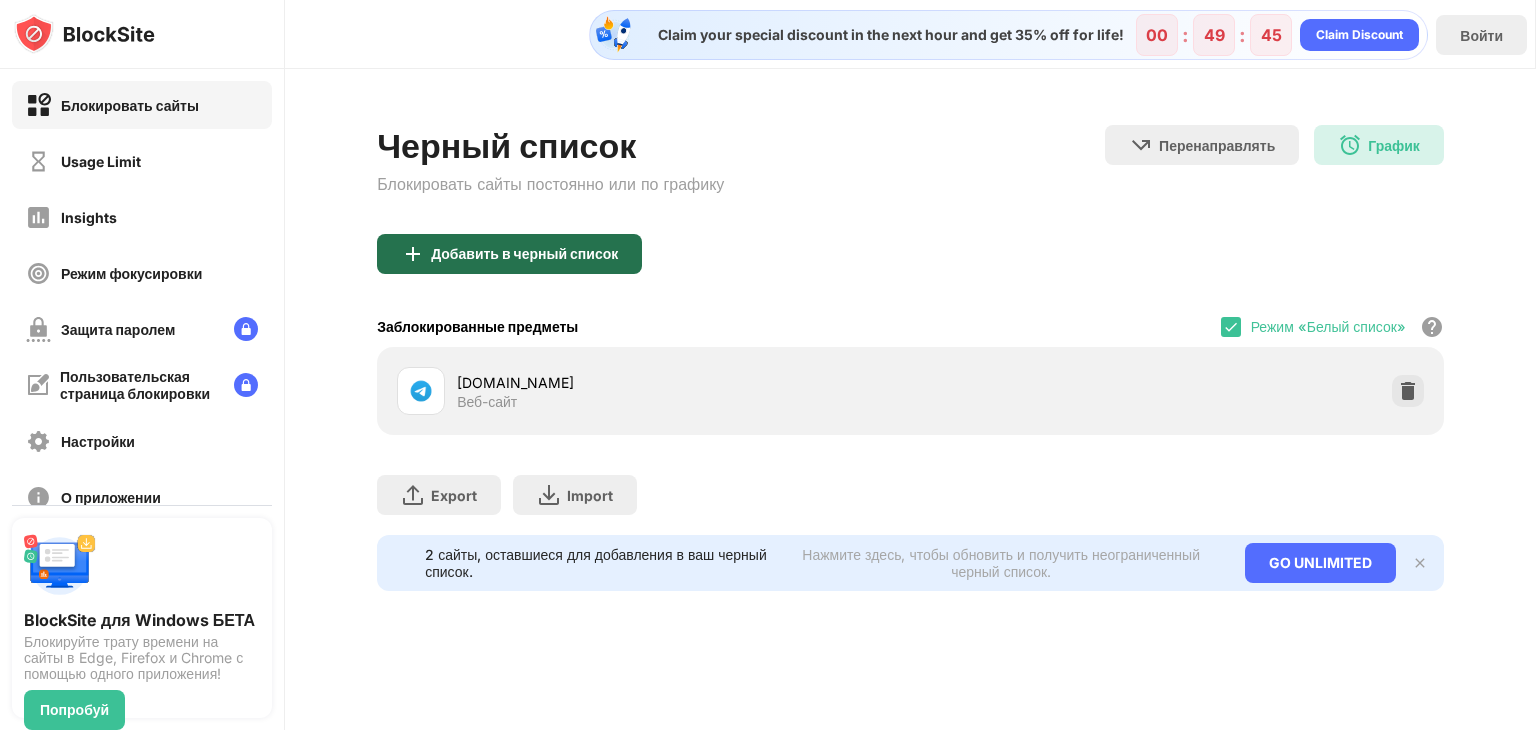click on "Добавить в черный список" at bounding box center (524, 254) 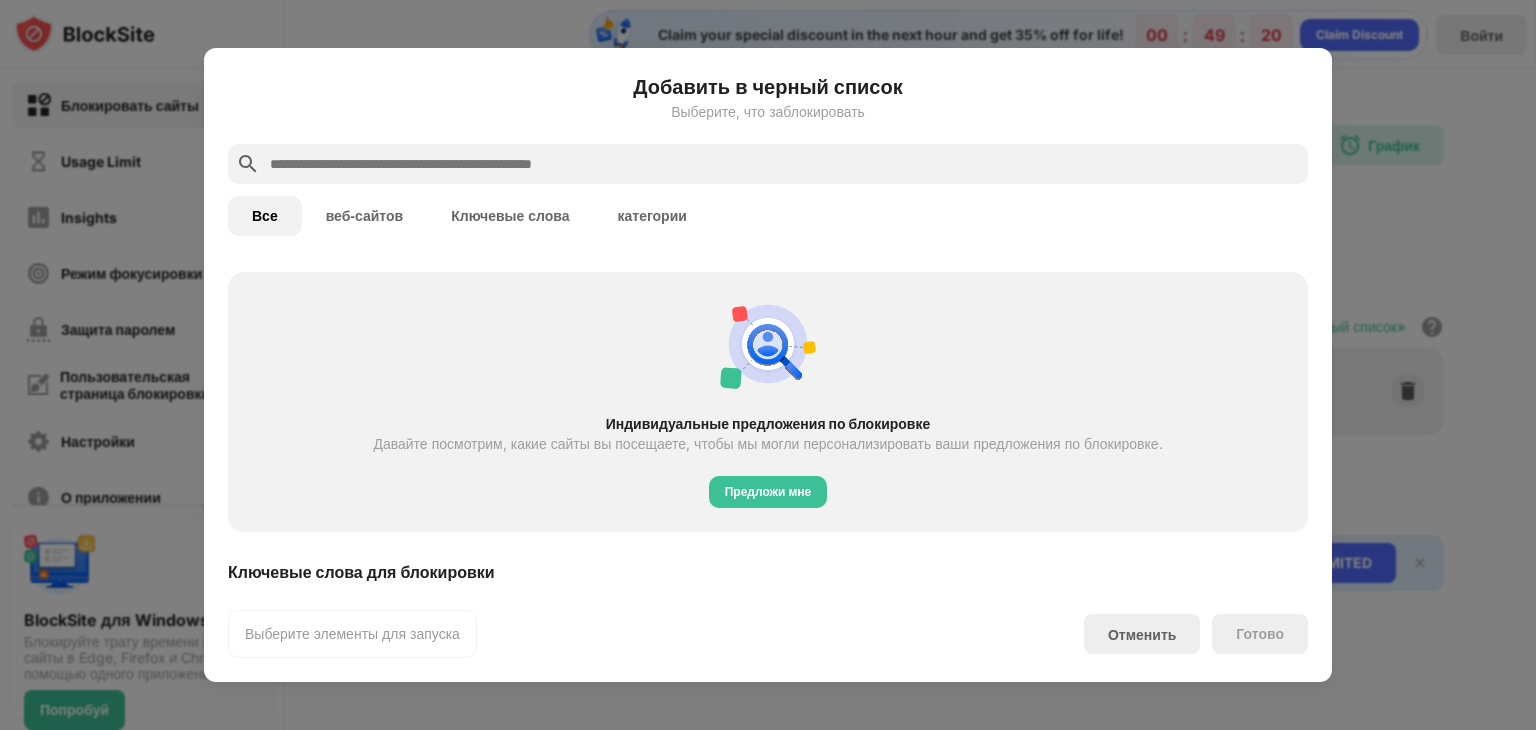 scroll, scrollTop: 958, scrollLeft: 0, axis: vertical 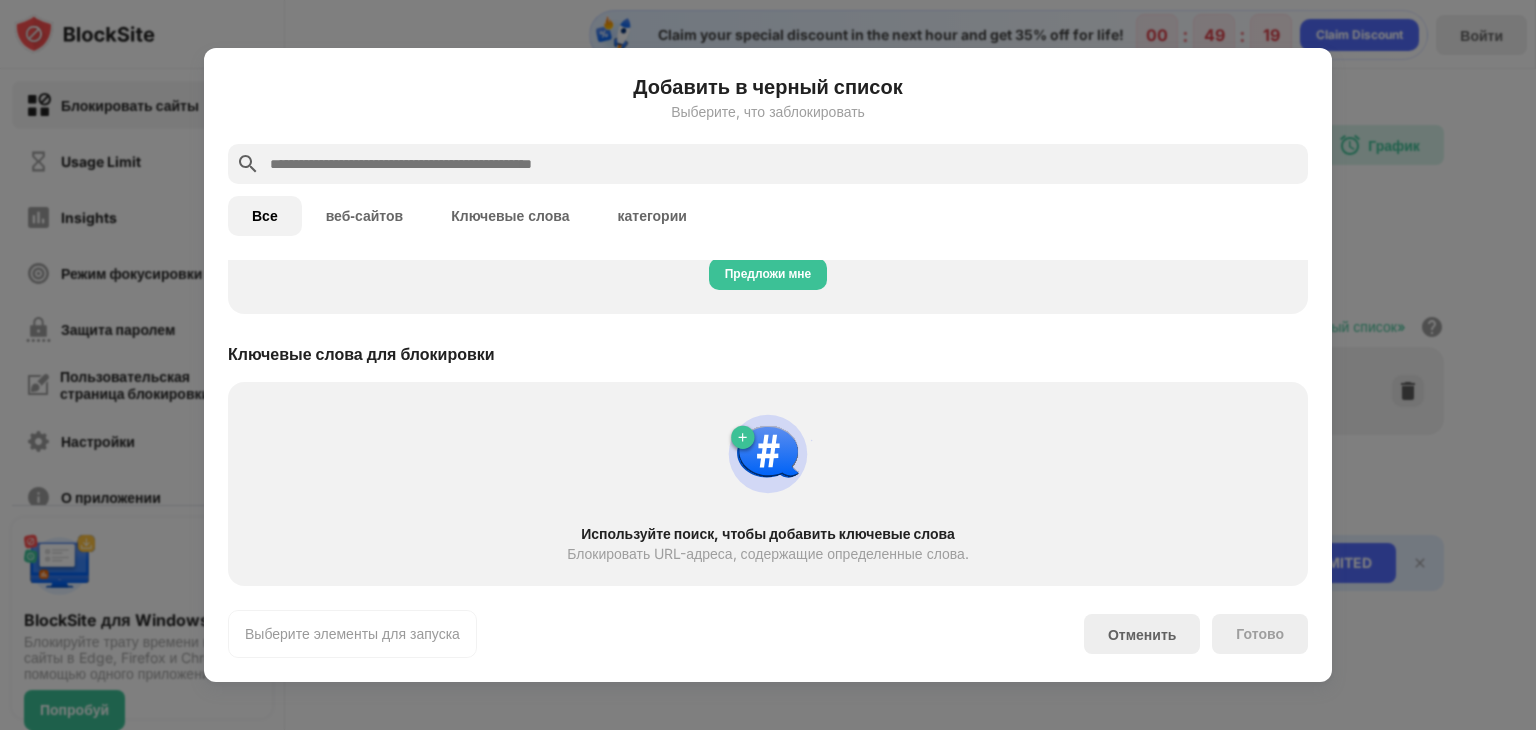 click at bounding box center (768, 365) 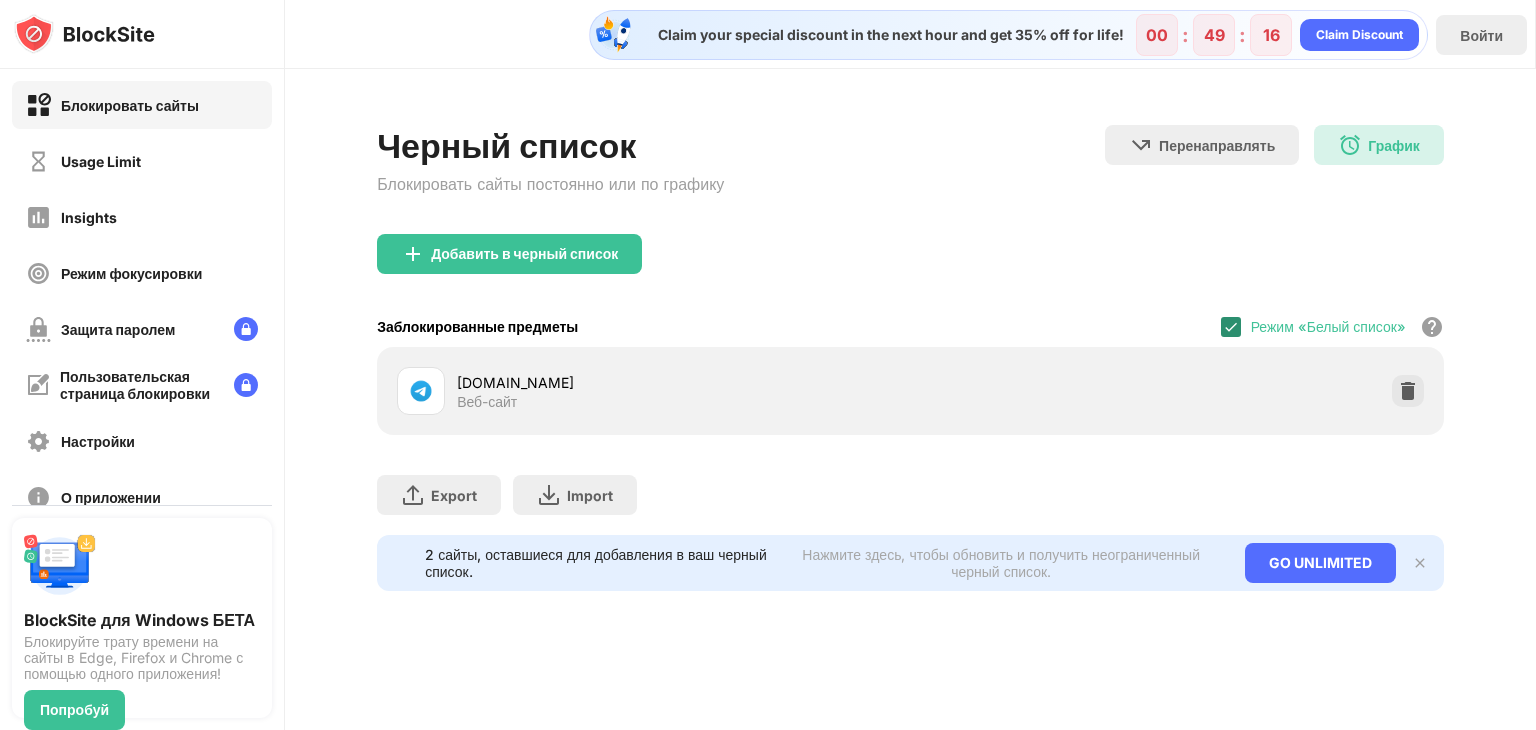 click at bounding box center [1231, 327] 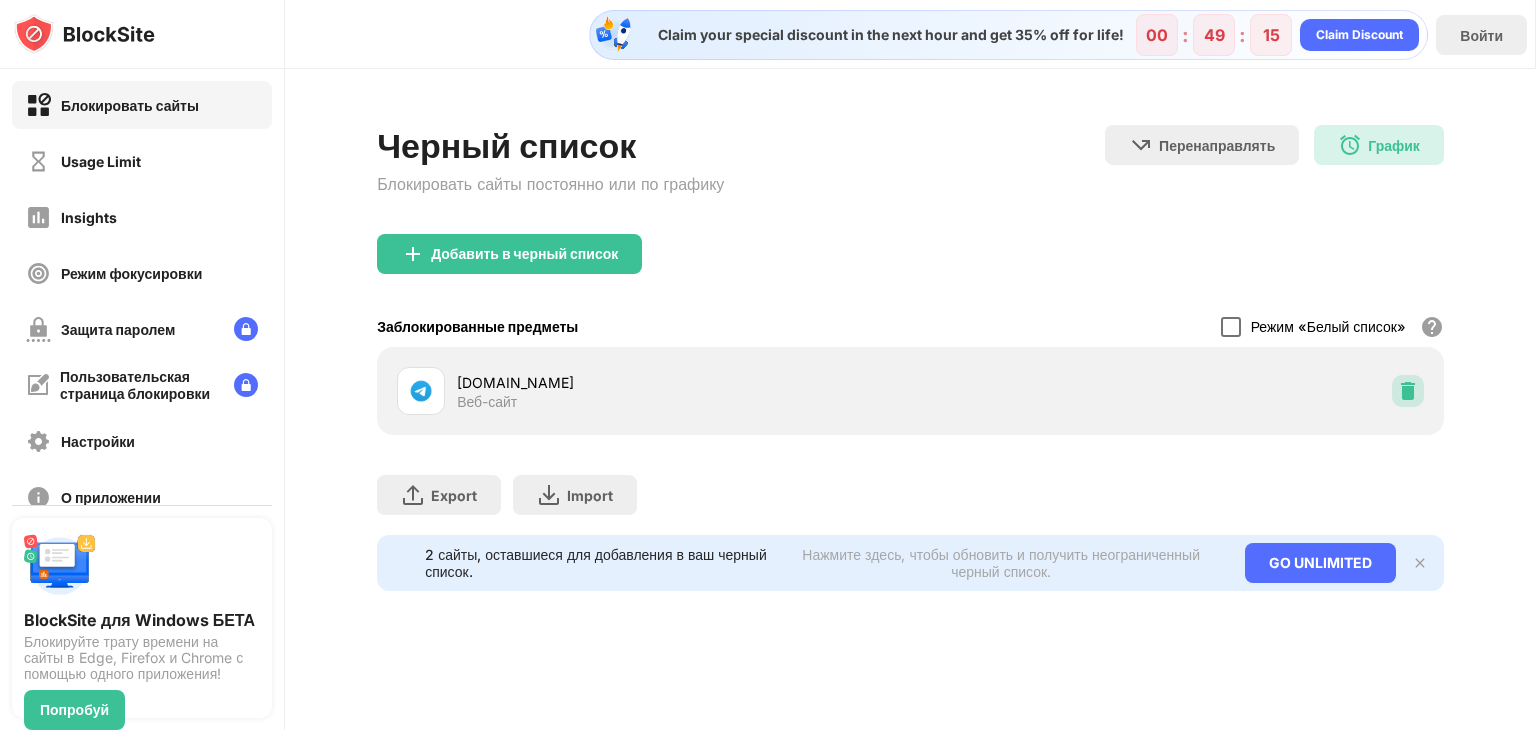 click at bounding box center (1408, 391) 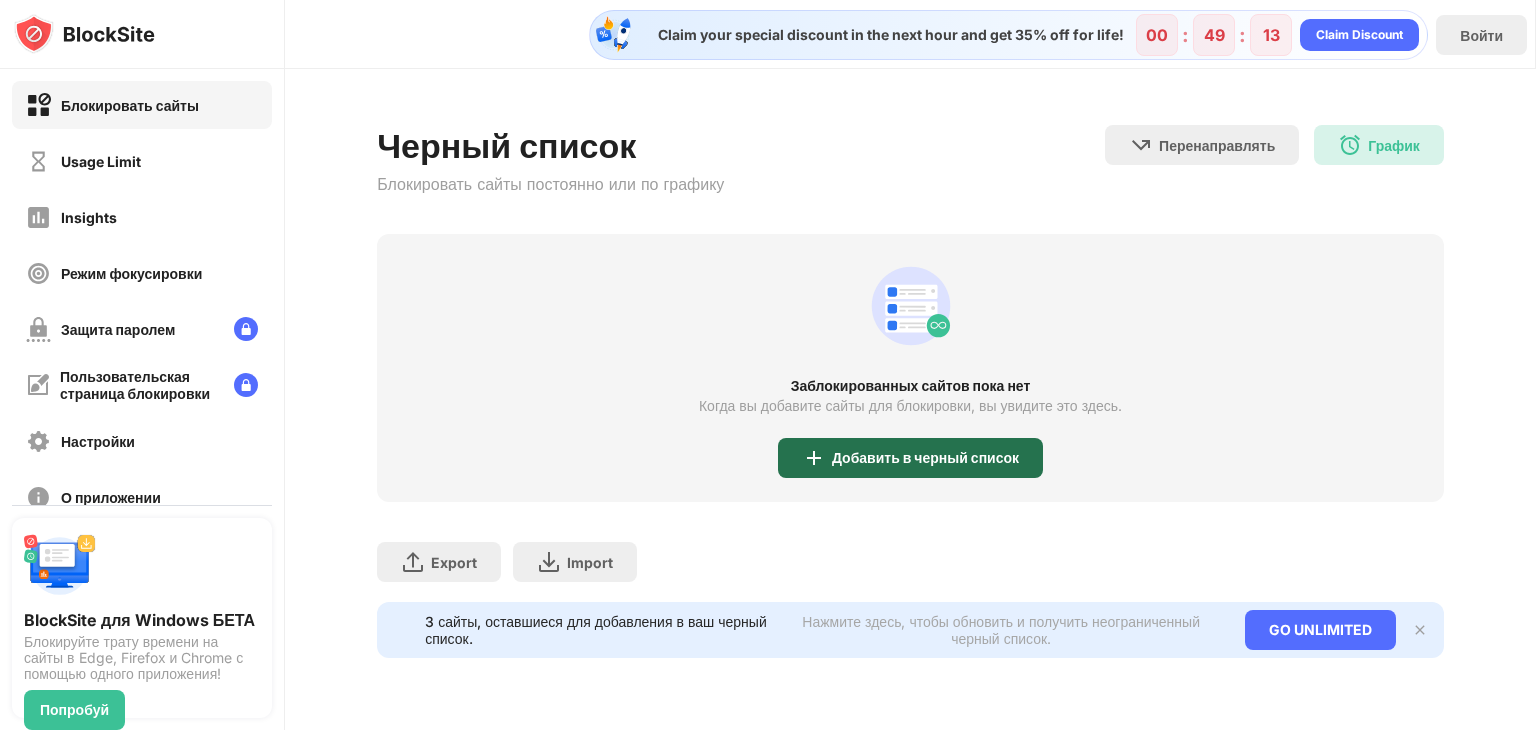 click on "Добавить в черный список" at bounding box center (925, 458) 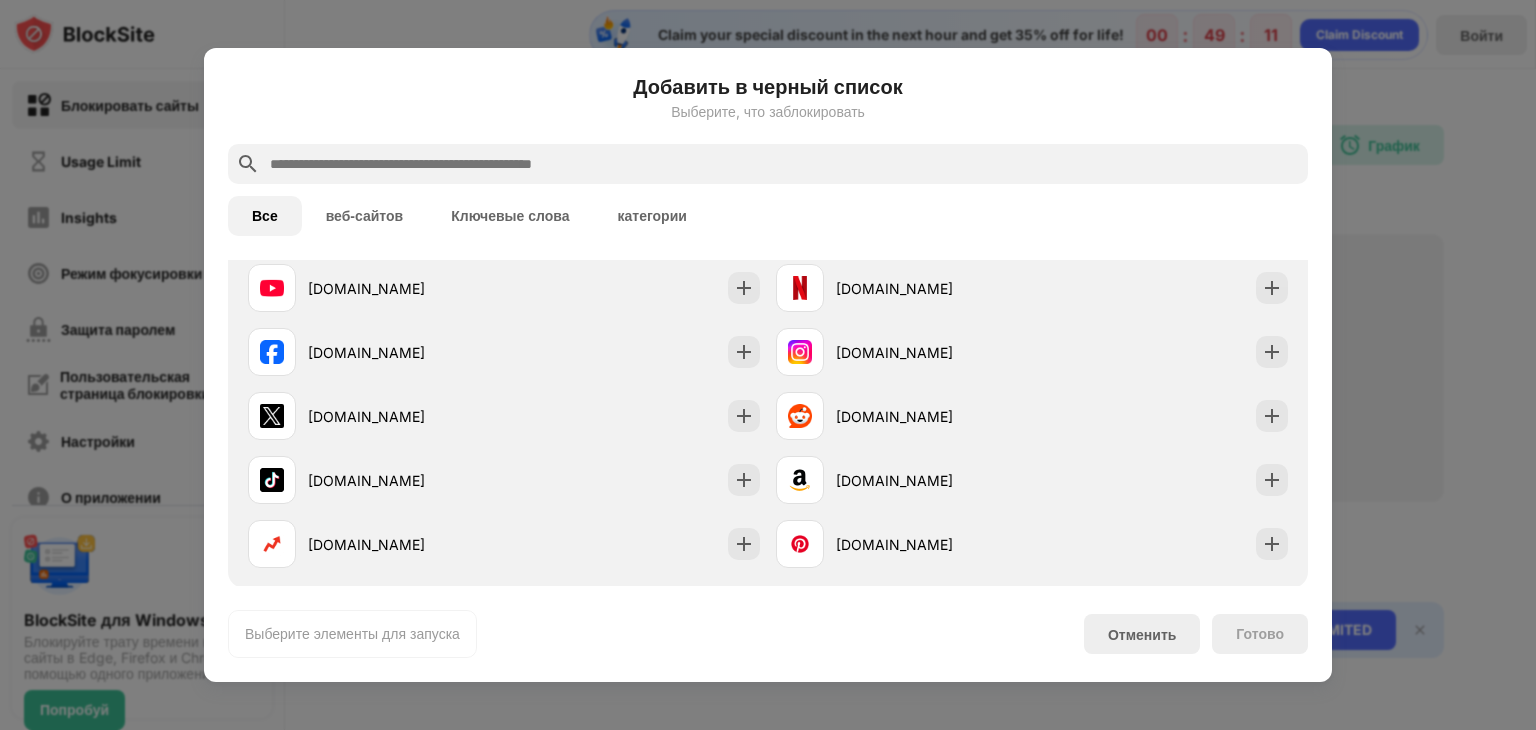 scroll, scrollTop: 356, scrollLeft: 0, axis: vertical 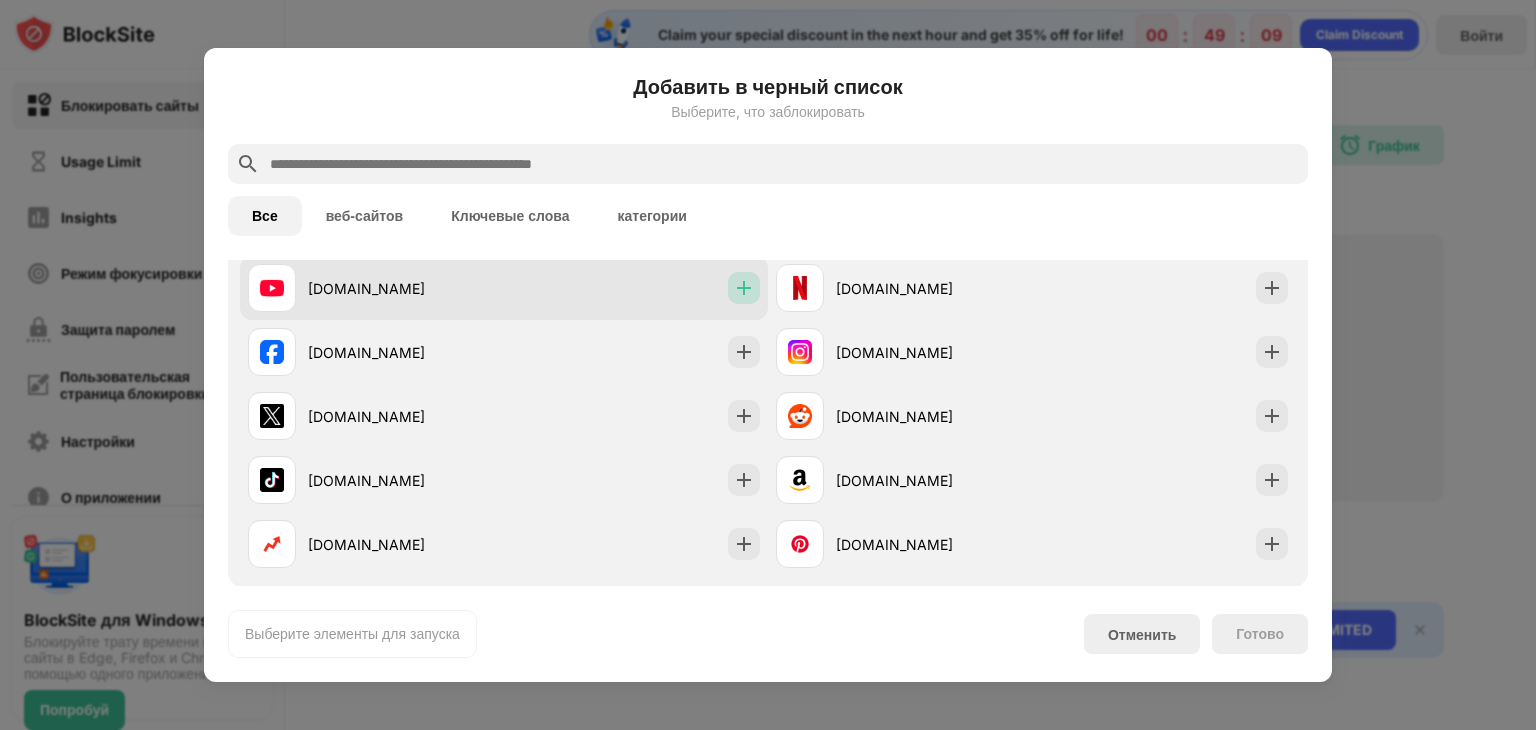 click at bounding box center [744, 288] 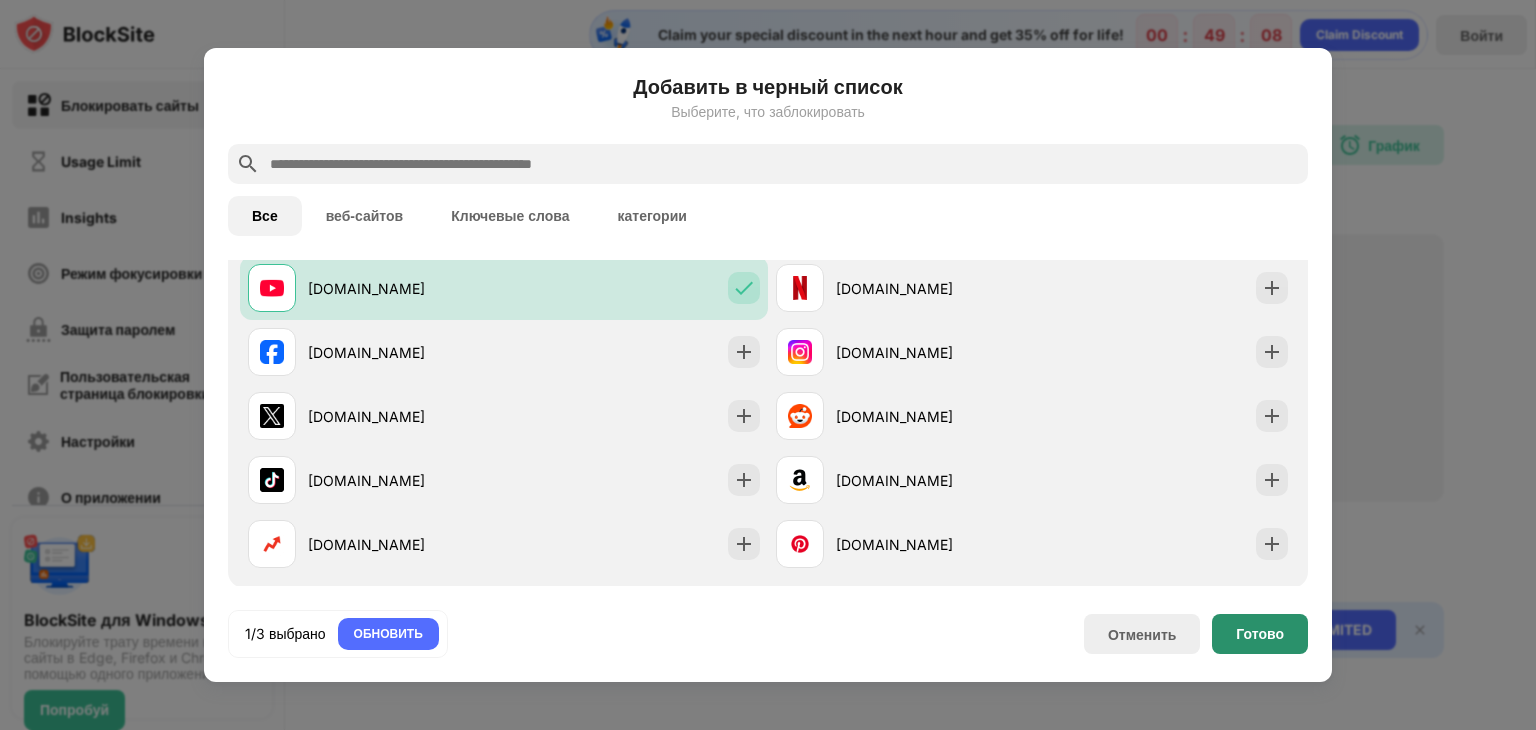 click on "Готово" at bounding box center [1260, 634] 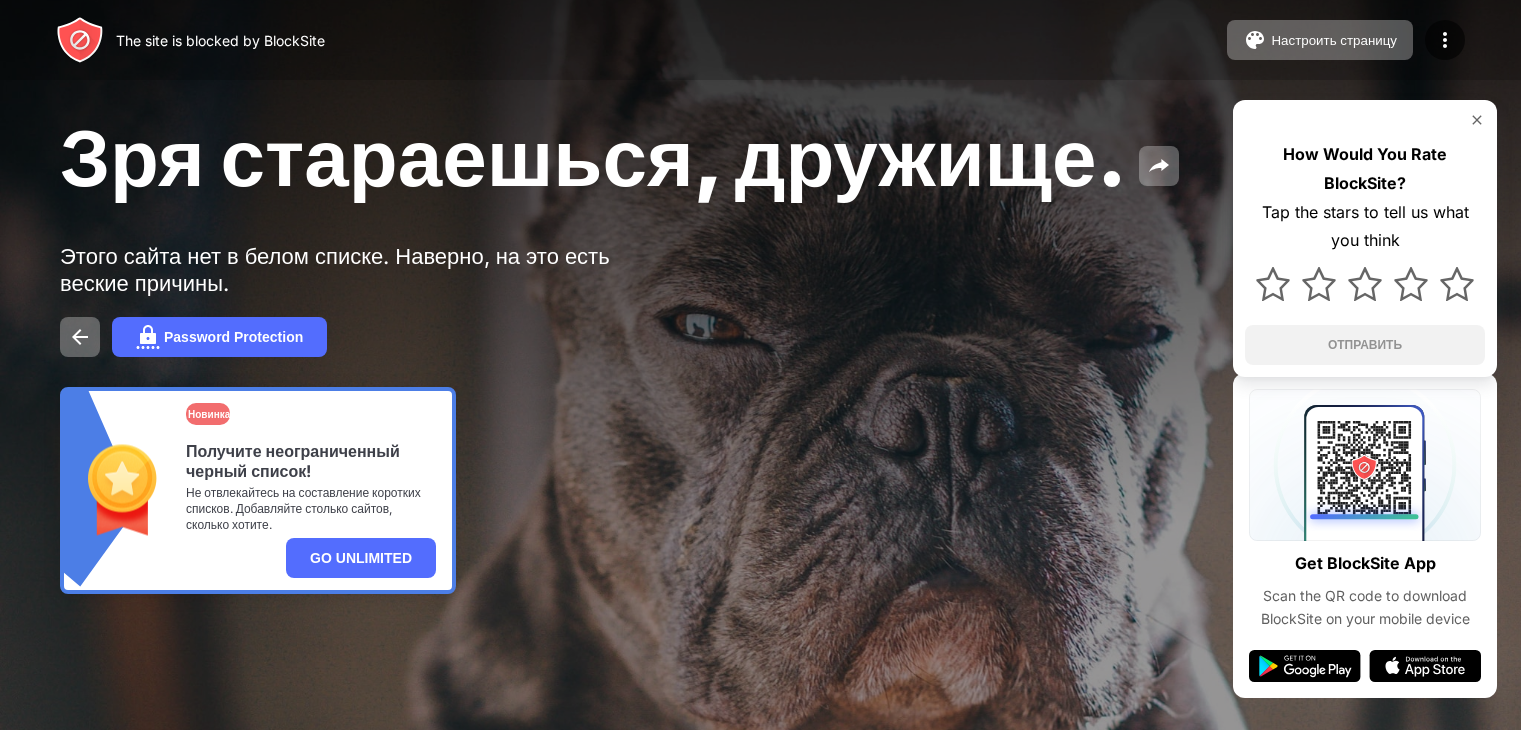 scroll, scrollTop: 0, scrollLeft: 0, axis: both 